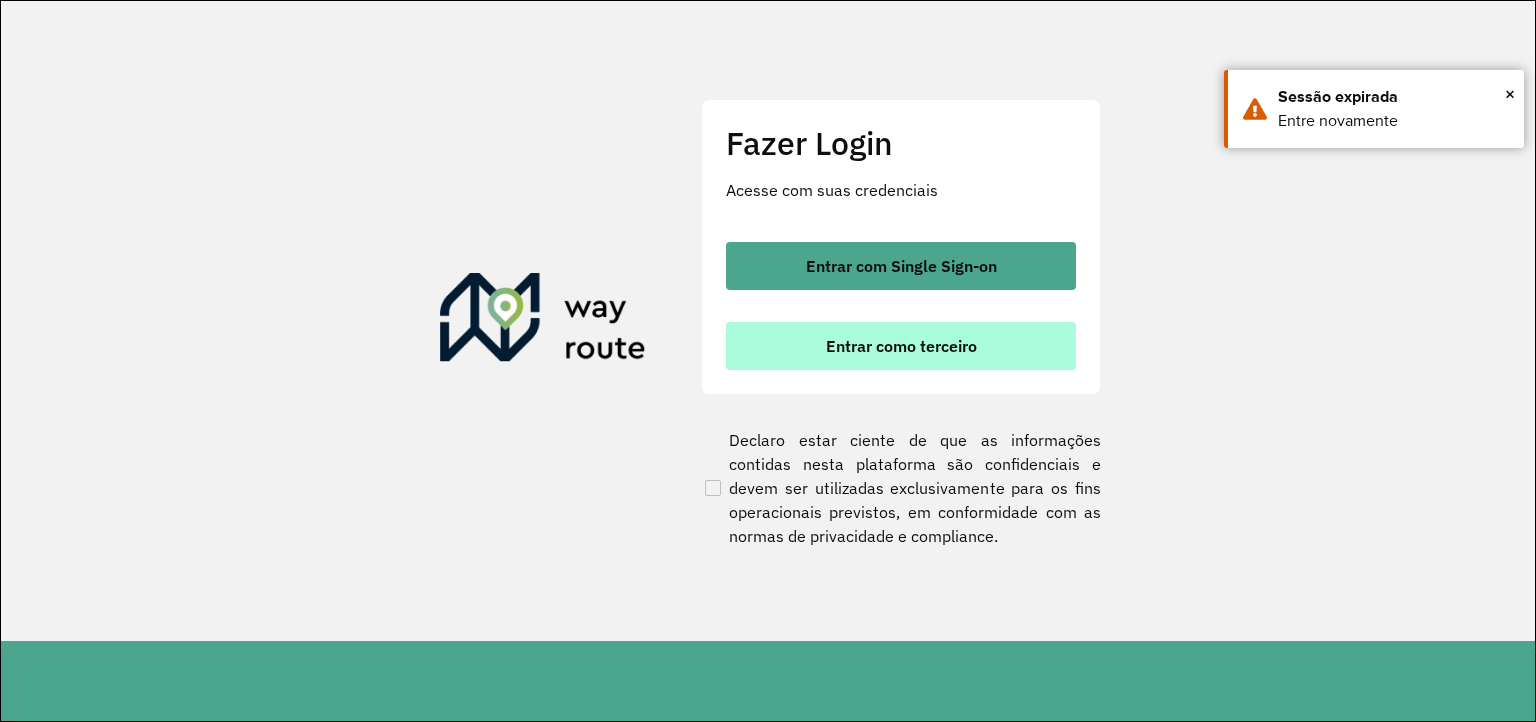 scroll, scrollTop: 0, scrollLeft: 0, axis: both 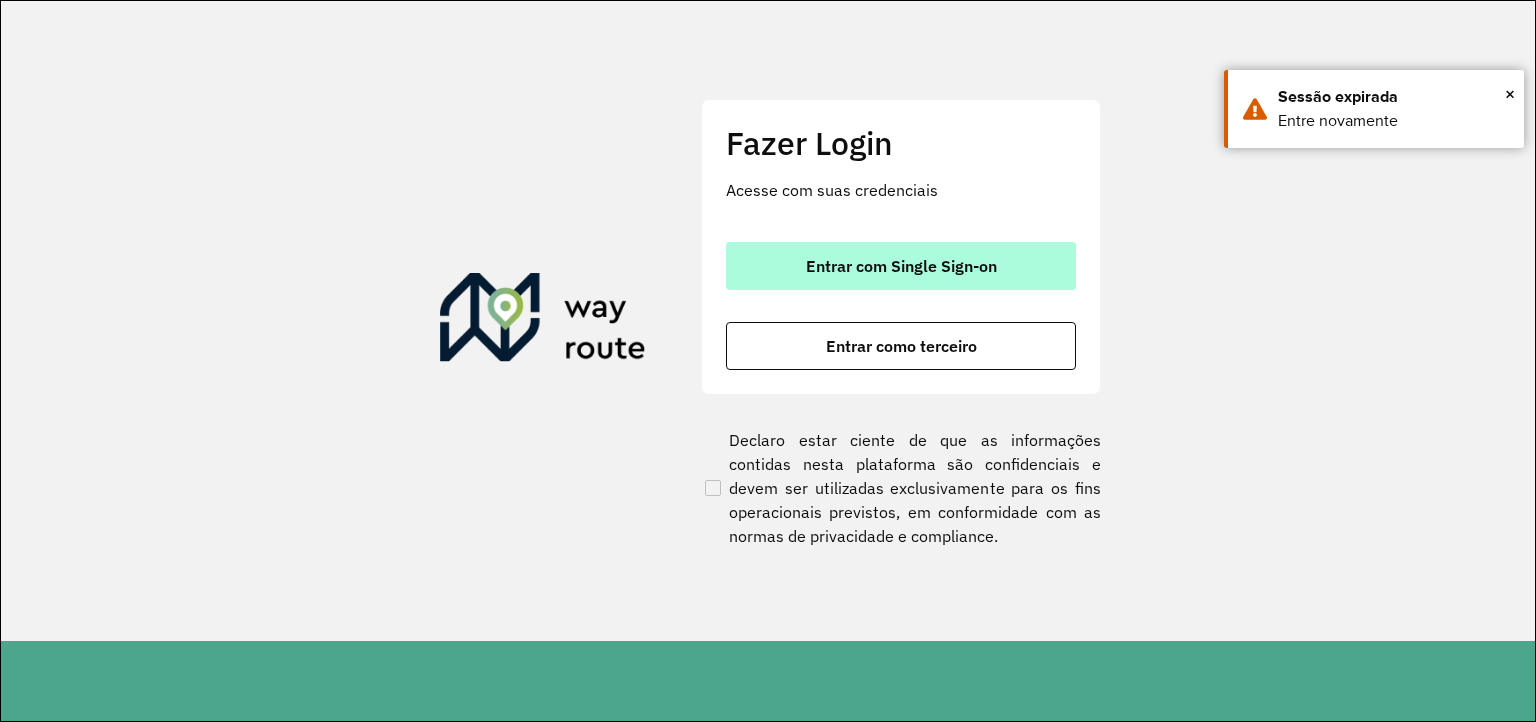 click on "Entrar com Single Sign-on" at bounding box center [901, 266] 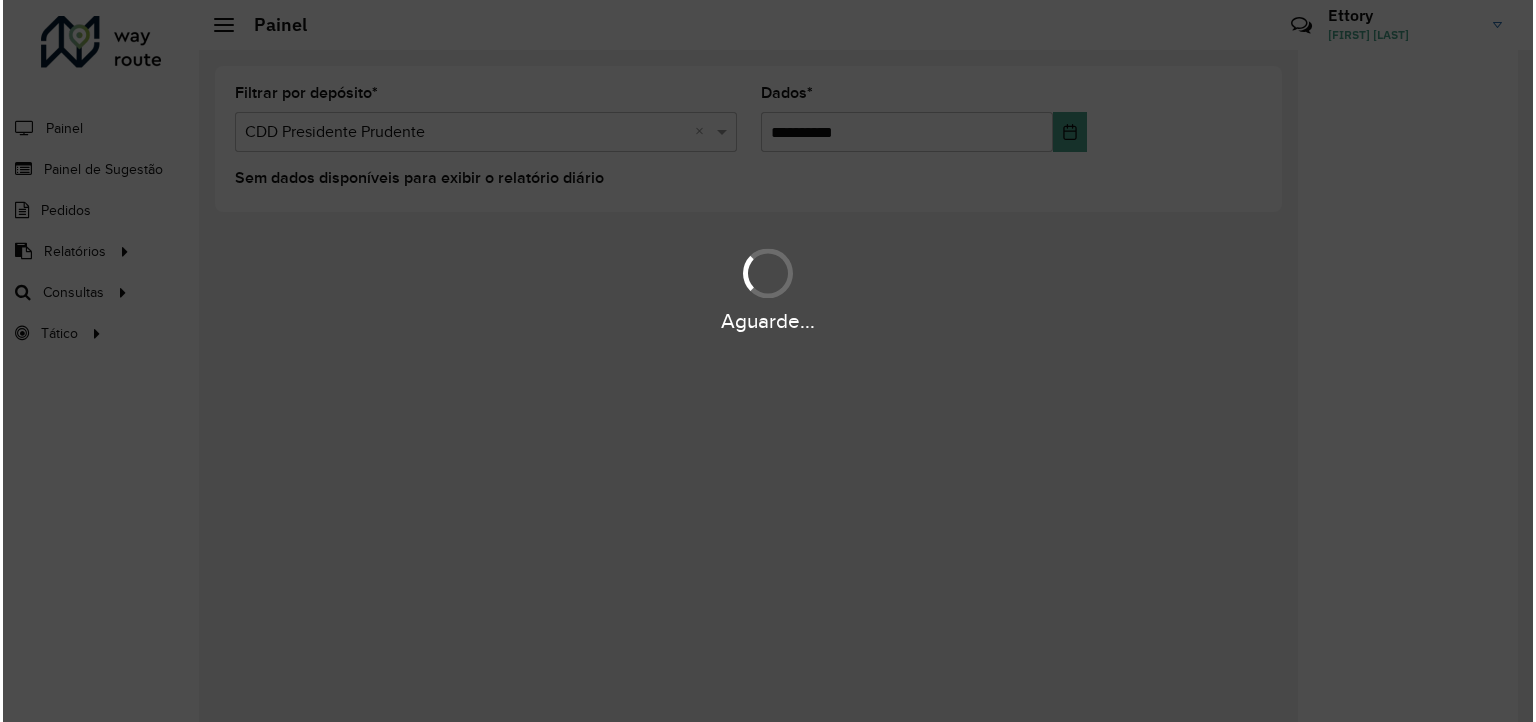 scroll, scrollTop: 0, scrollLeft: 0, axis: both 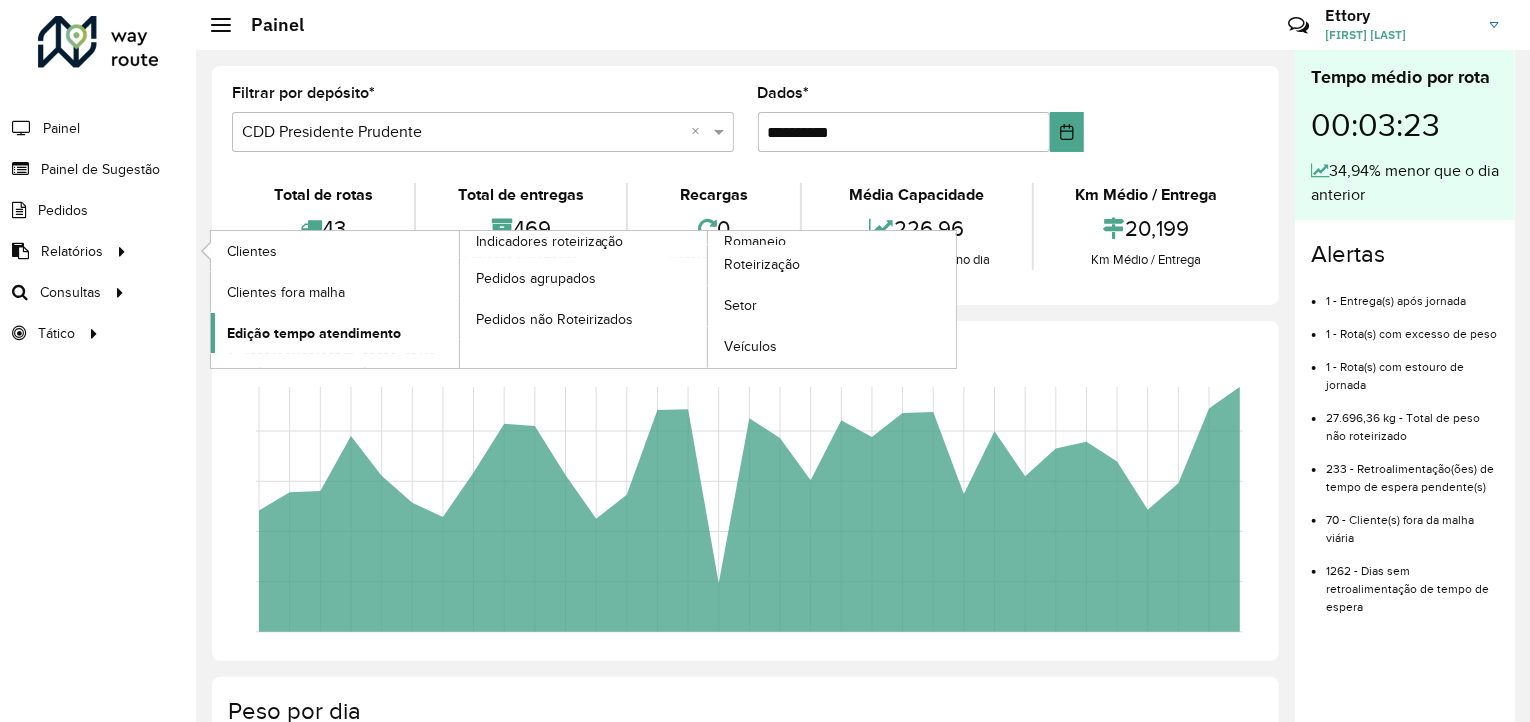 click on "Edição tempo atendimento" 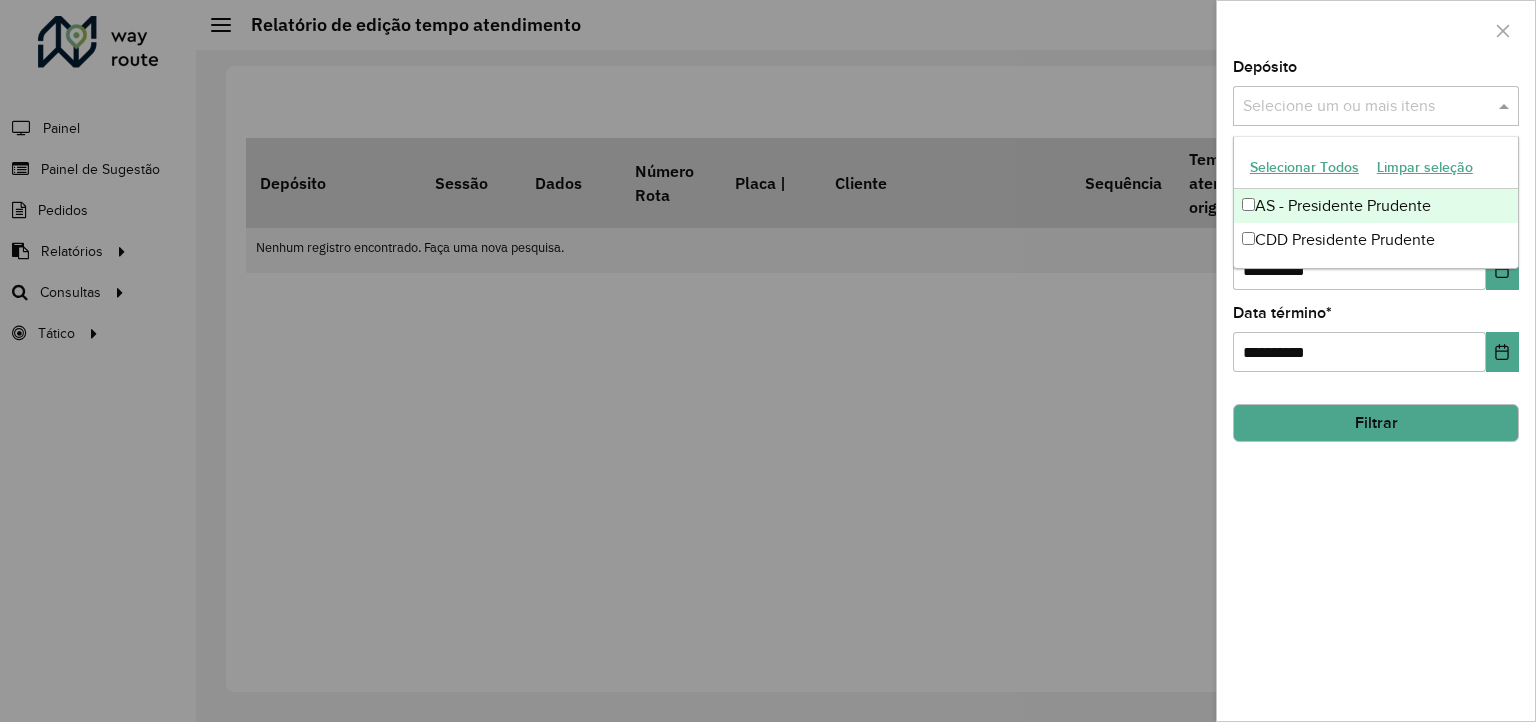 click at bounding box center (1366, 107) 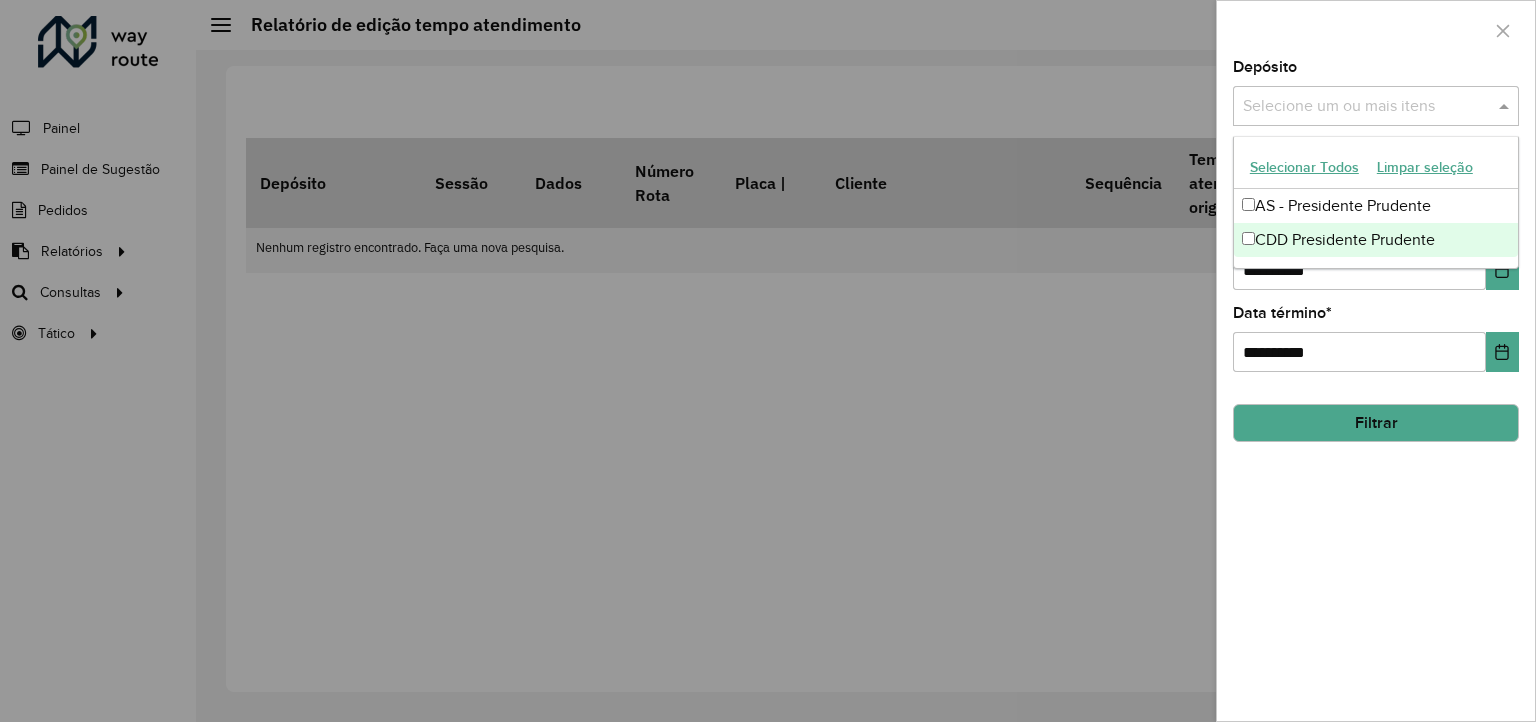 click on "CDD Presidente Prudente" at bounding box center (1345, 239) 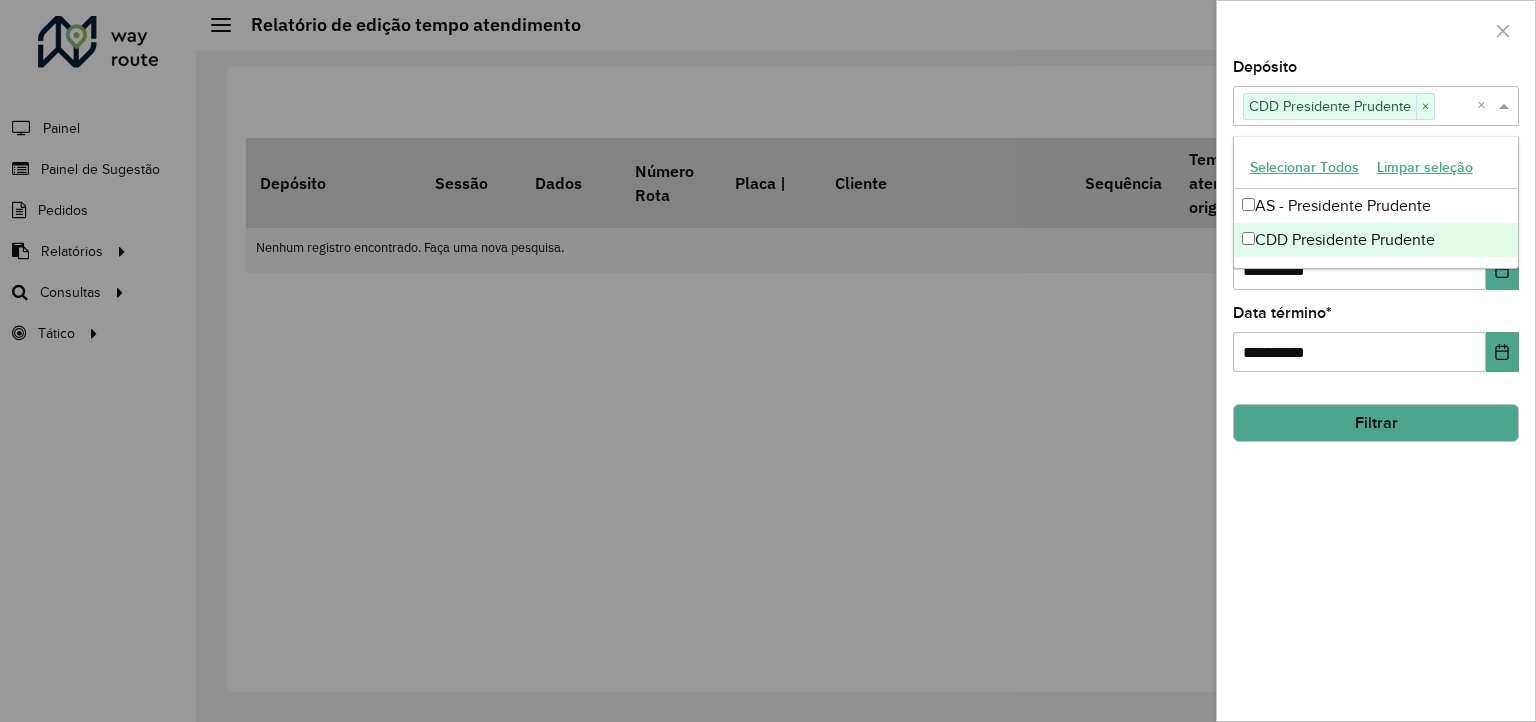 click on "**********" 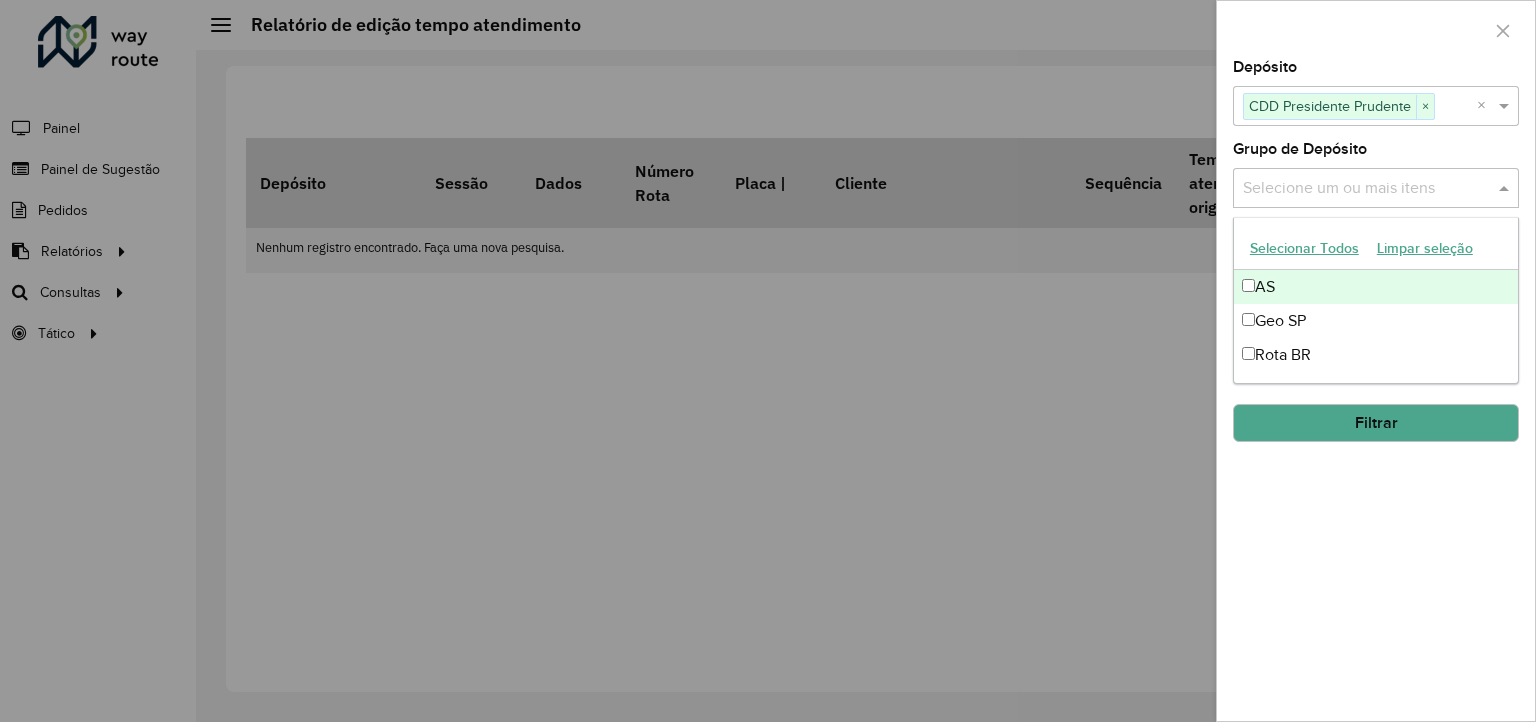 click at bounding box center [1366, 189] 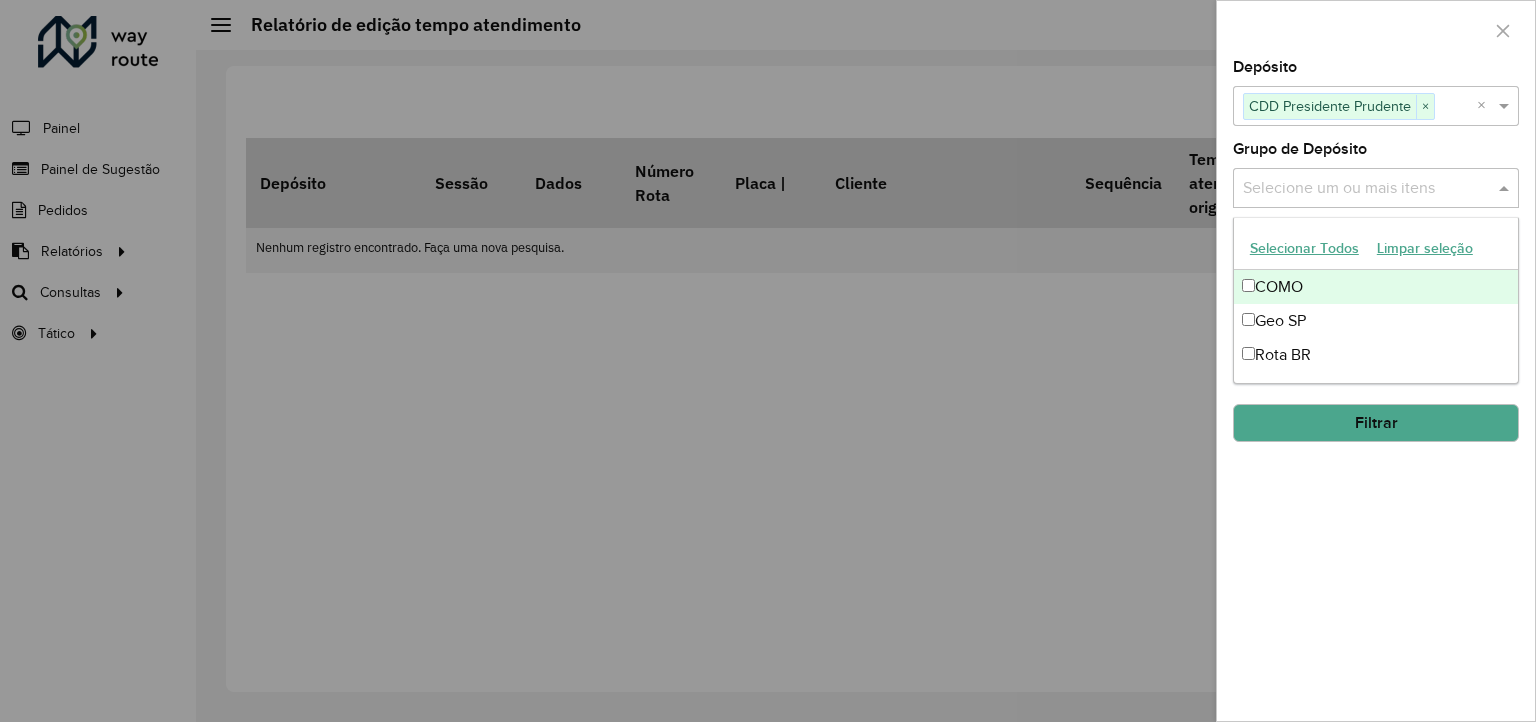 click on "Selecionar Todos" at bounding box center (1304, 248) 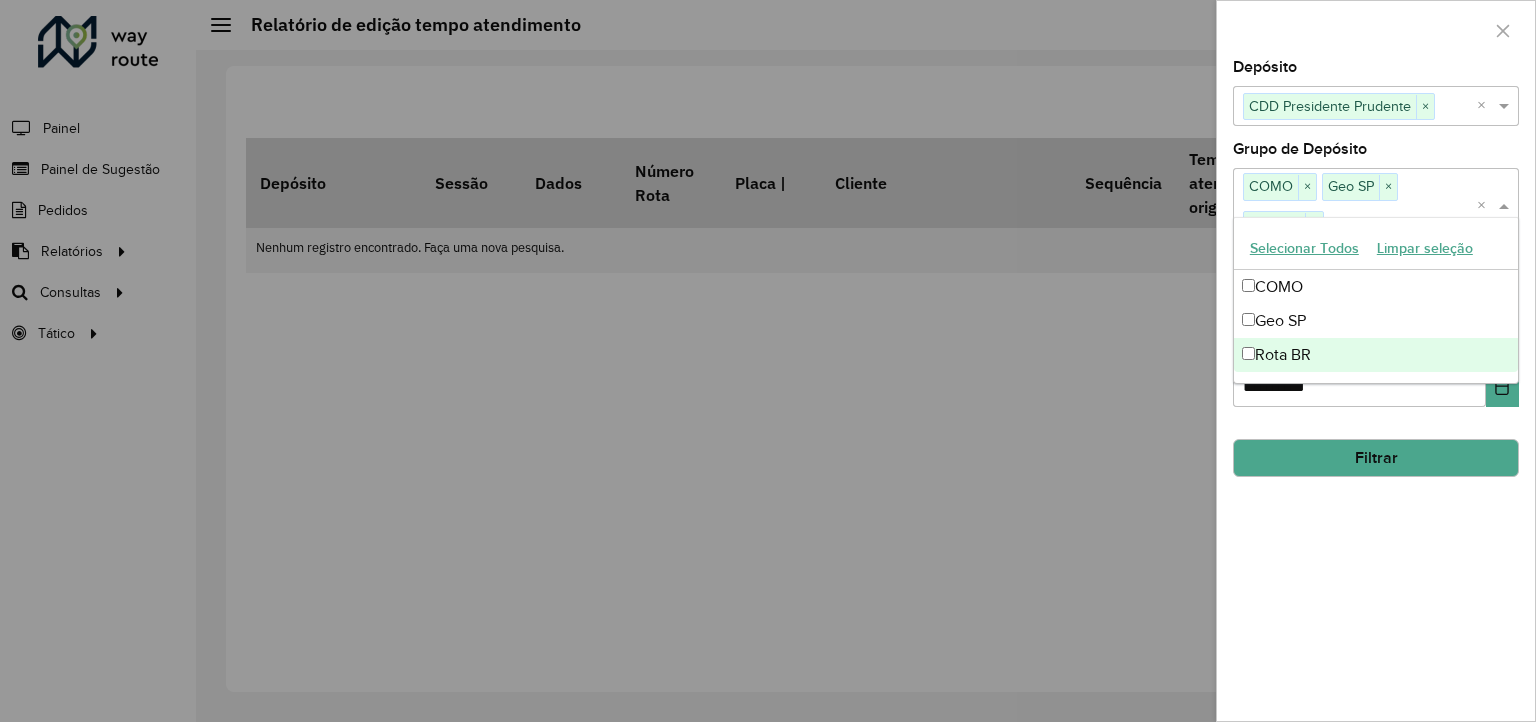 click on "**********" 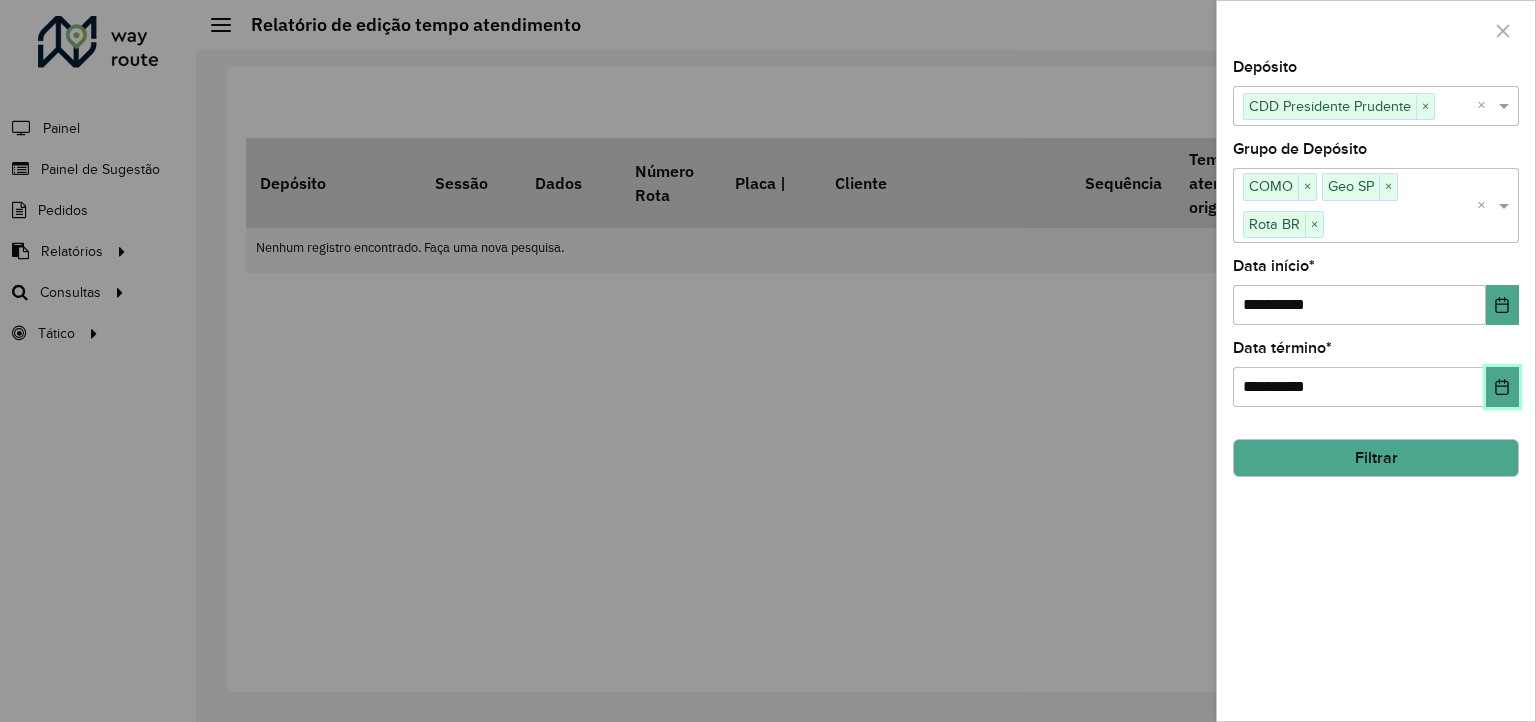 click at bounding box center [1502, 387] 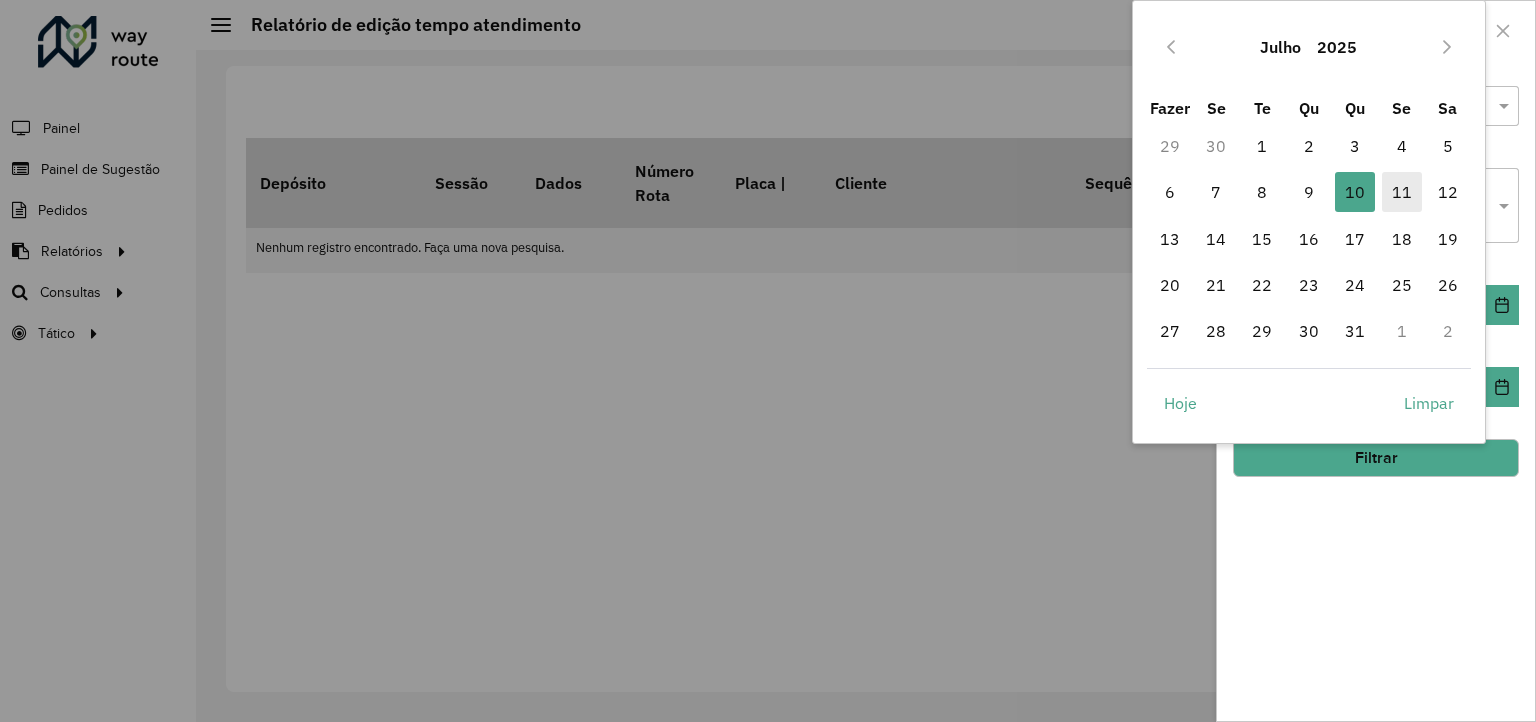 click on "11" at bounding box center (1402, 192) 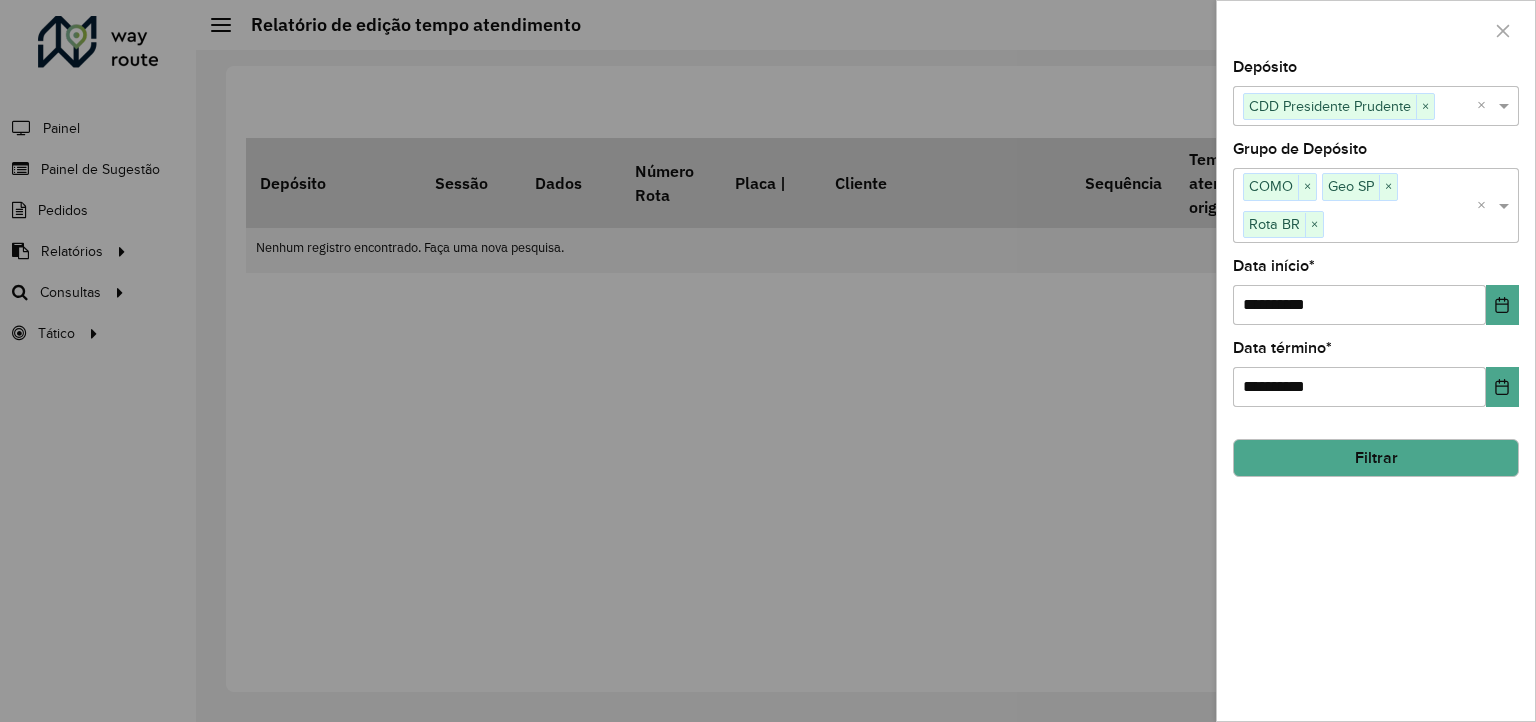 click on "Filtrar" 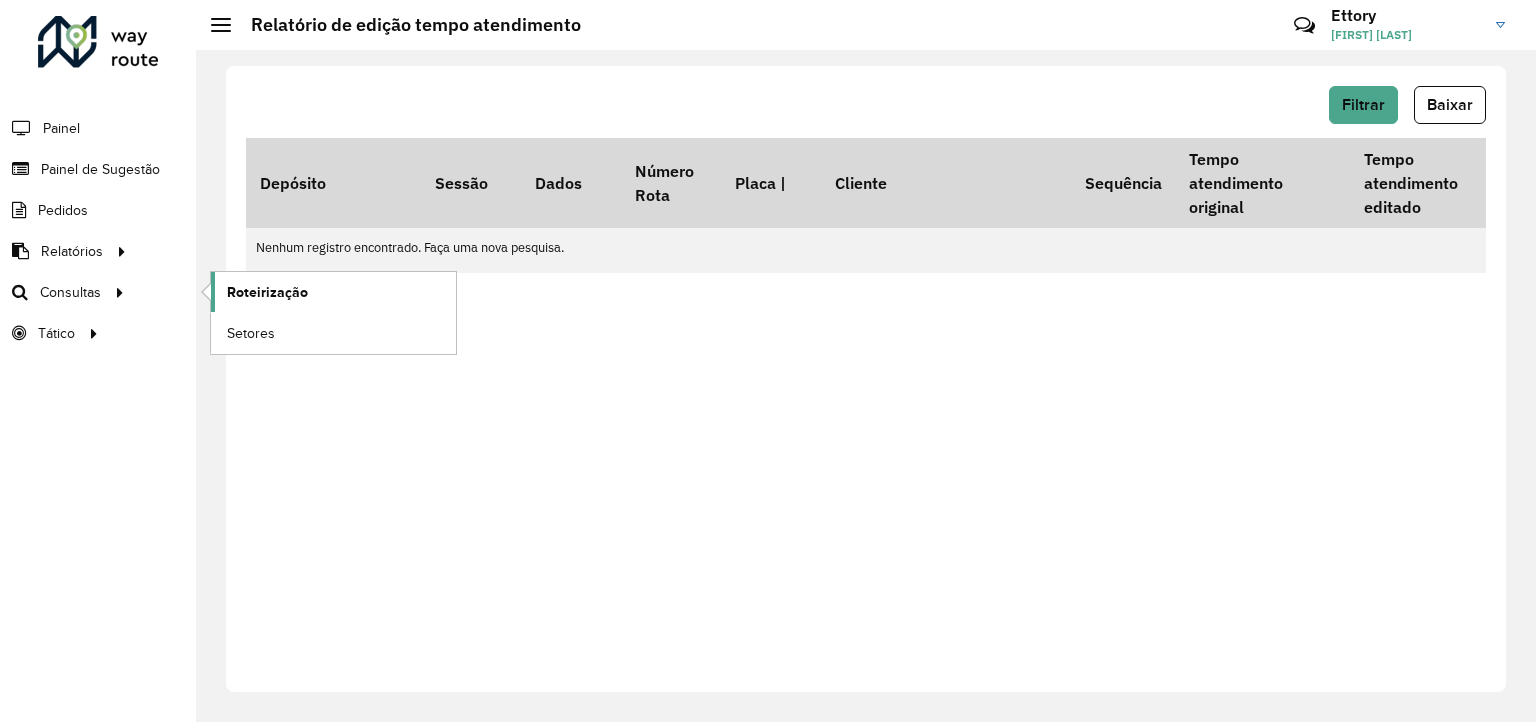 click on "Roteirização" 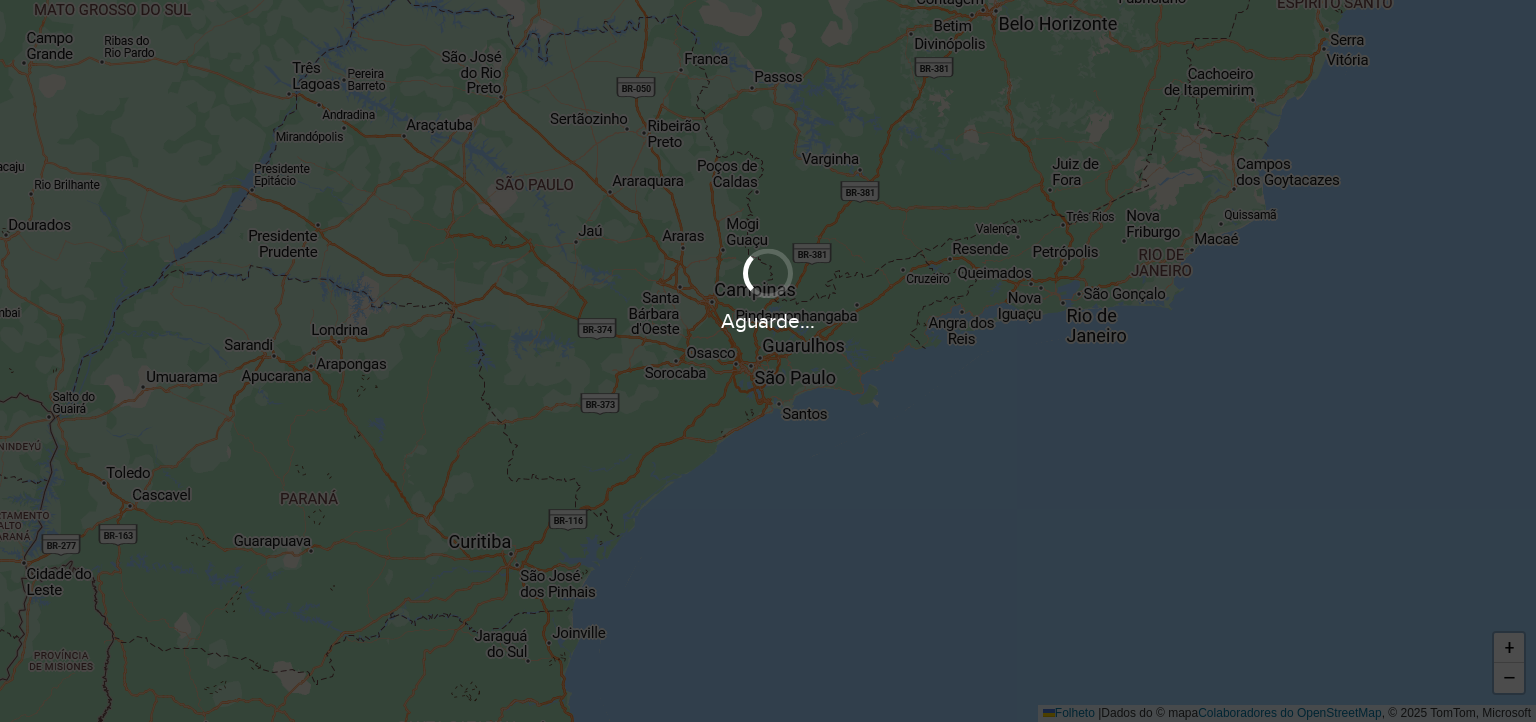 scroll, scrollTop: 0, scrollLeft: 0, axis: both 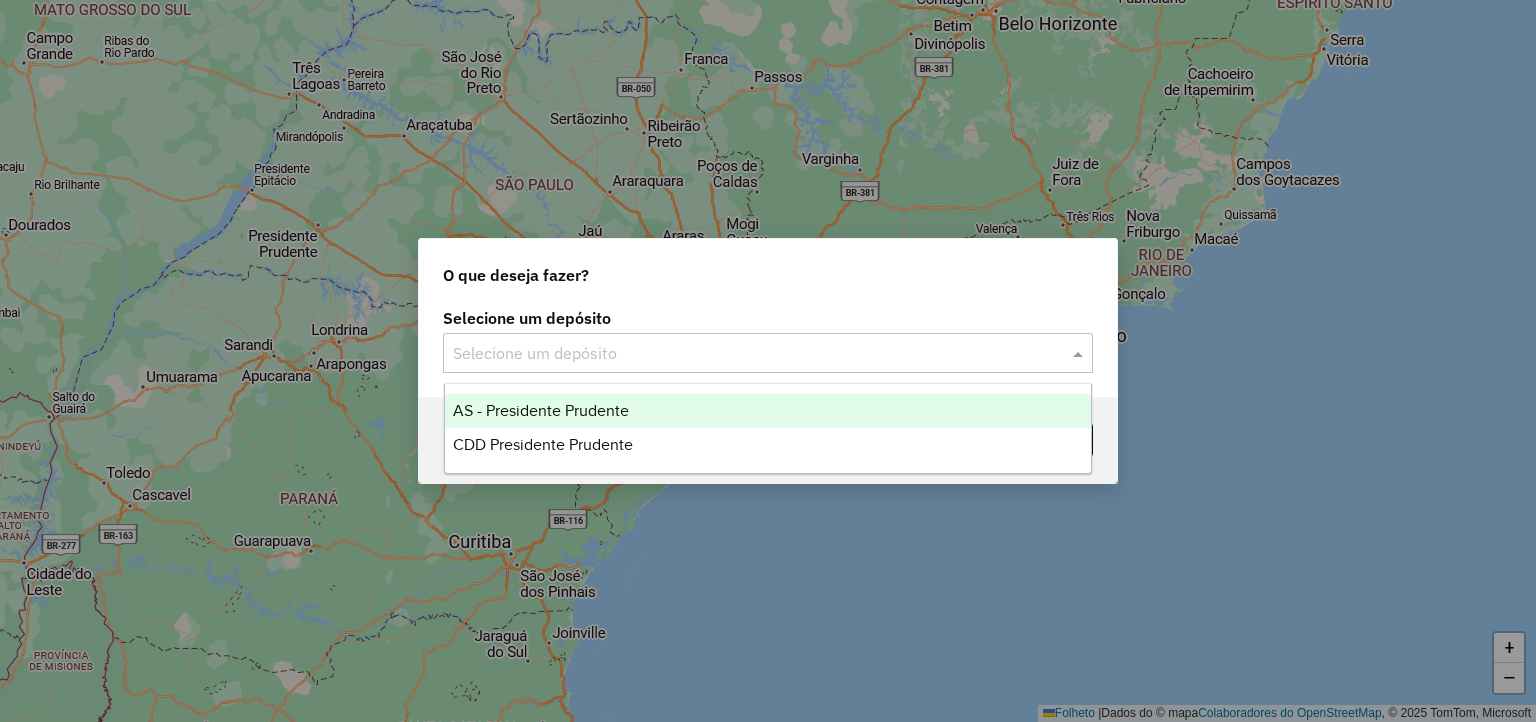 click 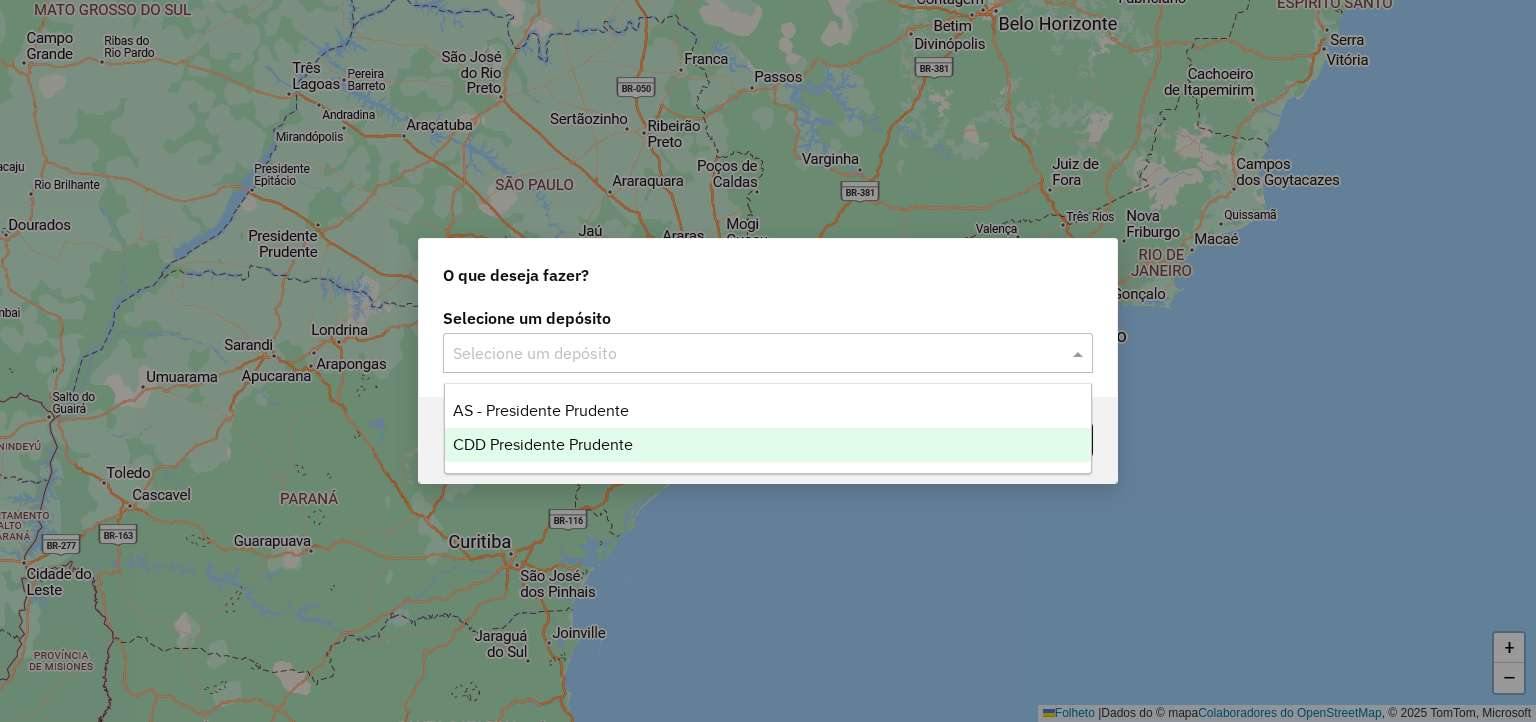click on "CDD Presidente Prudente" at bounding box center (543, 444) 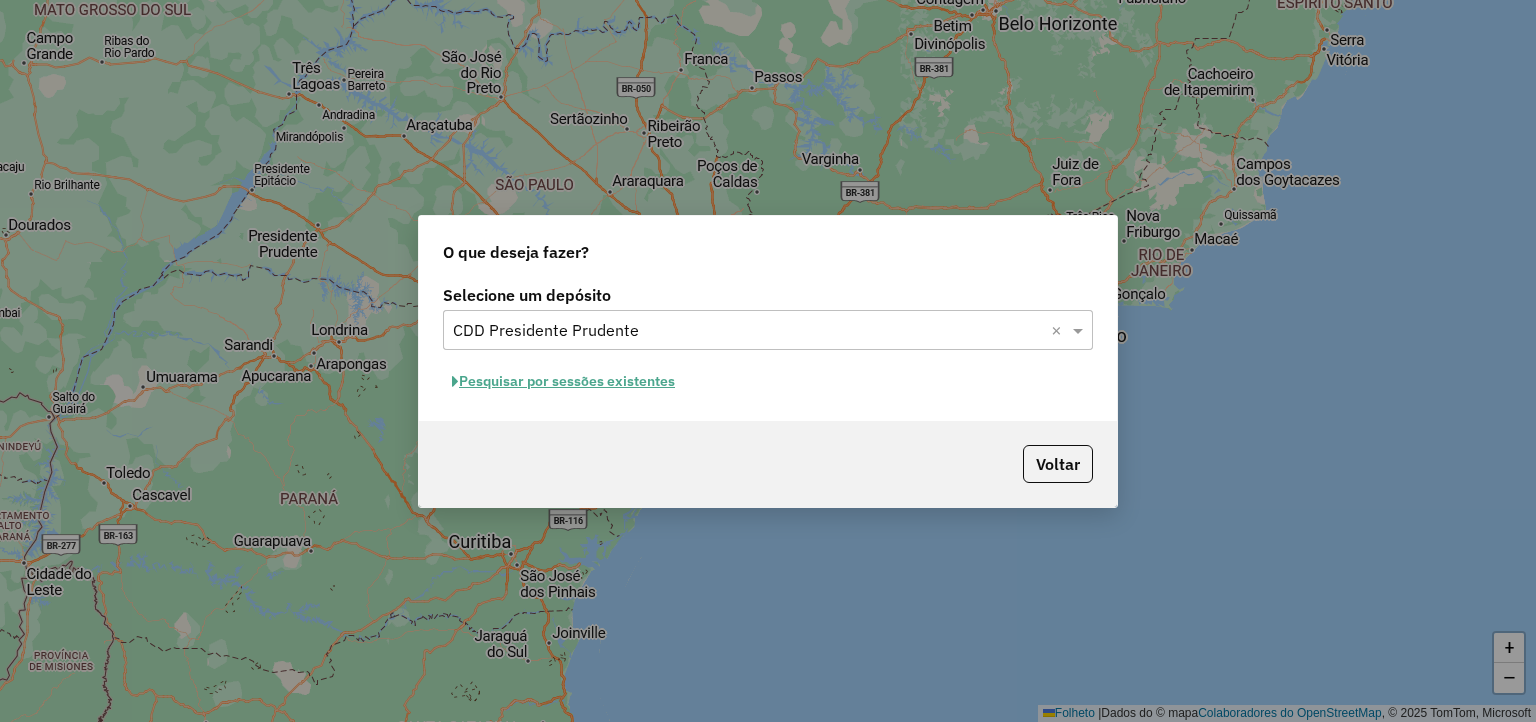click on "Pesquisar por sessões existentes" 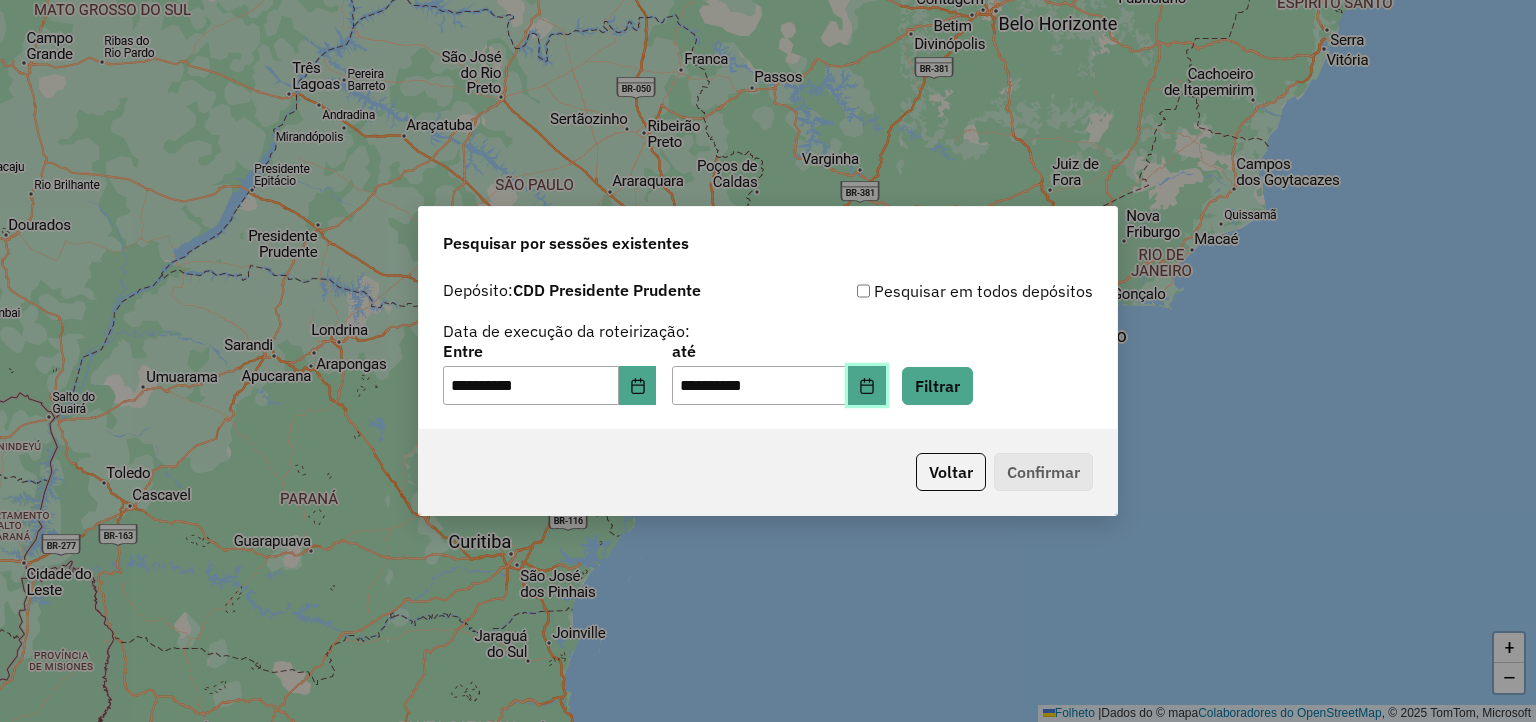 click at bounding box center (867, 386) 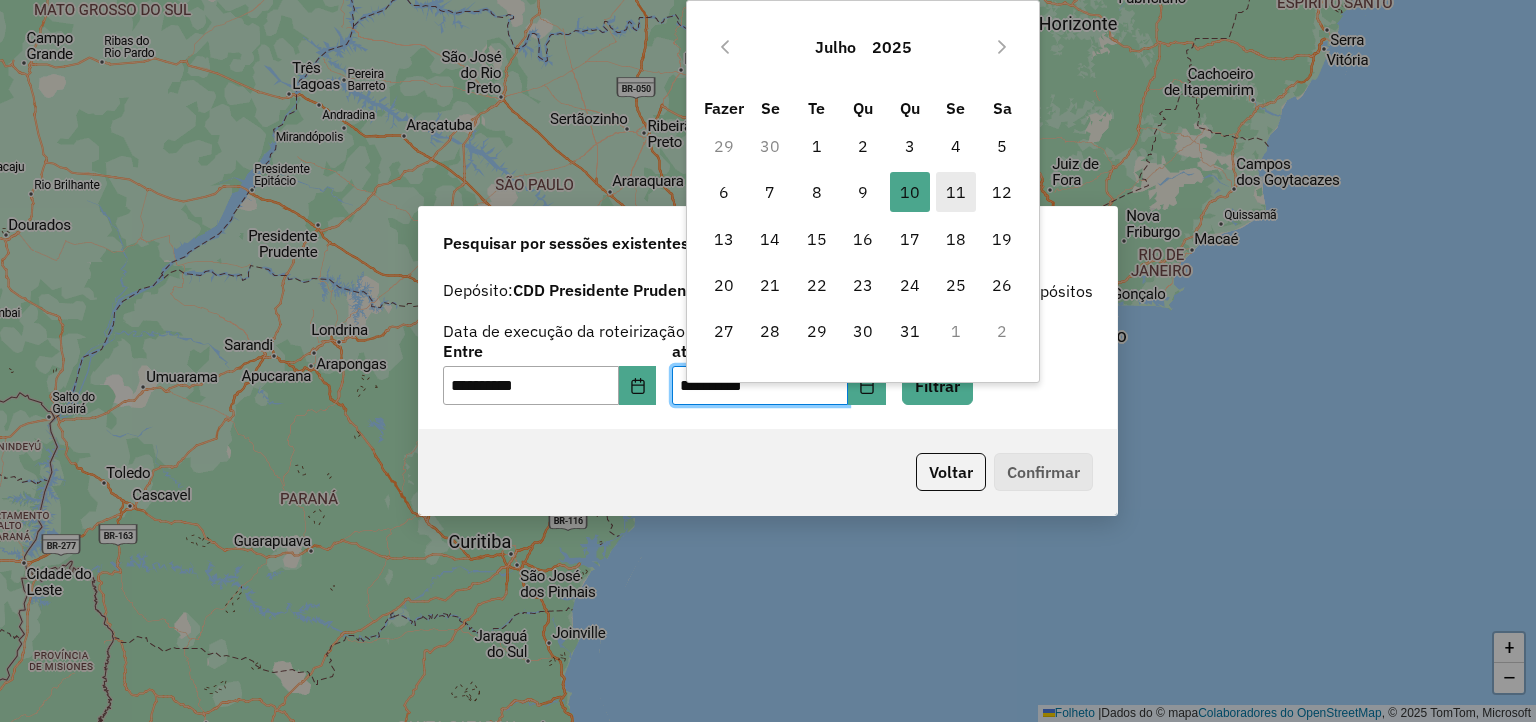 click on "11" at bounding box center [956, 192] 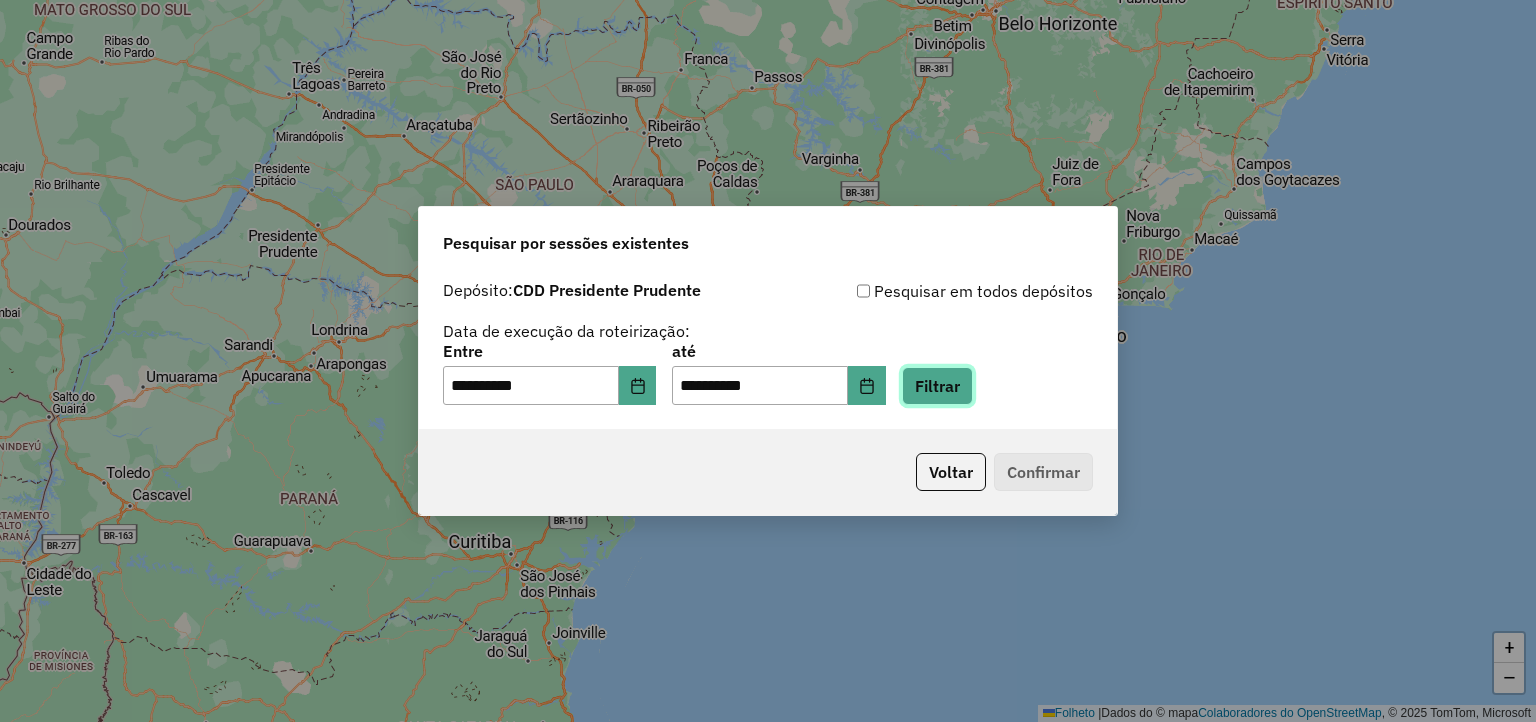 click on "Filtrar" 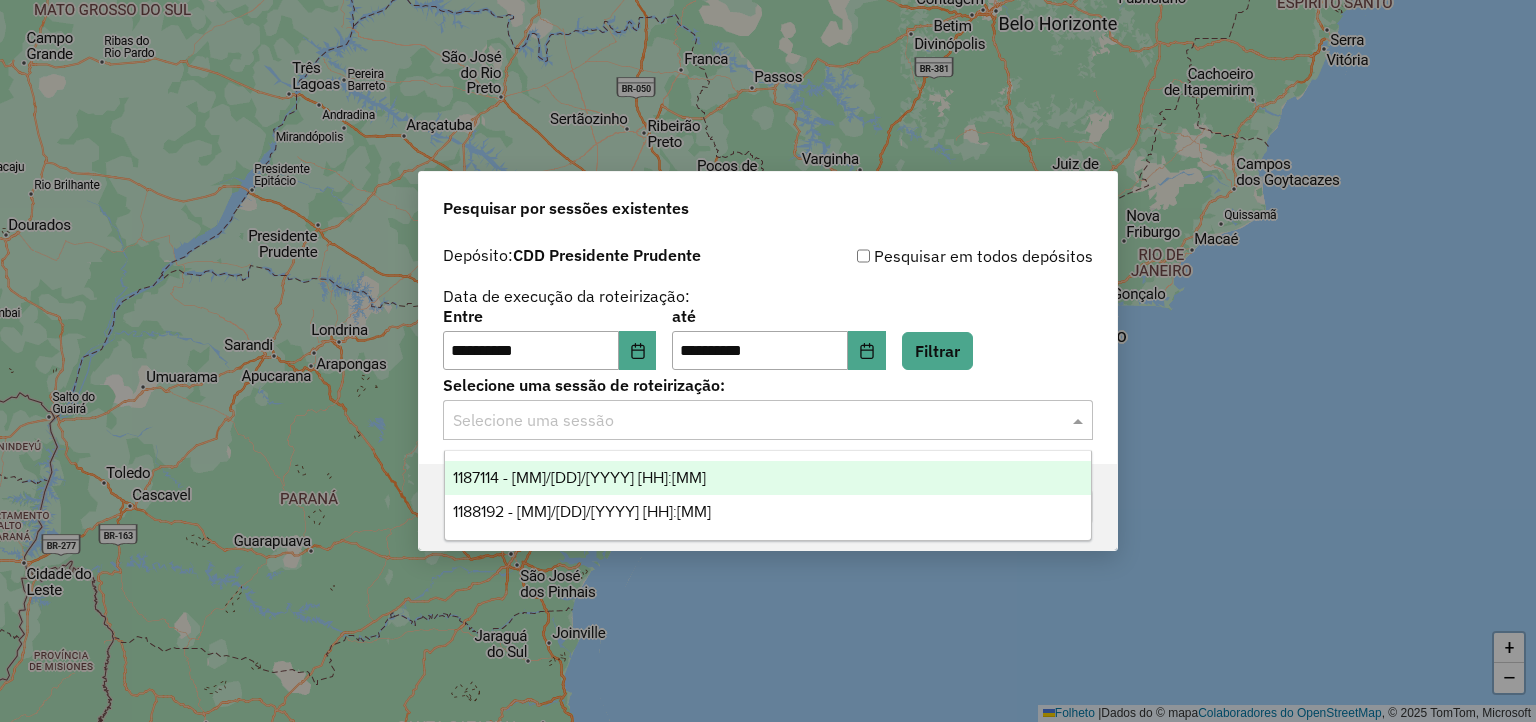 click on "Selecione uma sessão" 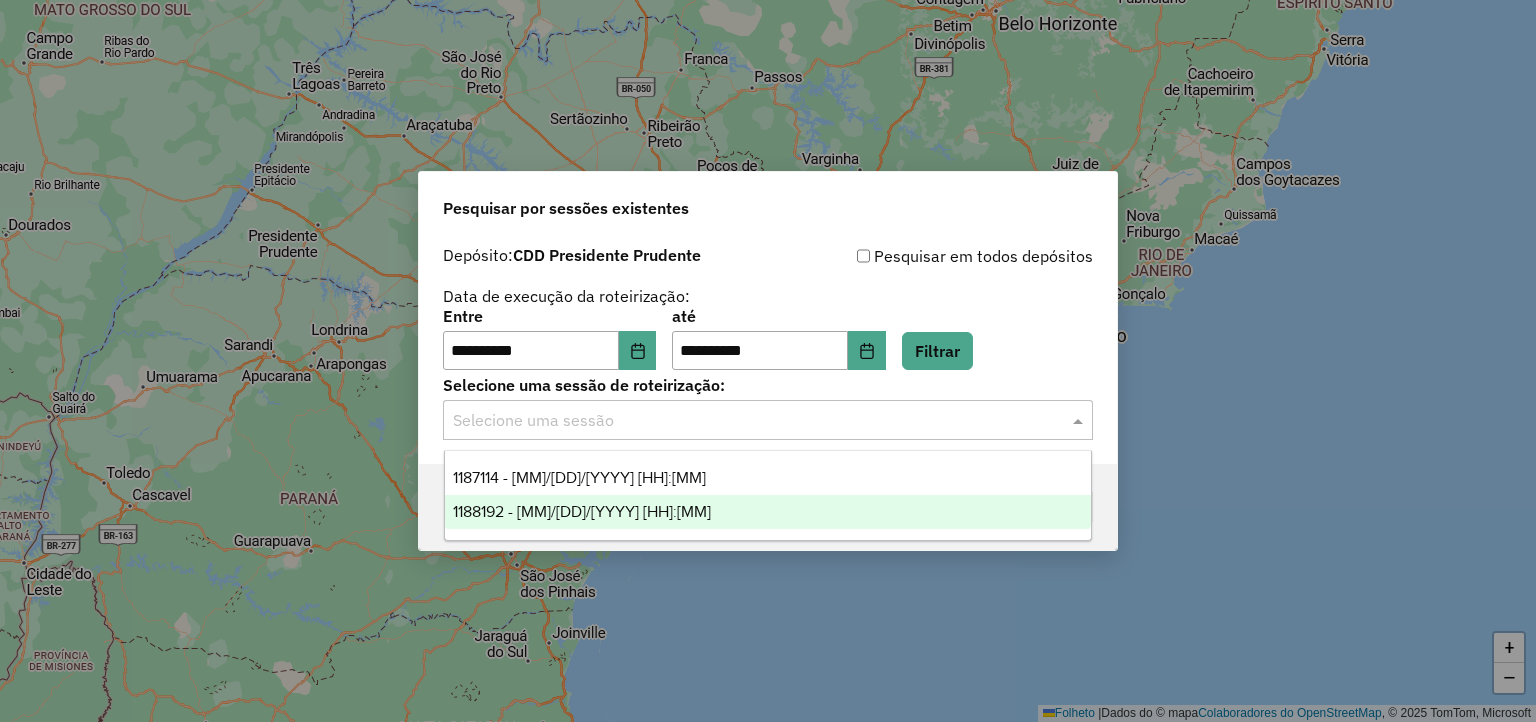 click on "1188192 - 11/07/2025 19:36" at bounding box center (582, 511) 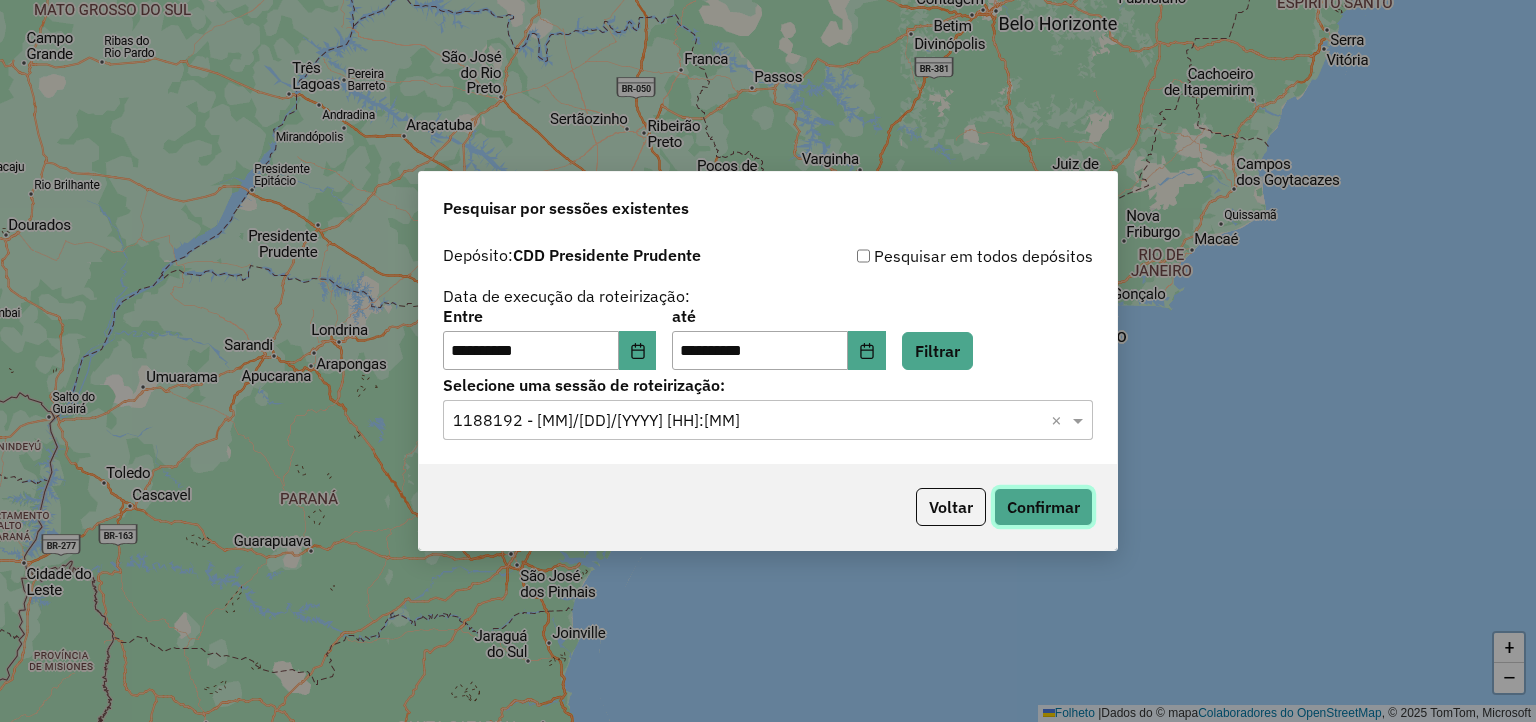 click on "Confirmar" 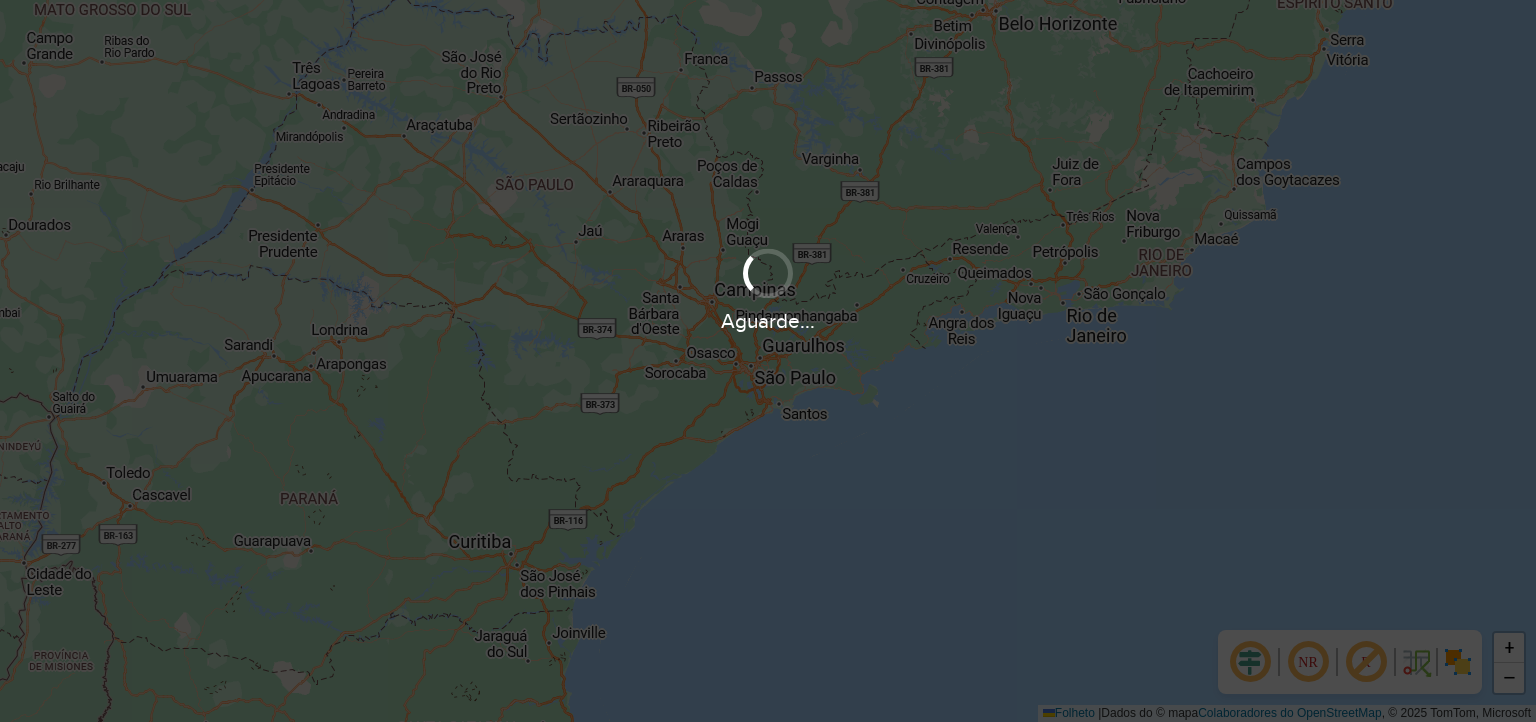 scroll, scrollTop: 0, scrollLeft: 0, axis: both 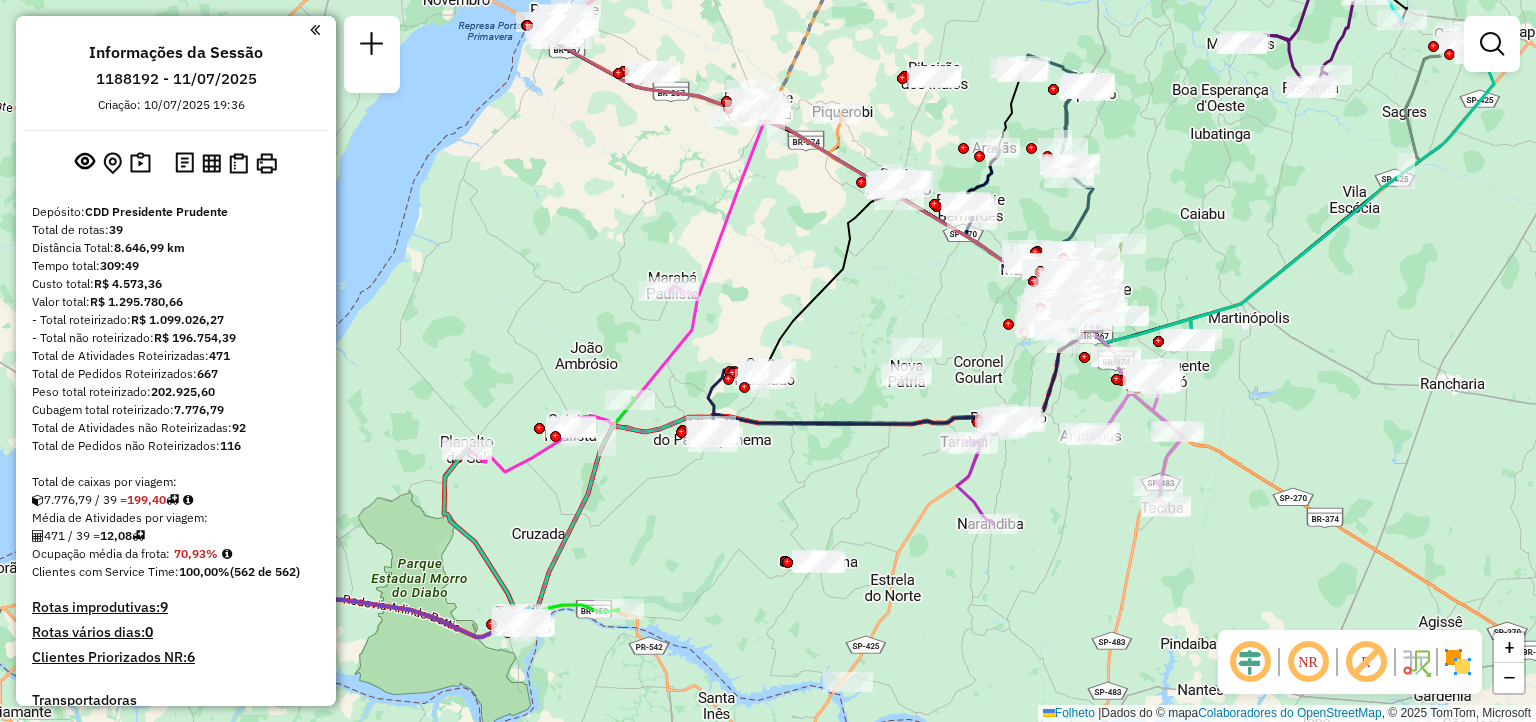 drag, startPoint x: 447, startPoint y: 515, endPoint x: 882, endPoint y: 407, distance: 448.20642 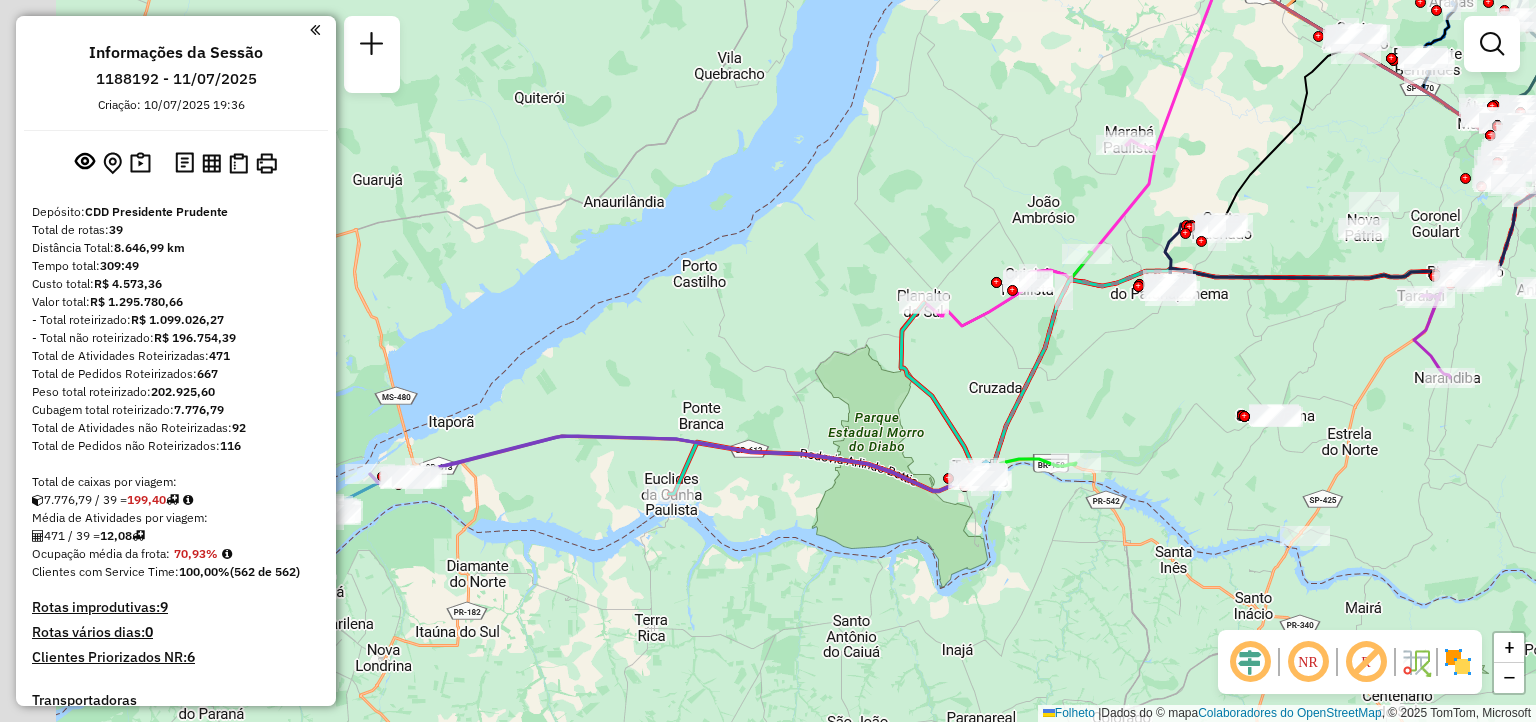 drag, startPoint x: 449, startPoint y: 537, endPoint x: 796, endPoint y: 456, distance: 356.3285 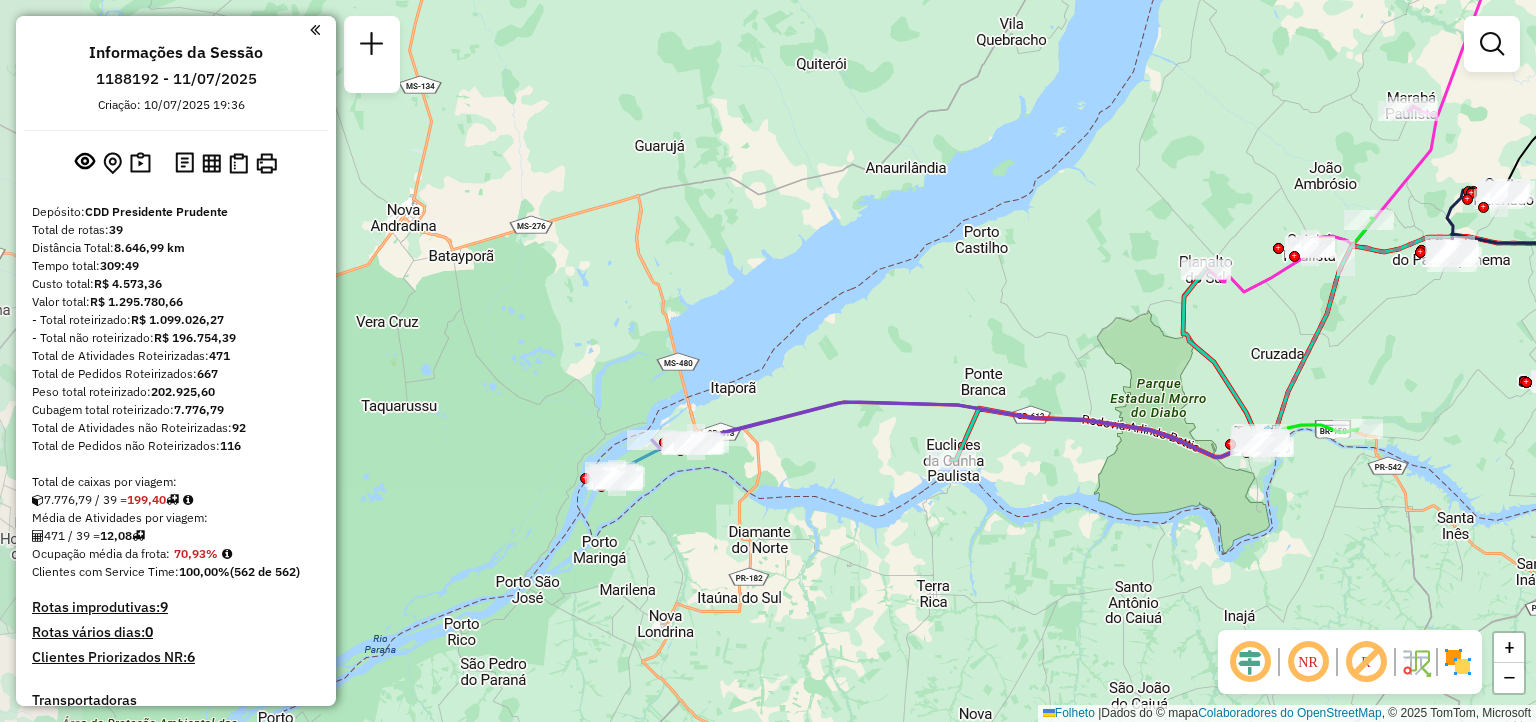 drag, startPoint x: 432, startPoint y: 576, endPoint x: 710, endPoint y: 546, distance: 279.614 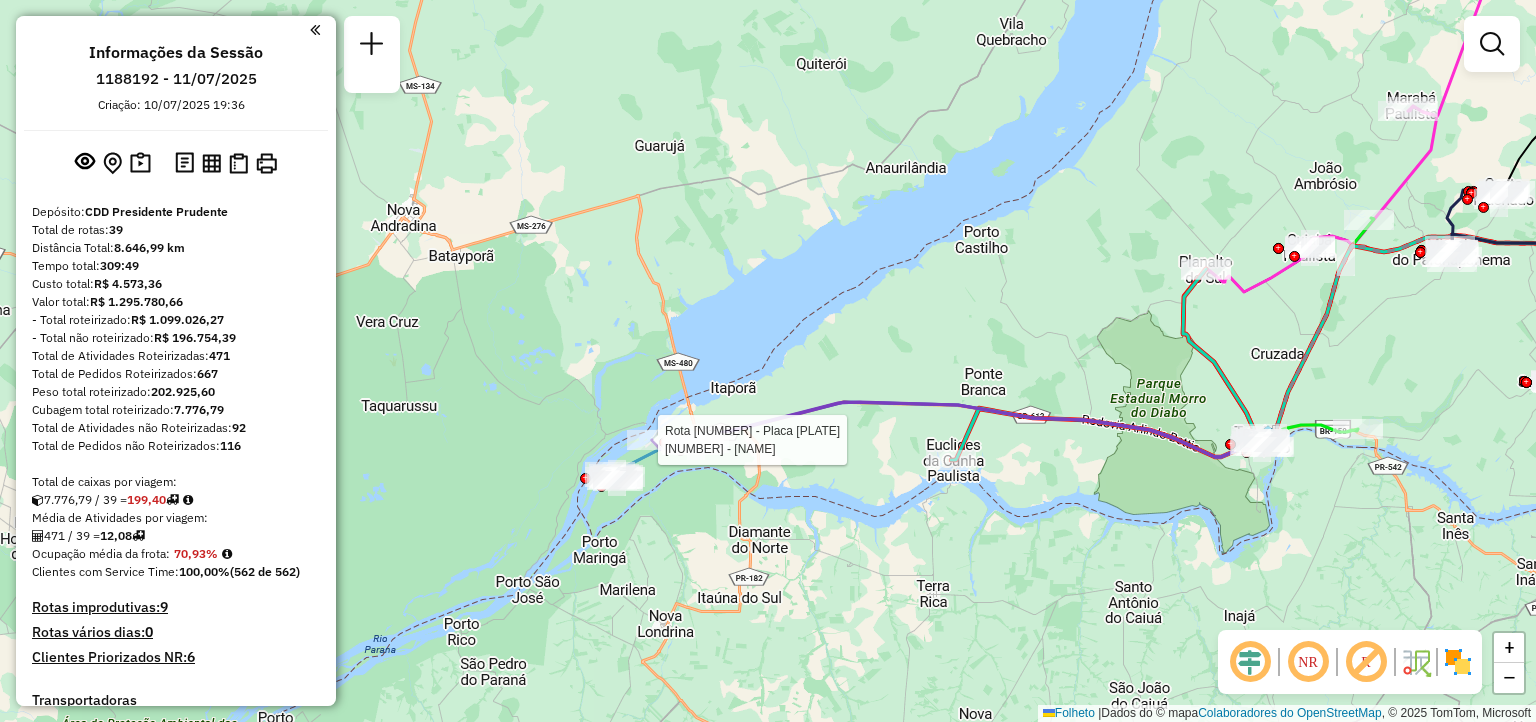 select on "**********" 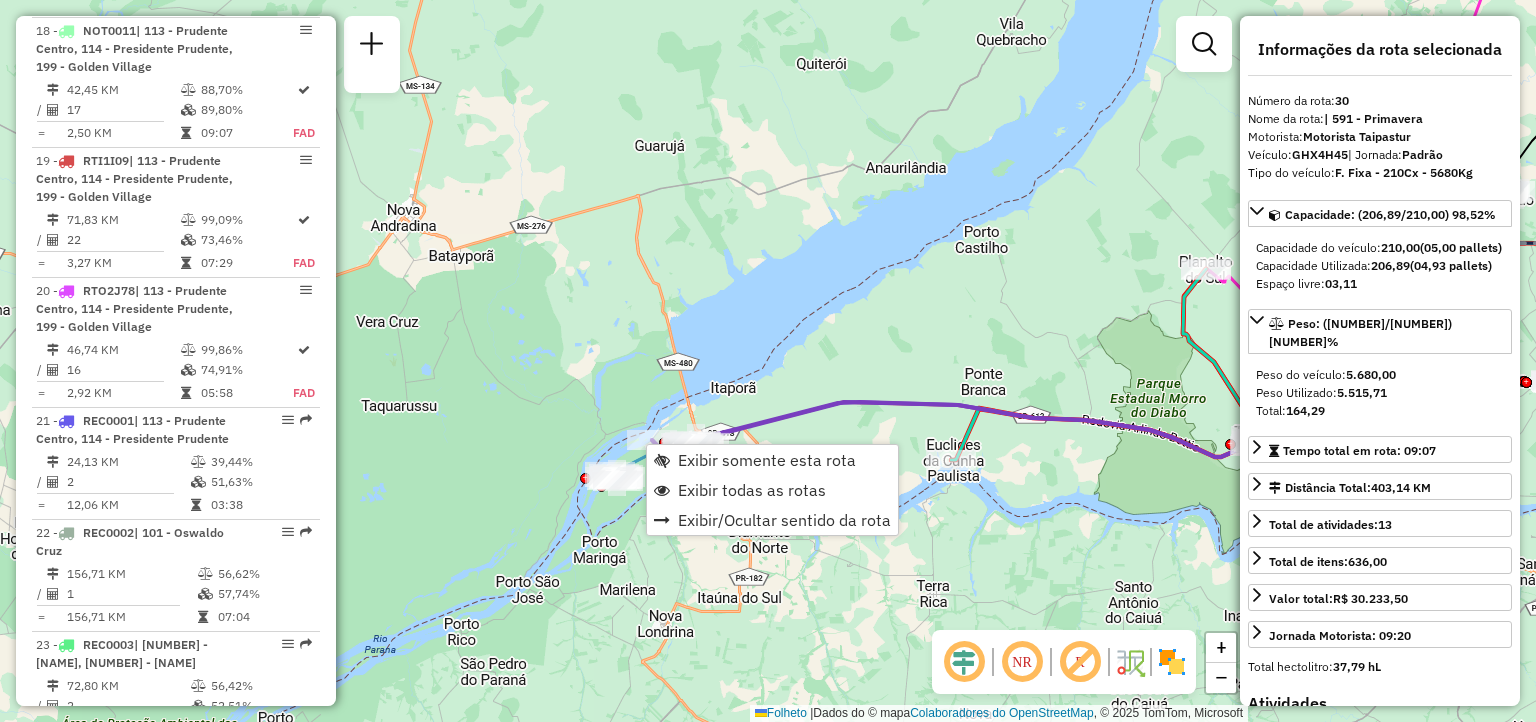 scroll, scrollTop: 3983, scrollLeft: 0, axis: vertical 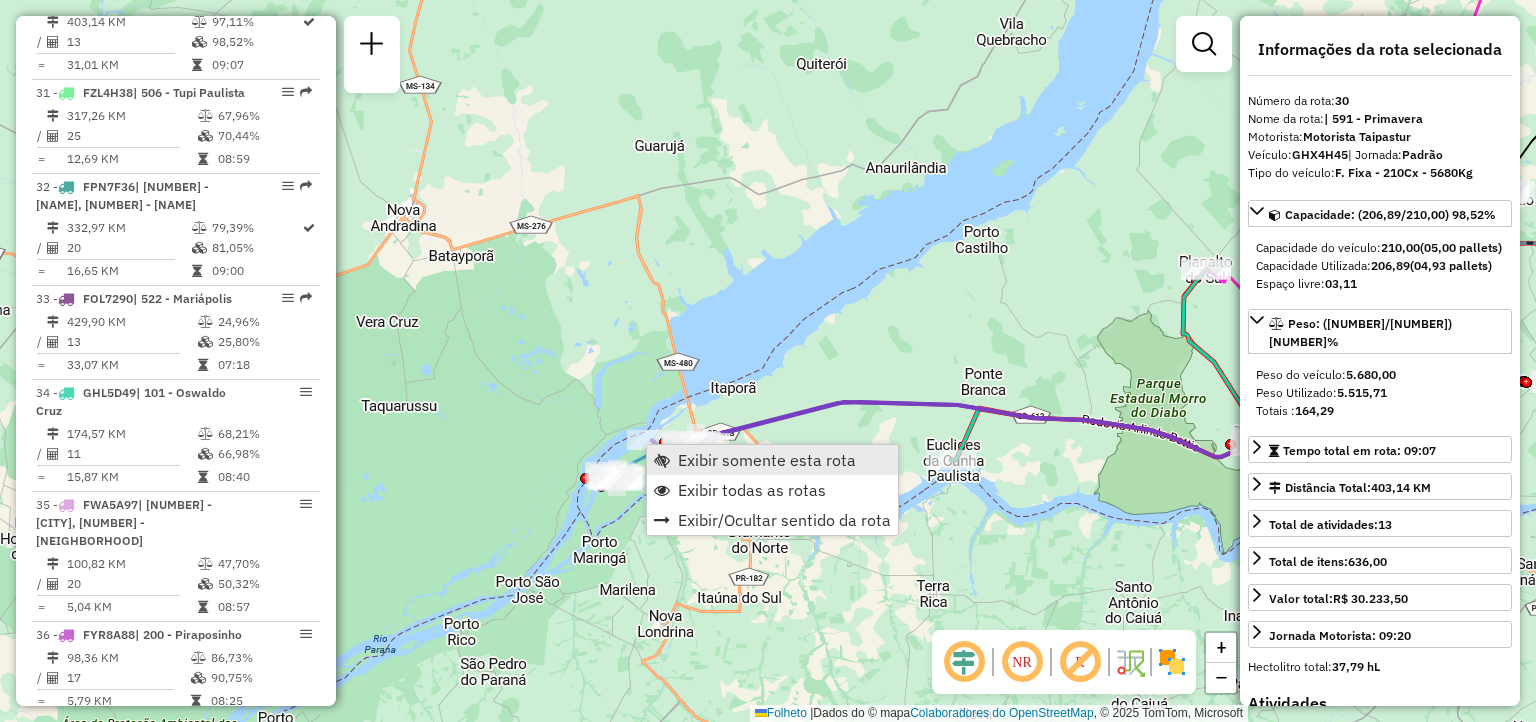 click on "Exibir somente esta rota" at bounding box center (767, 460) 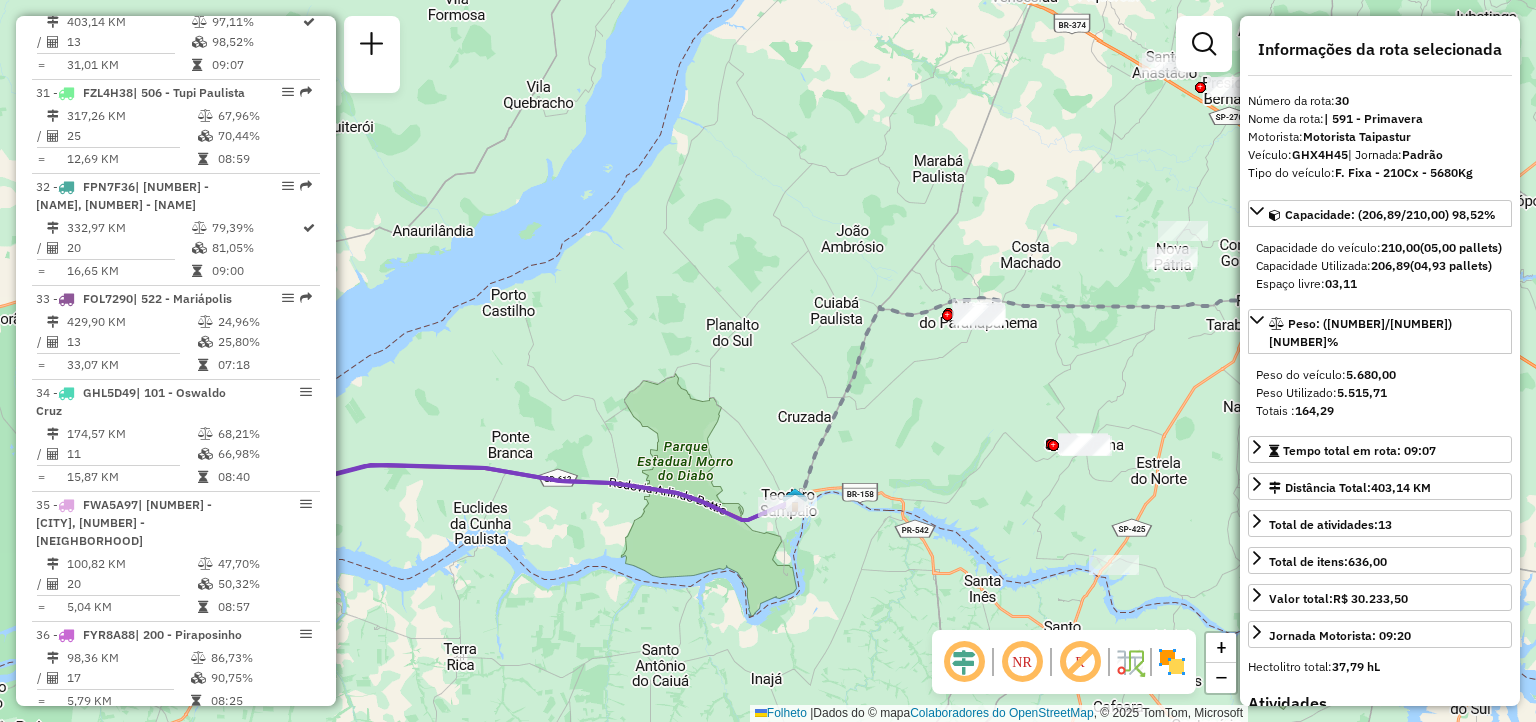 click on "Janela de atendimento Grade de atendimento Capacidade Transportadoras Veículos Cliente Pedidos  Rotas Selecione os dias de semana para filtrar as janelas de atendimento  Seg   Ter   Qua   Qui   Sex   Sáb   Dom  Informe o período da janela de atendimento: De: Até:  Filtrar exatamente a janela do cliente  Considerar janela de atendimento padrão  Selecione os dias de semana para filtrar as grades de atendimento  Seg   Ter   Qua   Qui   Sex   Sáb   Dom   Considerar clientes sem dia de atendimento cadastrado  Clientes fora do dia de atendimento selecionado Filtrar as atividades entre os valores definidos abaixo:  Peso mínimo:   Peso máximo:   Cubagem mínima:   Cubagem máxima:   De:   Até:  Filtrar as atividades entre o tempo de atendimento definido abaixo:  De:   Até:   Considerar capacidade total dos clientes não roteirizados Transportadora: Selecione um ou mais itens Tipo de veículo: Selecione um ou mais itens Veículo: Selecione um ou mais itens Motorista: Selecione um ou mais itens Nome: Rótulo:" 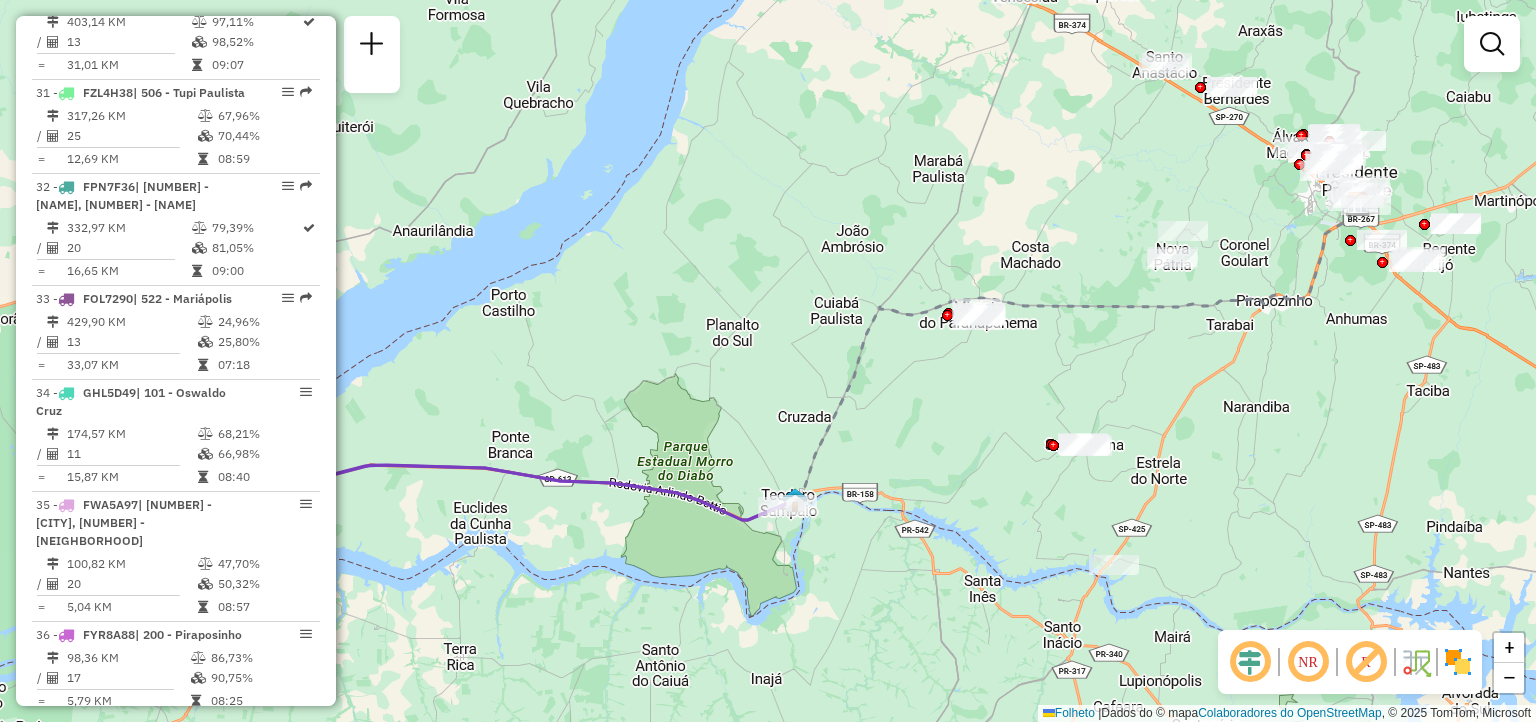 click on "Janela de atendimento Grade de atendimento Capacidade Transportadoras Veículos Cliente Pedidos  Rotas Selecione os dias de semana para filtrar as janelas de atendimento  Seg   Ter   Qua   Qui   Sex   Sáb   Dom  Informe o período da janela de atendimento: De: Até:  Filtrar exatamente a janela do cliente  Considerar janela de atendimento padrão  Selecione os dias de semana para filtrar as grades de atendimento  Seg   Ter   Qua   Qui   Sex   Sáb   Dom   Considerar clientes sem dia de atendimento cadastrado  Clientes fora do dia de atendimento selecionado Filtrar as atividades entre os valores definidos abaixo:  Peso mínimo:   Peso máximo:   Cubagem mínima:   Cubagem máxima:   De:   Até:  Filtrar as atividades entre o tempo de atendimento definido abaixo:  De:   Até:   Considerar capacidade total dos clientes não roteirizados Transportadora: Selecione um ou mais itens Tipo de veículo: Selecione um ou mais itens Veículo: Selecione um ou mais itens Motorista: Selecione um ou mais itens Nome: Rótulo:" 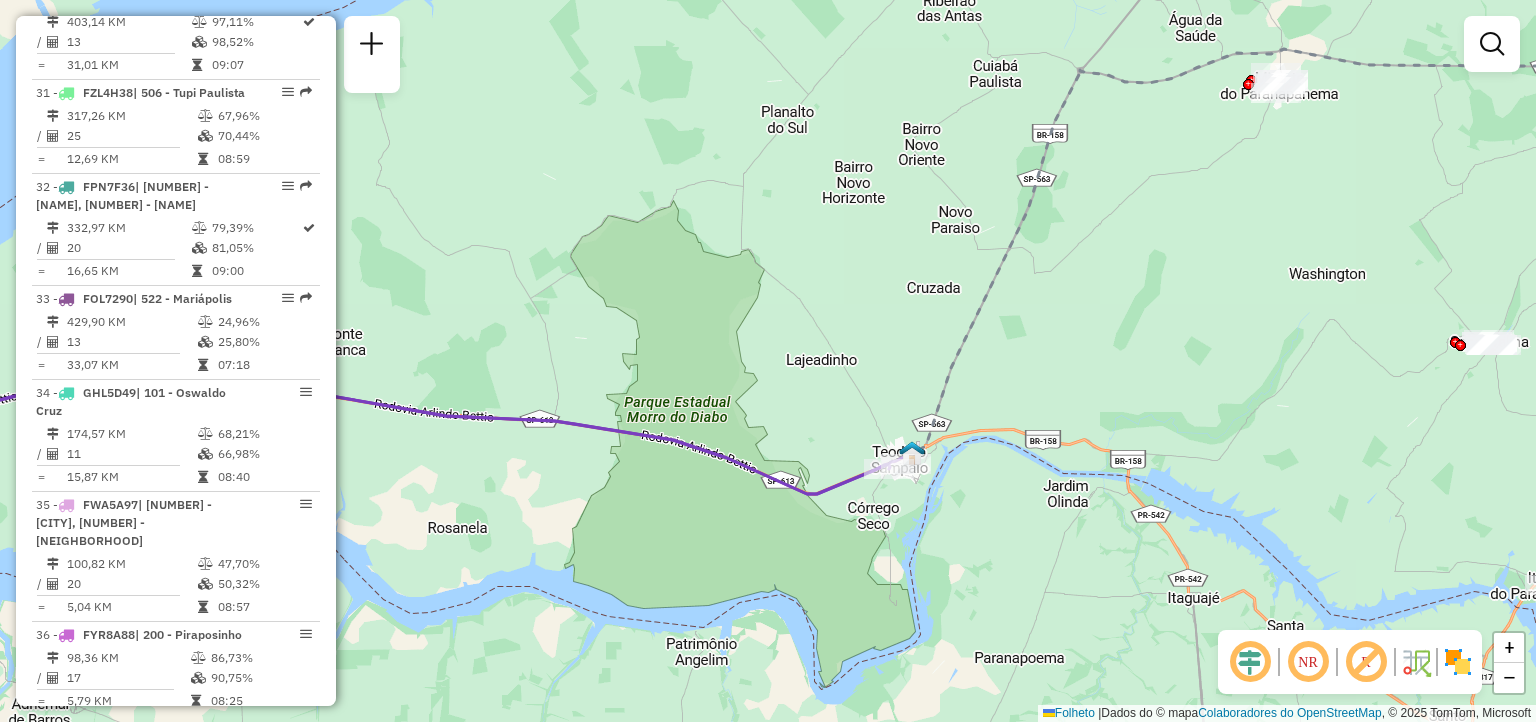 click on "Janela de atendimento Grade de atendimento Capacidade Transportadoras Veículos Cliente Pedidos  Rotas Selecione os dias de semana para filtrar as janelas de atendimento  Seg   Ter   Qua   Qui   Sex   Sáb   Dom  Informe o período da janela de atendimento: De: Até:  Filtrar exatamente a janela do cliente  Considerar janela de atendimento padrão  Selecione os dias de semana para filtrar as grades de atendimento  Seg   Ter   Qua   Qui   Sex   Sáb   Dom   Considerar clientes sem dia de atendimento cadastrado  Clientes fora do dia de atendimento selecionado Filtrar as atividades entre os valores definidos abaixo:  Peso mínimo:   Peso máximo:   Cubagem mínima:   Cubagem máxima:   De:   Até:  Filtrar as atividades entre o tempo de atendimento definido abaixo:  De:   Até:   Considerar capacidade total dos clientes não roteirizados Transportadora: Selecione um ou mais itens Tipo de veículo: Selecione um ou mais itens Veículo: Selecione um ou mais itens Motorista: Selecione um ou mais itens Nome: Rótulo:" 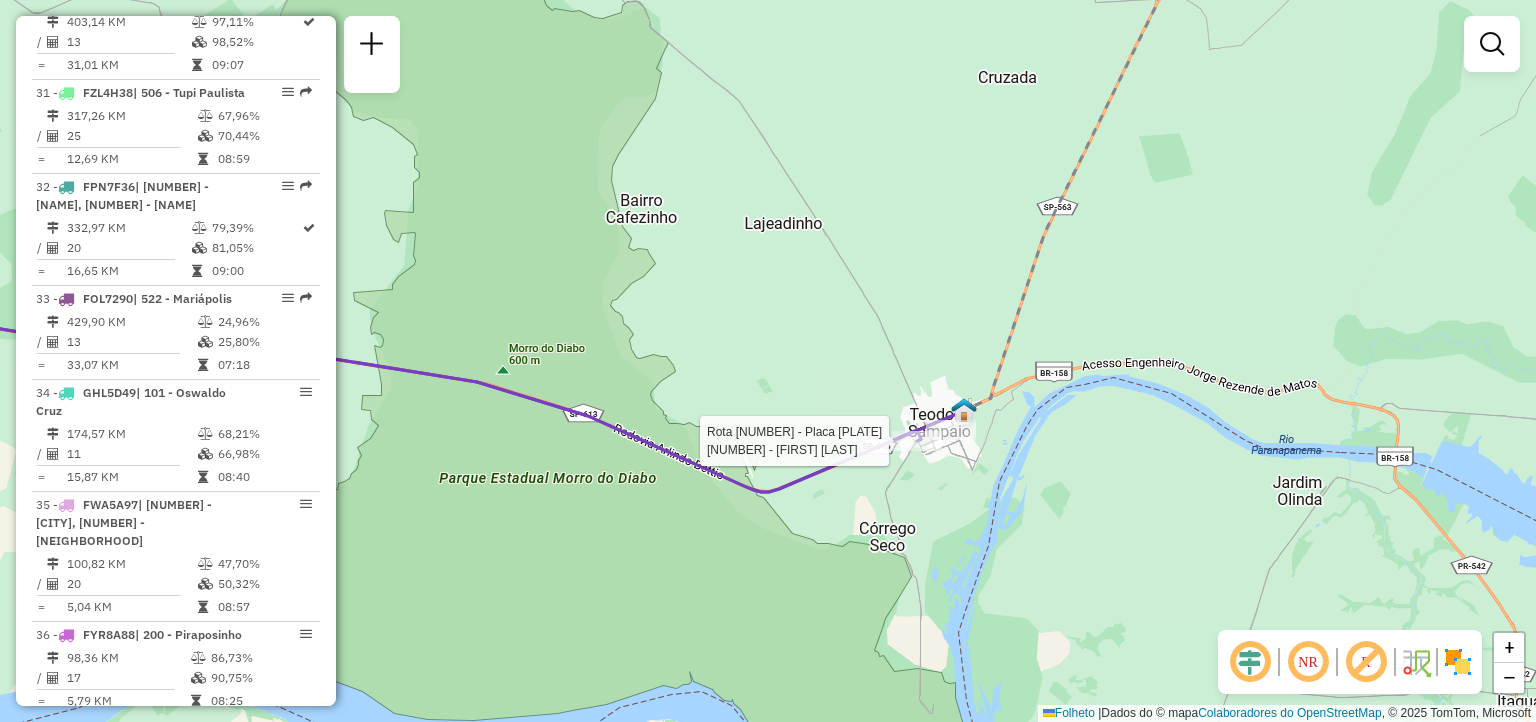 select on "**********" 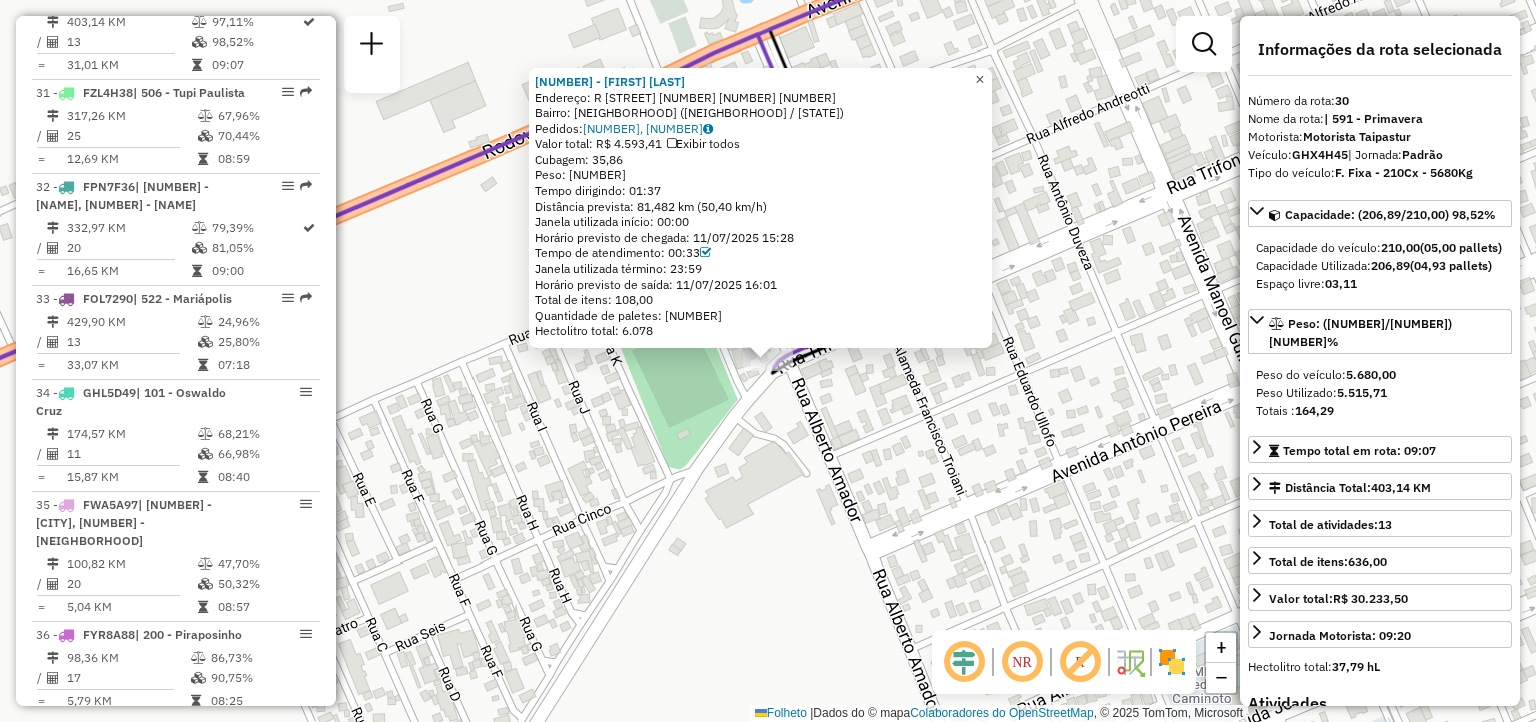 click on "×" 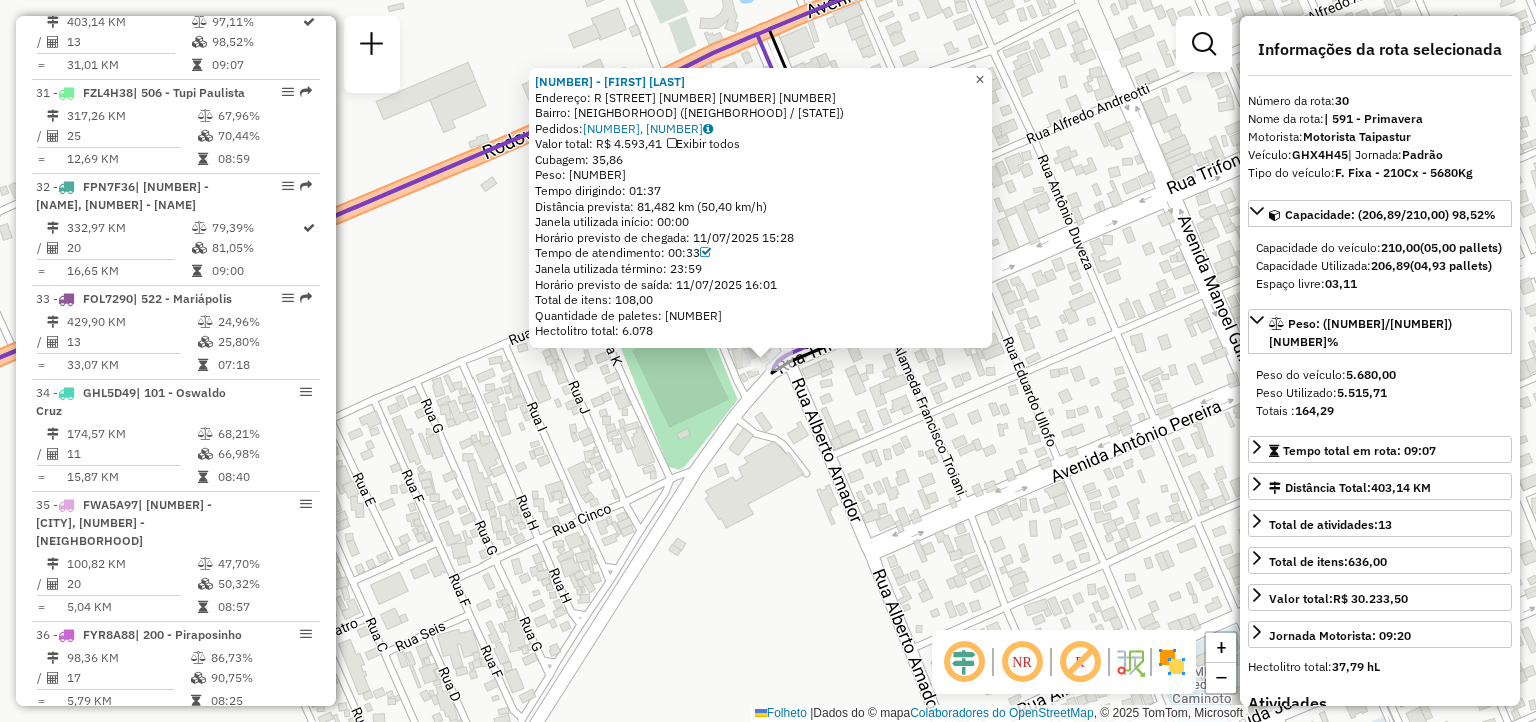 click on "×" 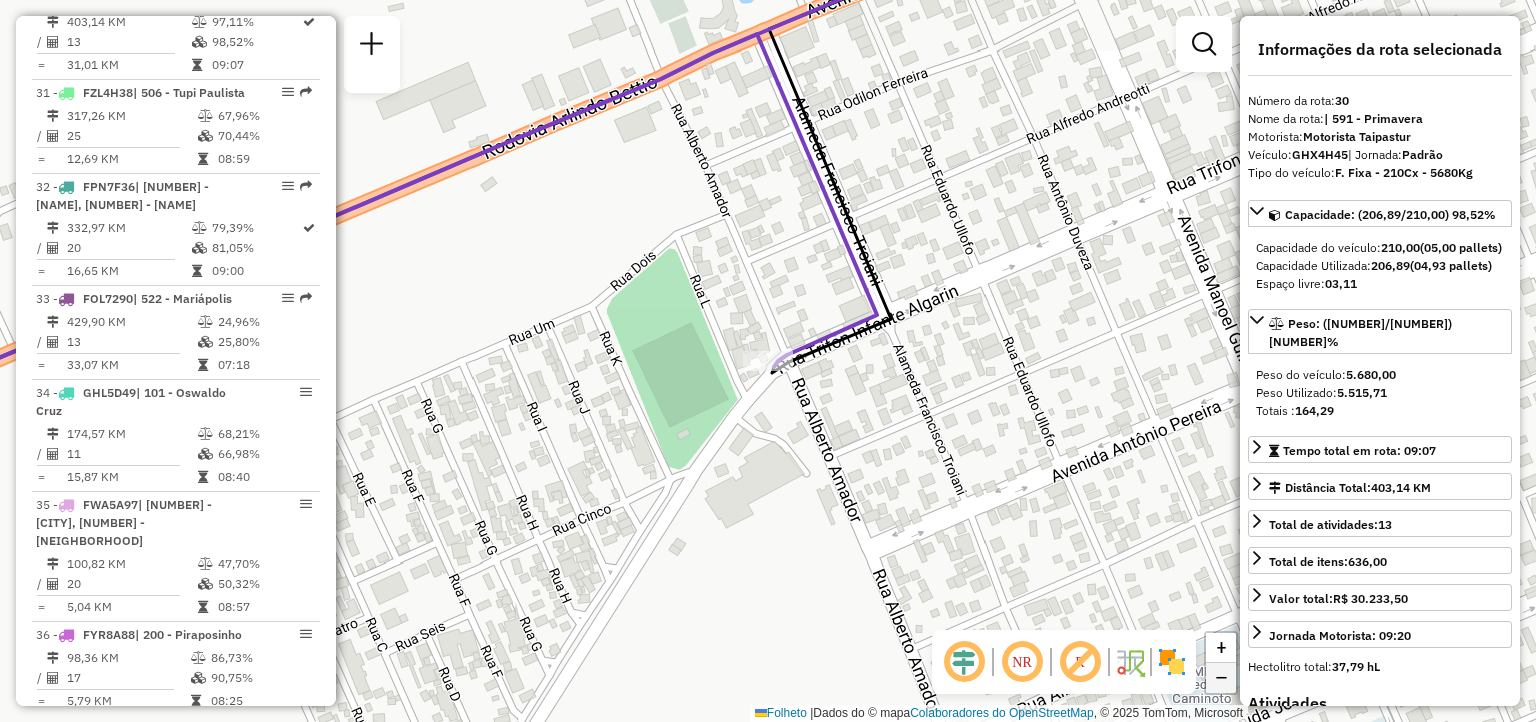 click on "−" 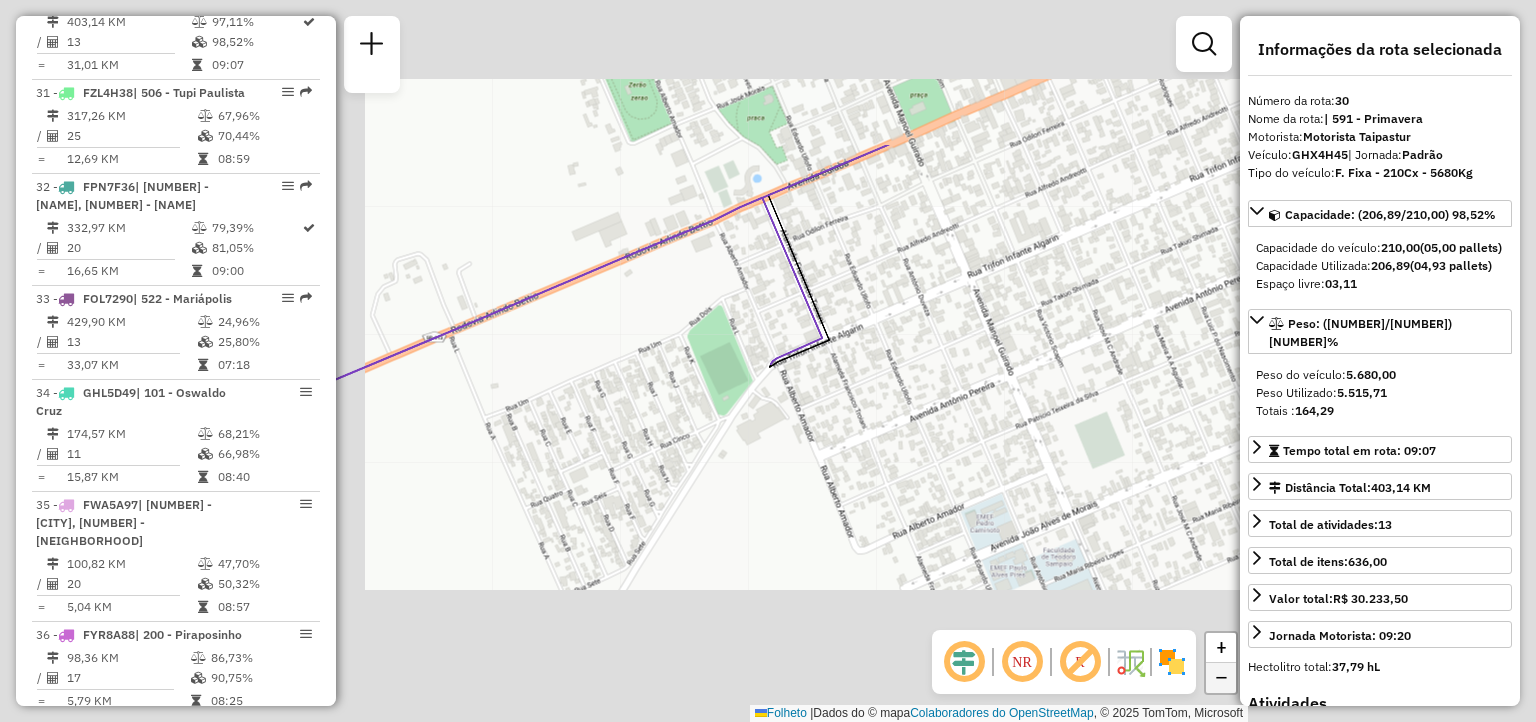 click on "−" 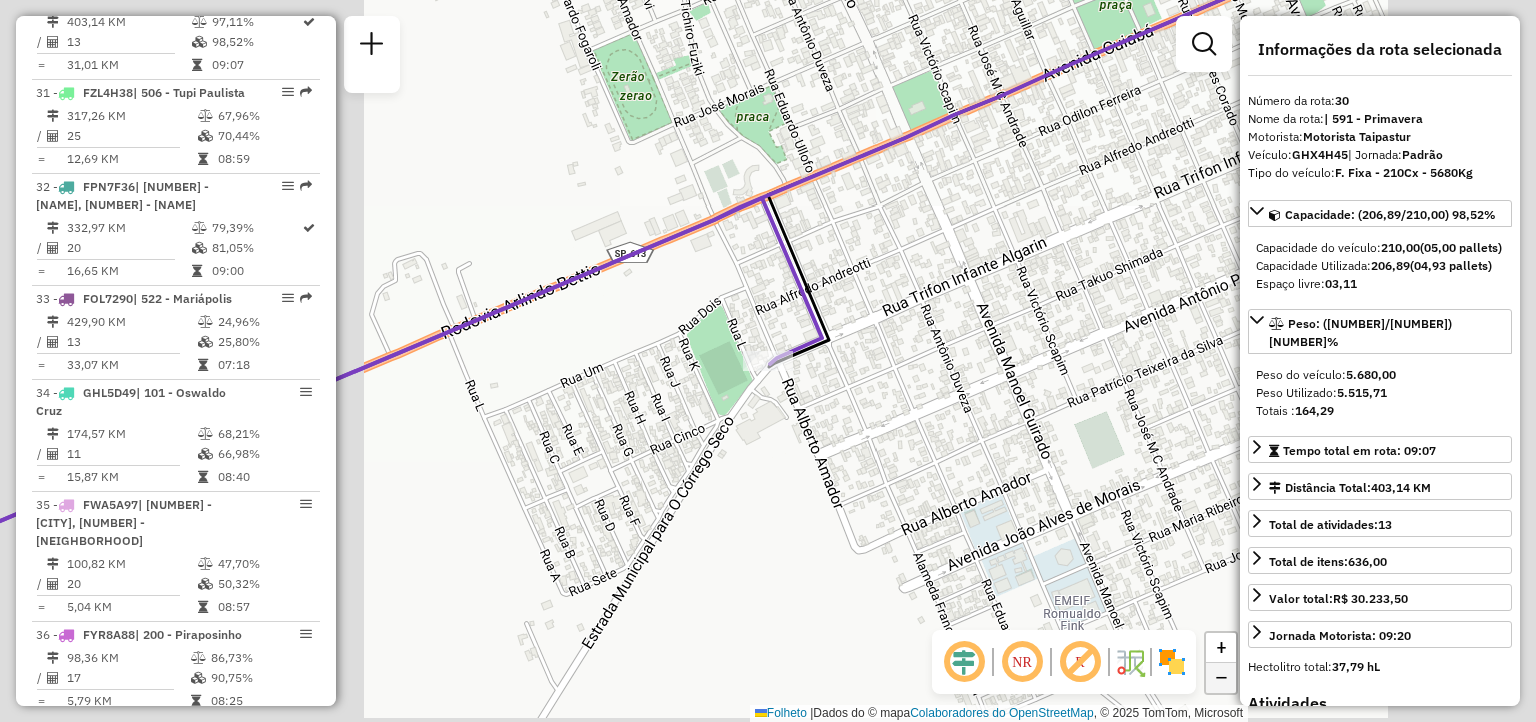 click on "−" 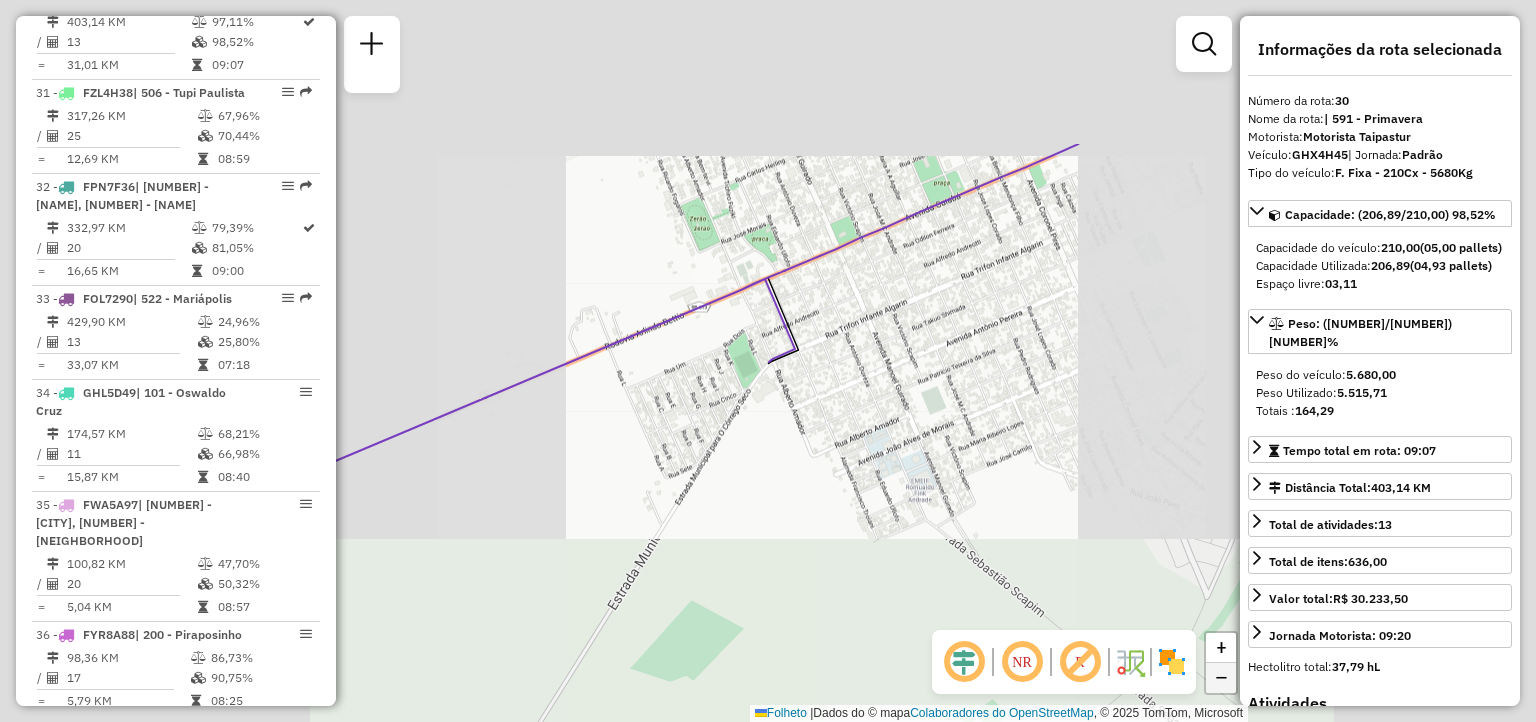 click on "−" 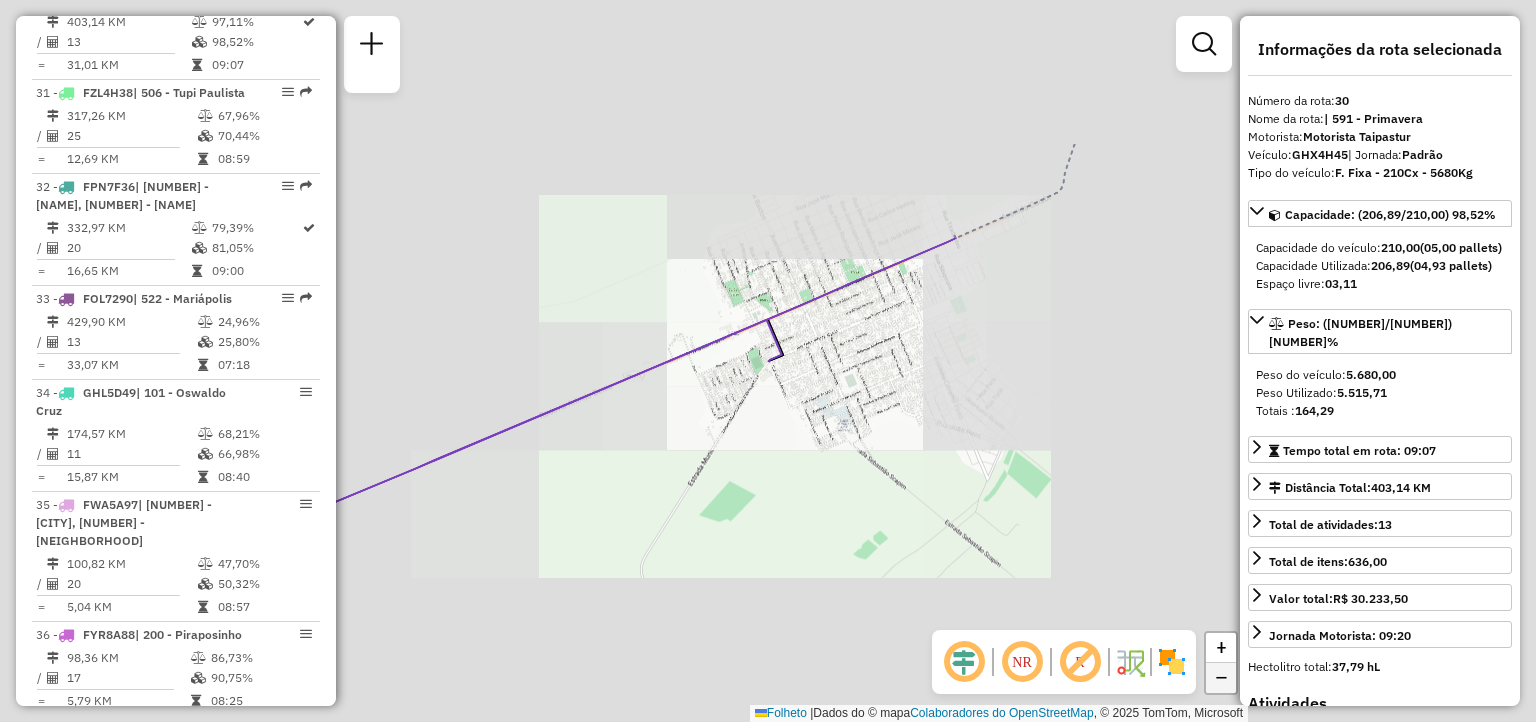 click on "−" 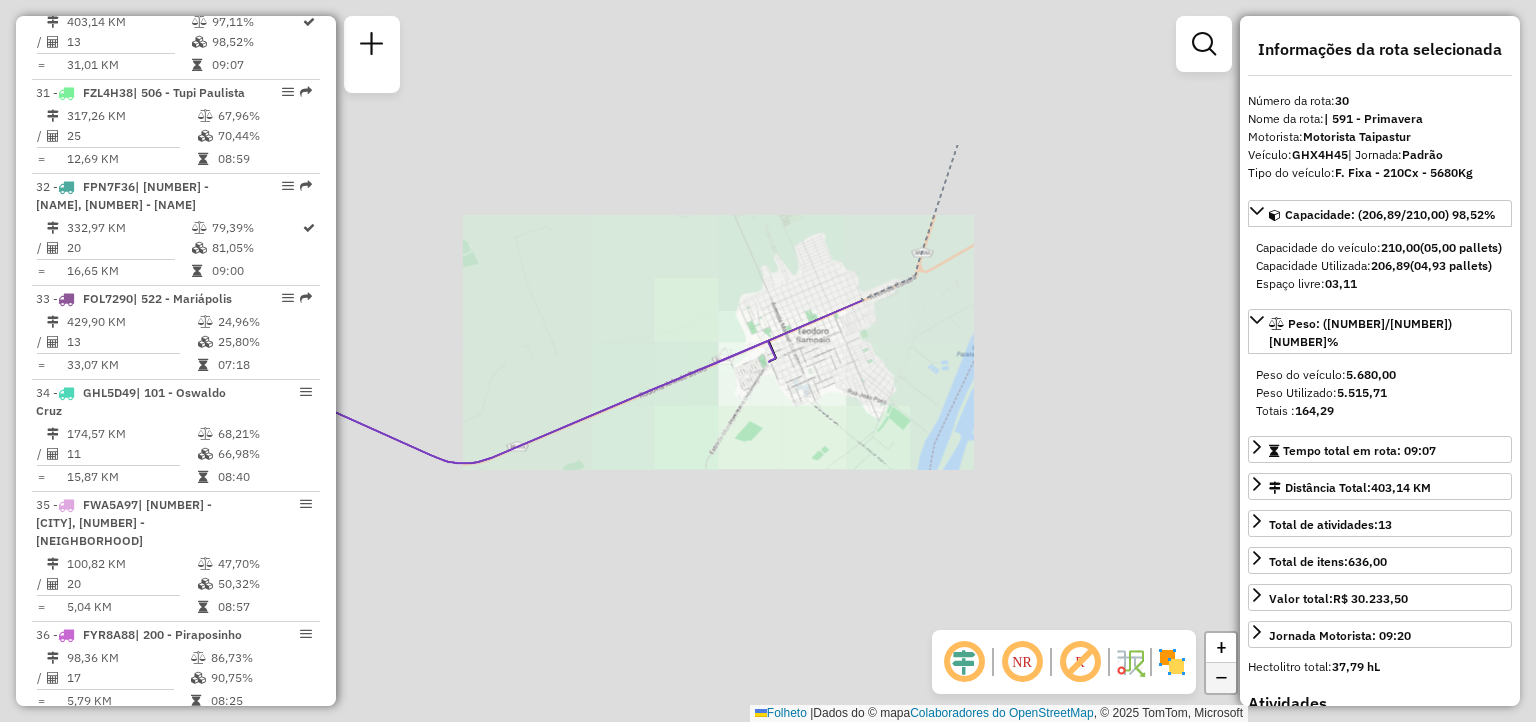 click on "−" 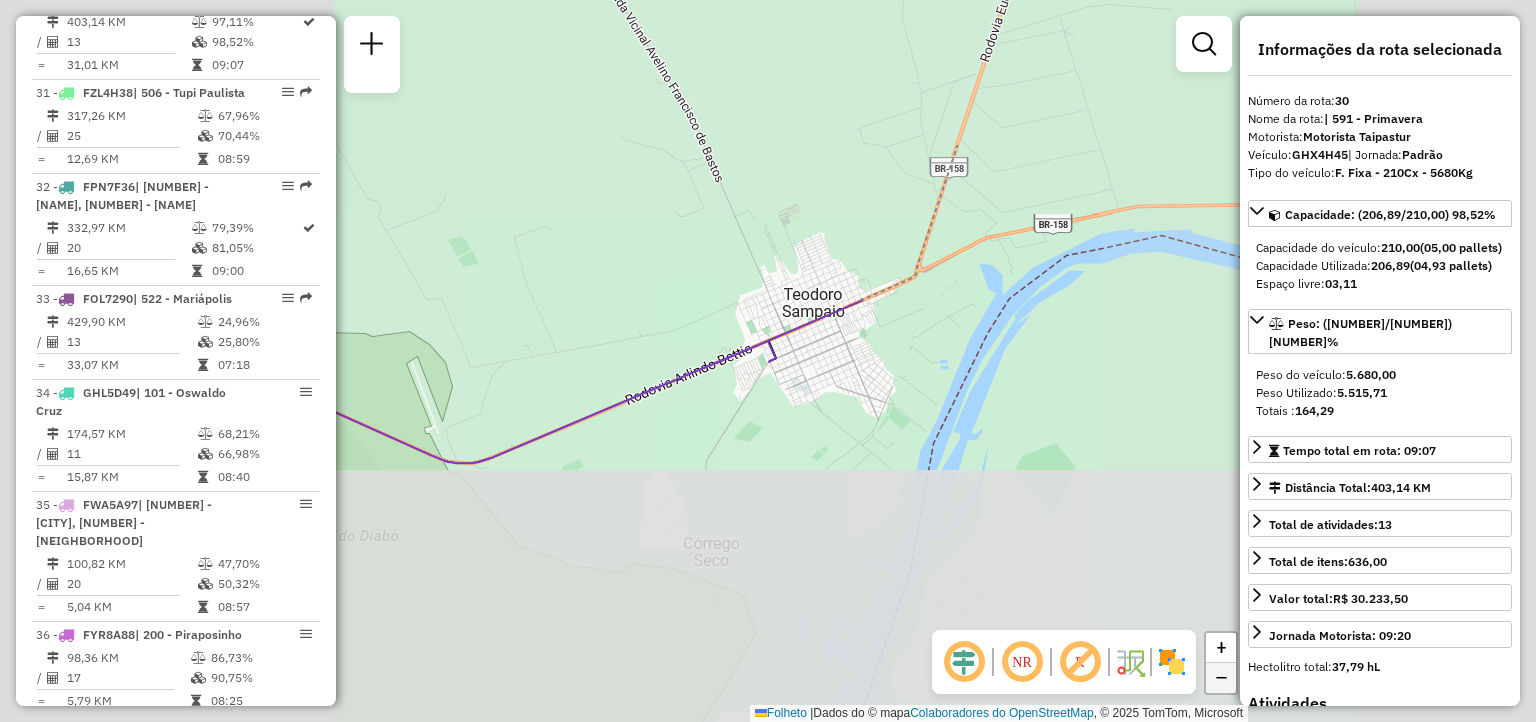 click on "−" 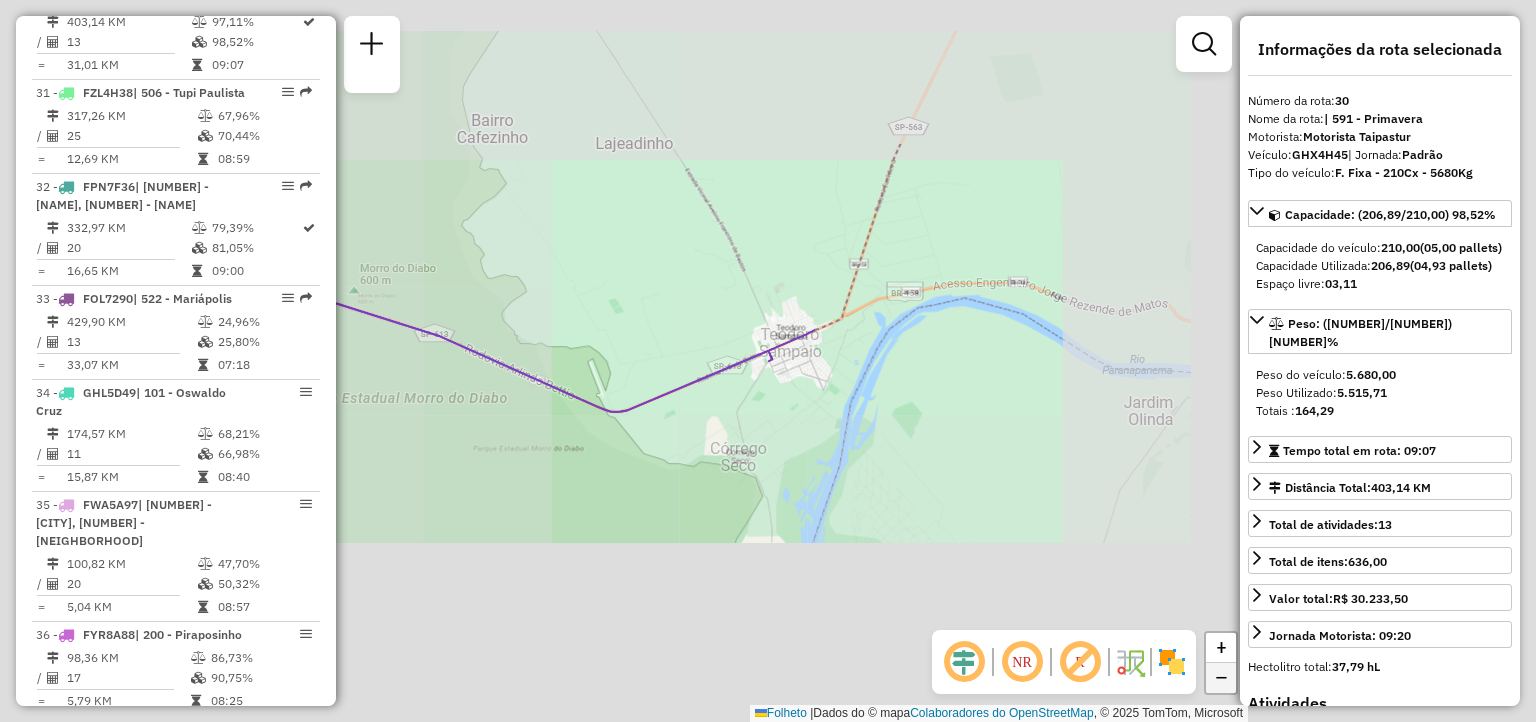 click on "−" 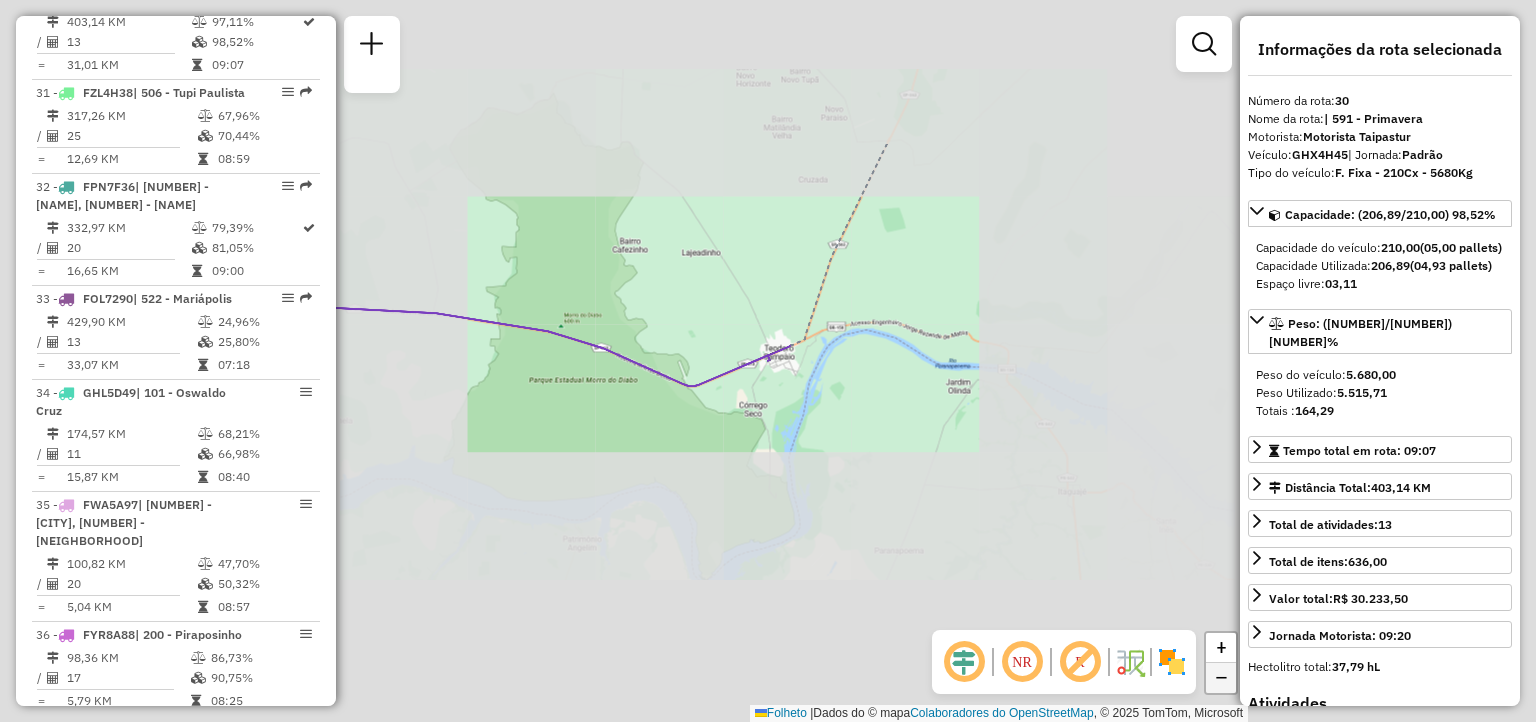 click on "−" 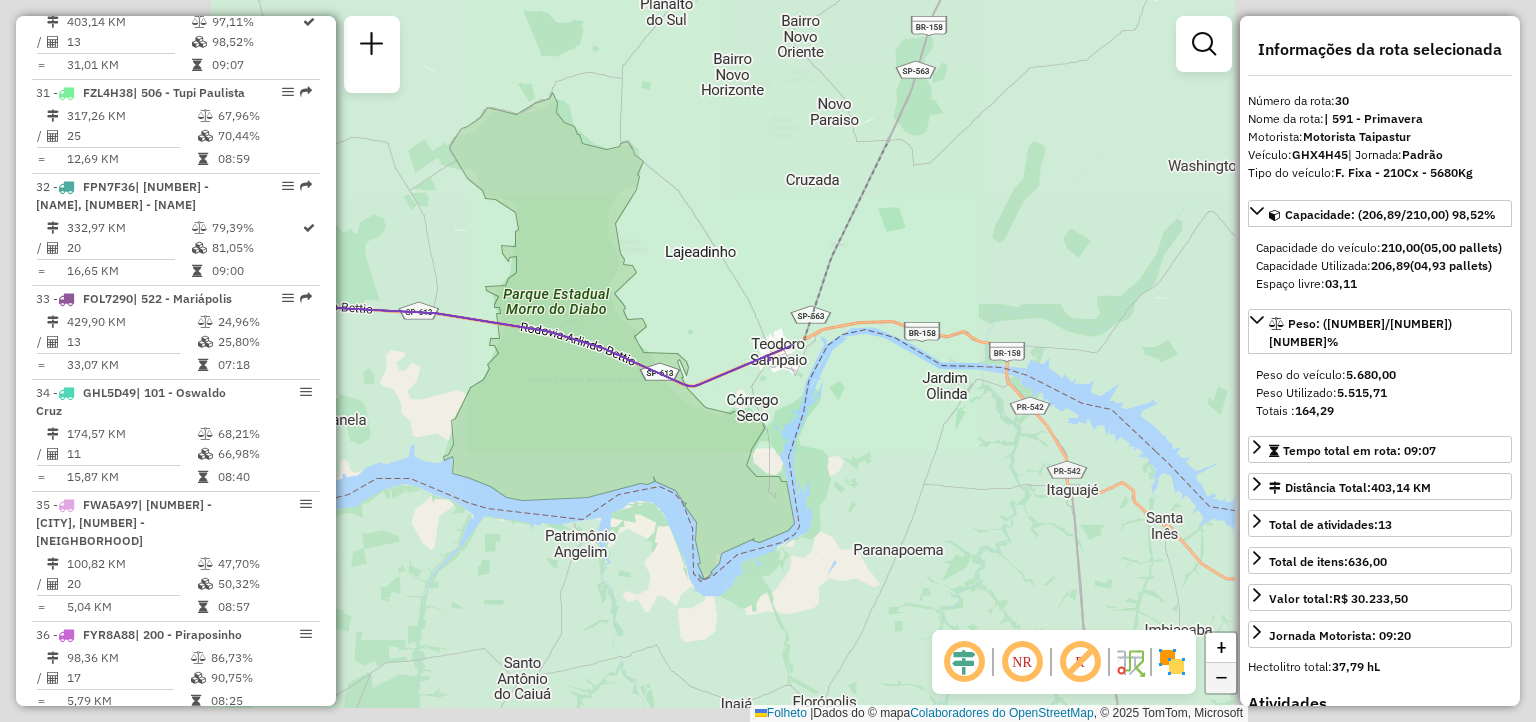 click on "−" 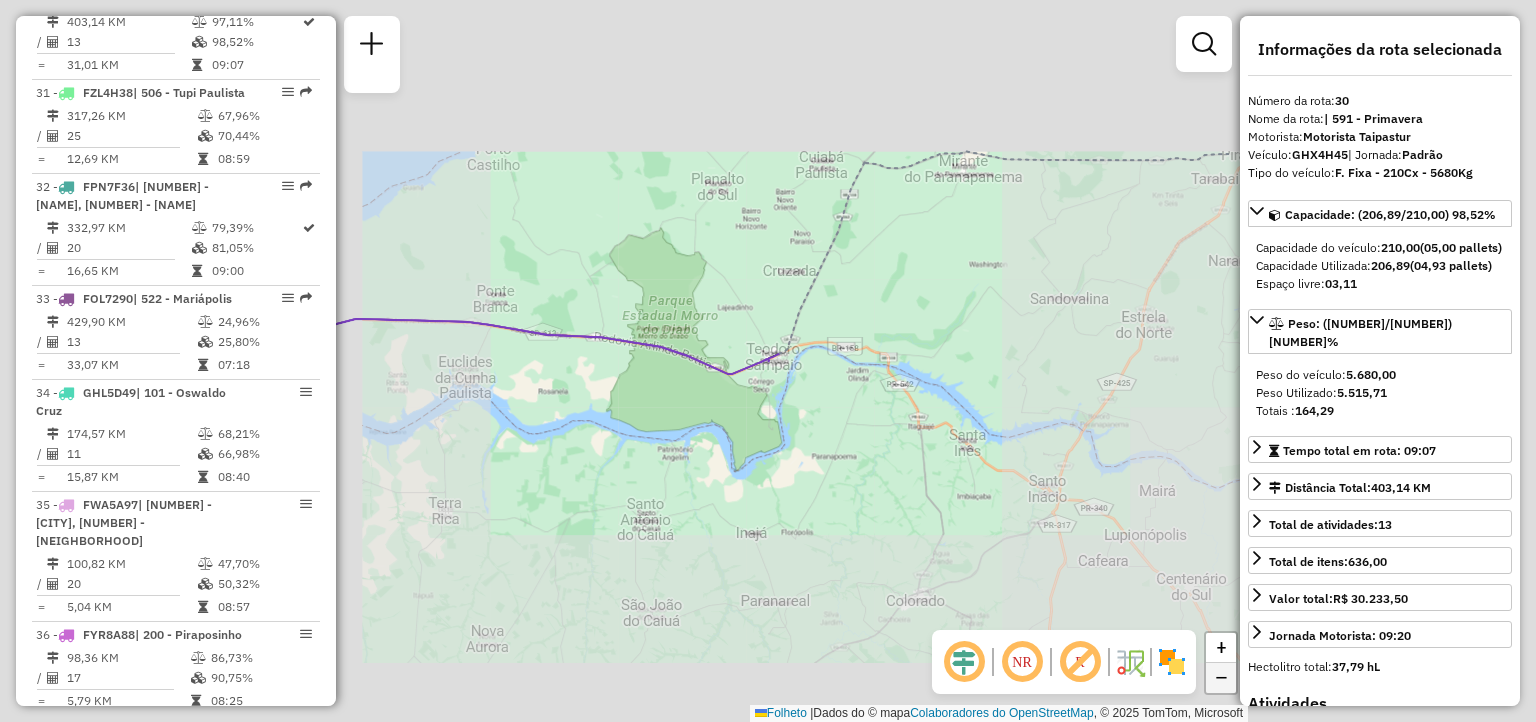 click on "−" 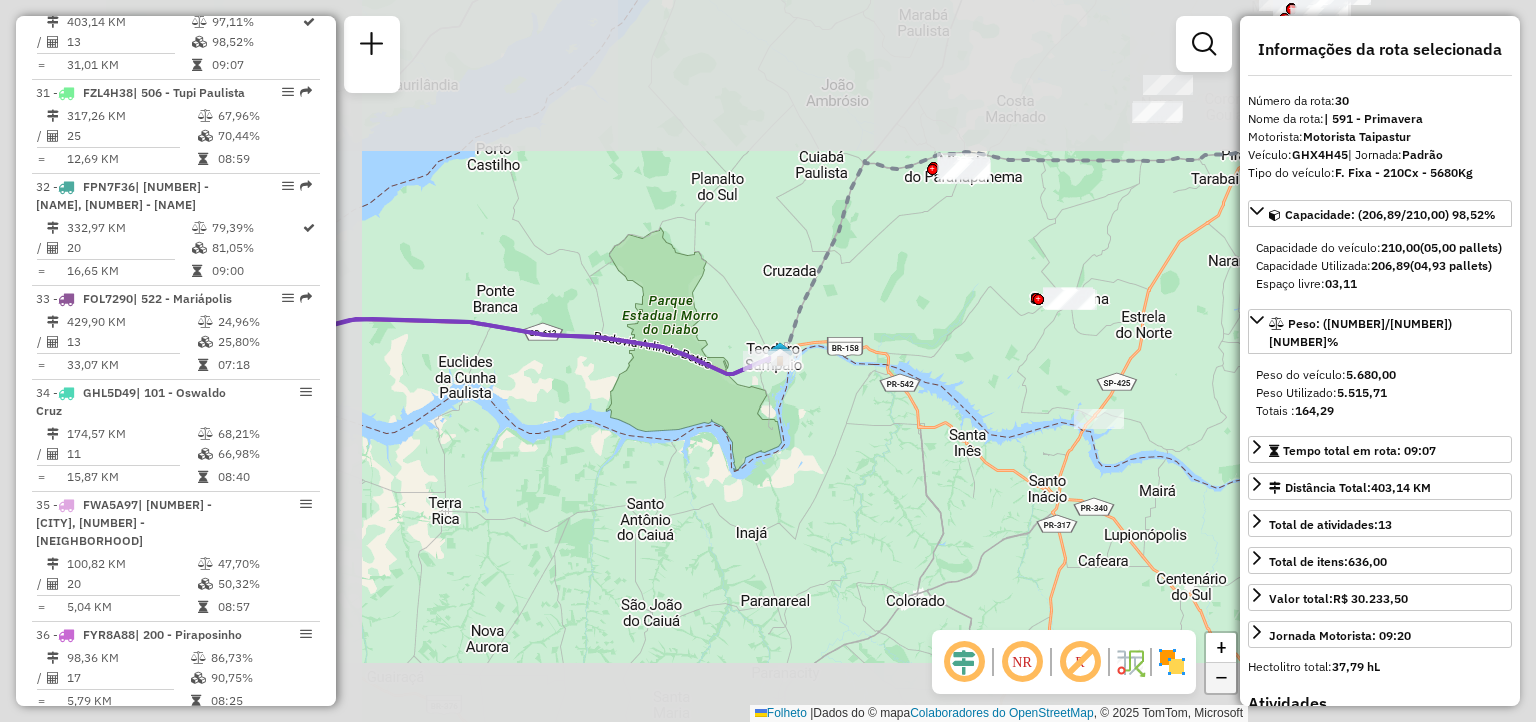 click on "−" 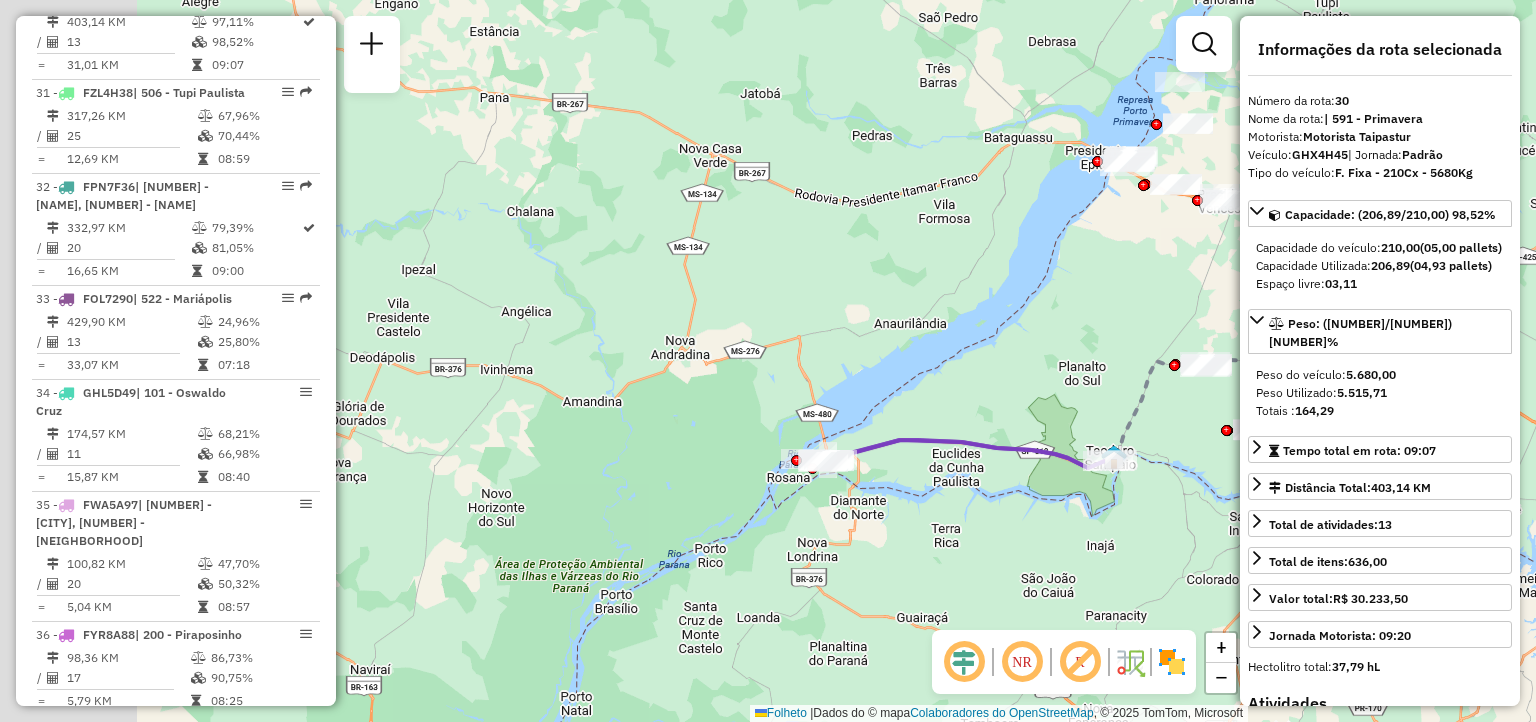 drag, startPoint x: 592, startPoint y: 531, endPoint x: 932, endPoint y: 632, distance: 354.68436 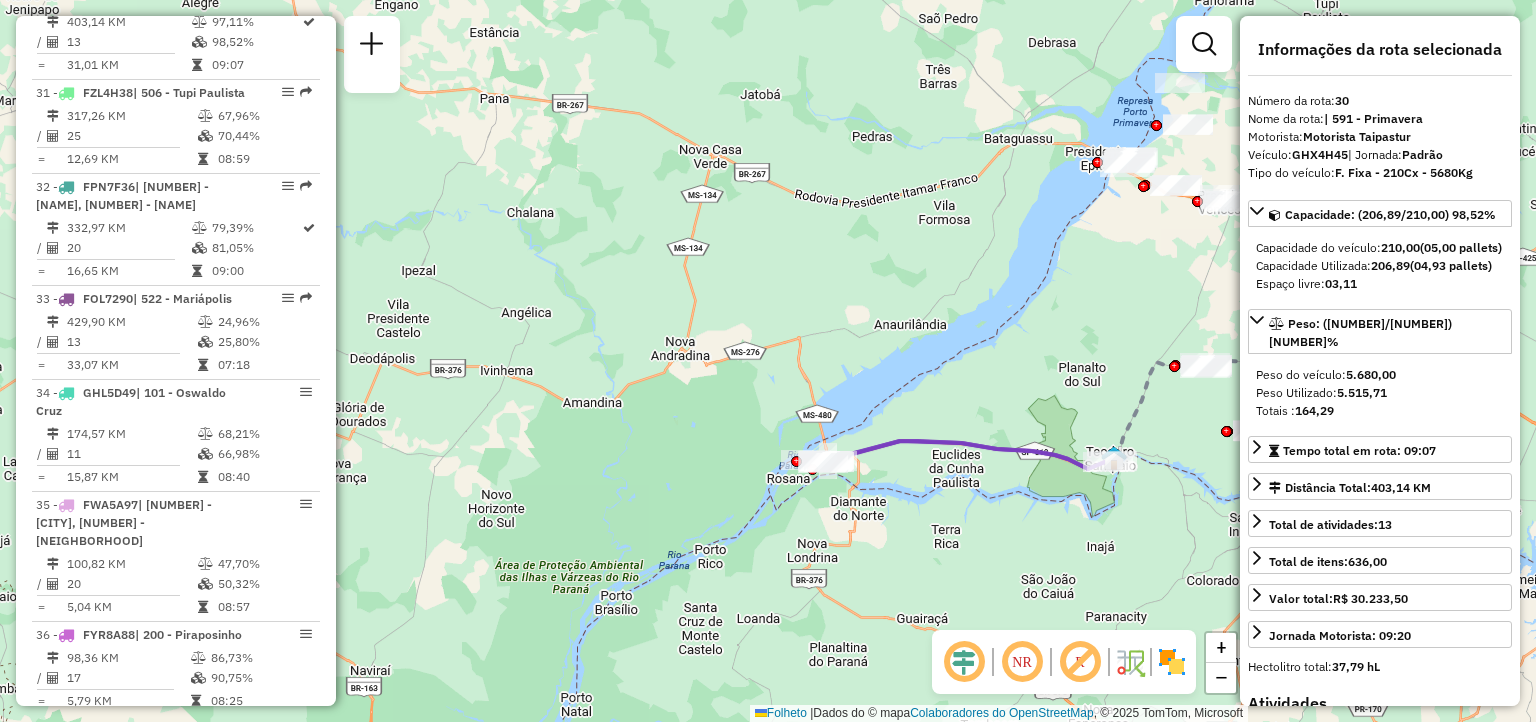 click on "Janela de atendimento Grade de atendimento Capacidade Transportadoras Veículos Cliente Pedidos  Rotas Selecione os dias de semana para filtrar as janelas de atendimento  Seg   Ter   Qua   Qui   Sex   Sáb   Dom  Informe o período da janela de atendimento: De: Até:  Filtrar exatamente a janela do cliente  Considerar janela de atendimento padrão  Selecione os dias de semana para filtrar as grades de atendimento  Seg   Ter   Qua   Qui   Sex   Sáb   Dom   Considerar clientes sem dia de atendimento cadastrado  Clientes fora do dia de atendimento selecionado Filtrar as atividades entre os valores definidos abaixo:  Peso mínimo:   Peso máximo:   Cubagem mínima:   Cubagem máxima:   De:   Até:  Filtrar as atividades entre o tempo de atendimento definido abaixo:  De:   Até:   Considerar capacidade total dos clientes não roteirizados Transportadora: Selecione um ou mais itens Tipo de veículo: Selecione um ou mais itens Veículo: Selecione um ou mais itens Motorista: Selecione um ou mais itens Nome: Rótulo:" 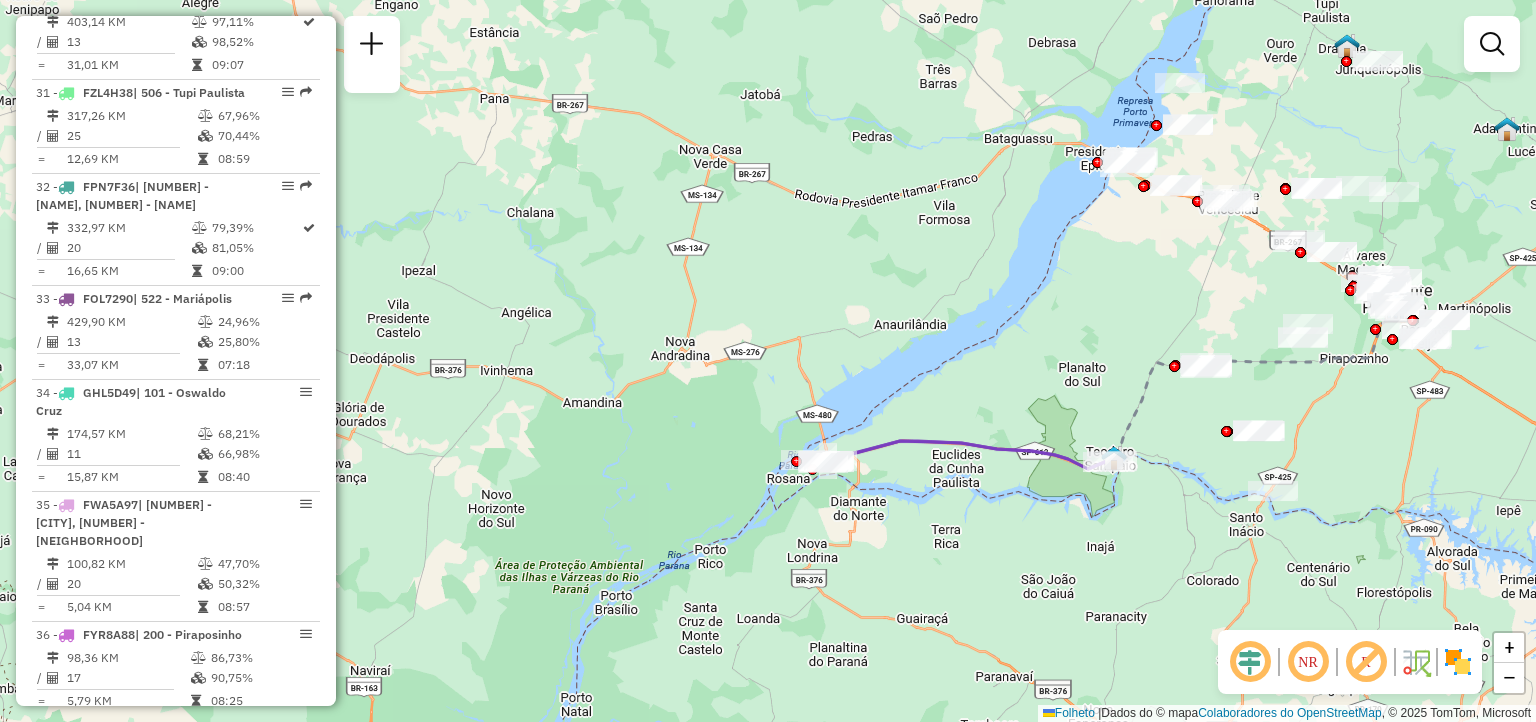 click on "Janela de atendimento Grade de atendimento Capacidade Transportadoras Veículos Cliente Pedidos  Rotas Selecione os dias de semana para filtrar as janelas de atendimento  Seg   Ter   Qua   Qui   Sex   Sáb   Dom  Informe o período da janela de atendimento: De: Até:  Filtrar exatamente a janela do cliente  Considerar janela de atendimento padrão  Selecione os dias de semana para filtrar as grades de atendimento  Seg   Ter   Qua   Qui   Sex   Sáb   Dom   Considerar clientes sem dia de atendimento cadastrado  Clientes fora do dia de atendimento selecionado Filtrar as atividades entre os valores definidos abaixo:  Peso mínimo:   Peso máximo:   Cubagem mínima:   Cubagem máxima:   De:   Até:  Filtrar as atividades entre o tempo de atendimento definido abaixo:  De:   Até:   Considerar capacidade total dos clientes não roteirizados Transportadora: Selecione um ou mais itens Tipo de veículo: Selecione um ou mais itens Veículo: Selecione um ou mais itens Motorista: Selecione um ou mais itens Nome: Rótulo:" 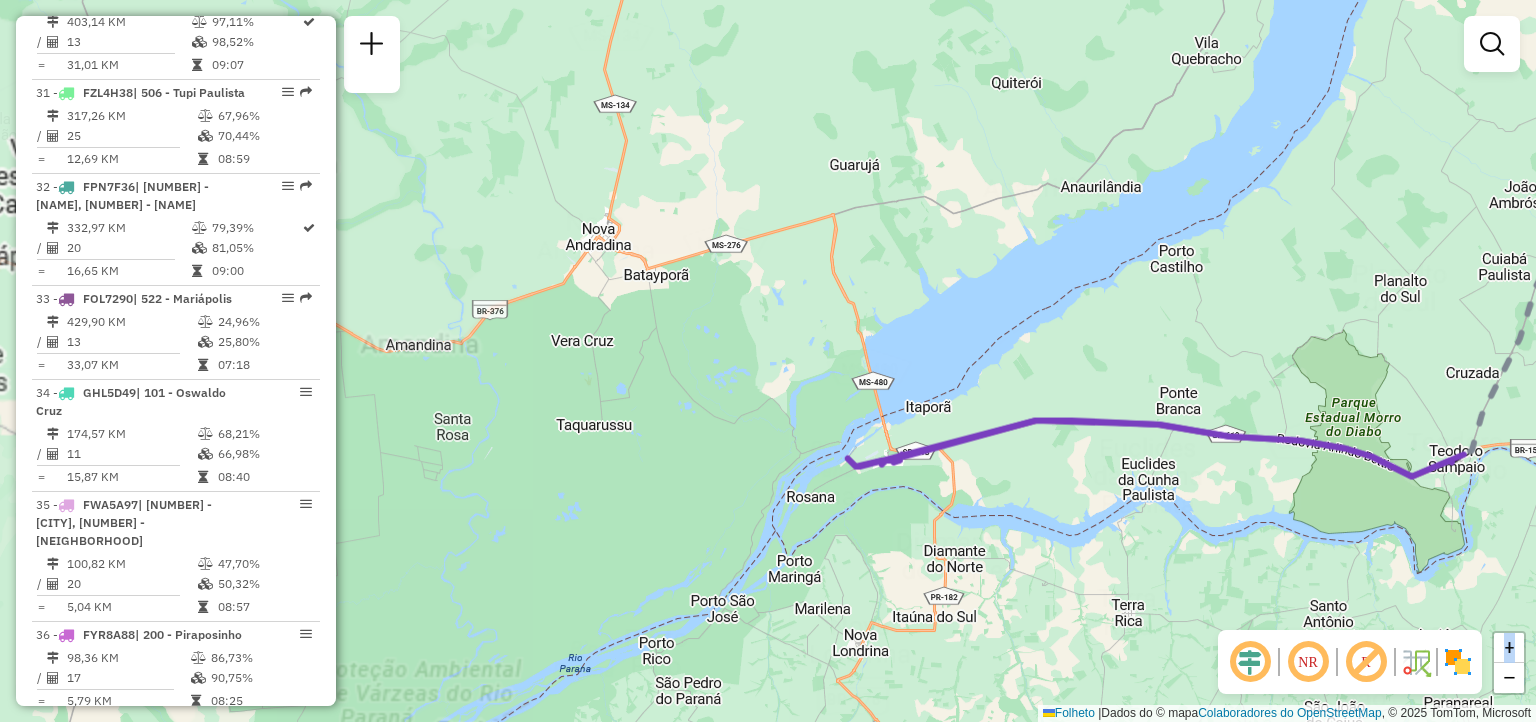 click on "Janela de atendimento Grade de atendimento Capacidade Transportadoras Veículos Cliente Pedidos  Rotas Selecione os dias de semana para filtrar as janelas de atendimento  Seg   Ter   Qua   Qui   Sex   Sáb   Dom  Informe o período da janela de atendimento: De: Até:  Filtrar exatamente a janela do cliente  Considerar janela de atendimento padrão  Selecione os dias de semana para filtrar as grades de atendimento  Seg   Ter   Qua   Qui   Sex   Sáb   Dom   Considerar clientes sem dia de atendimento cadastrado  Clientes fora do dia de atendimento selecionado Filtrar as atividades entre os valores definidos abaixo:  Peso mínimo:   Peso máximo:   Cubagem mínima:   Cubagem máxima:   De:   Até:  Filtrar as atividades entre o tempo de atendimento definido abaixo:  De:   Até:   Considerar capacidade total dos clientes não roteirizados Transportadora: Selecione um ou mais itens Tipo de veículo: Selecione um ou mais itens Veículo: Selecione um ou mais itens Motorista: Selecione um ou mais itens Nome: Rótulo:" 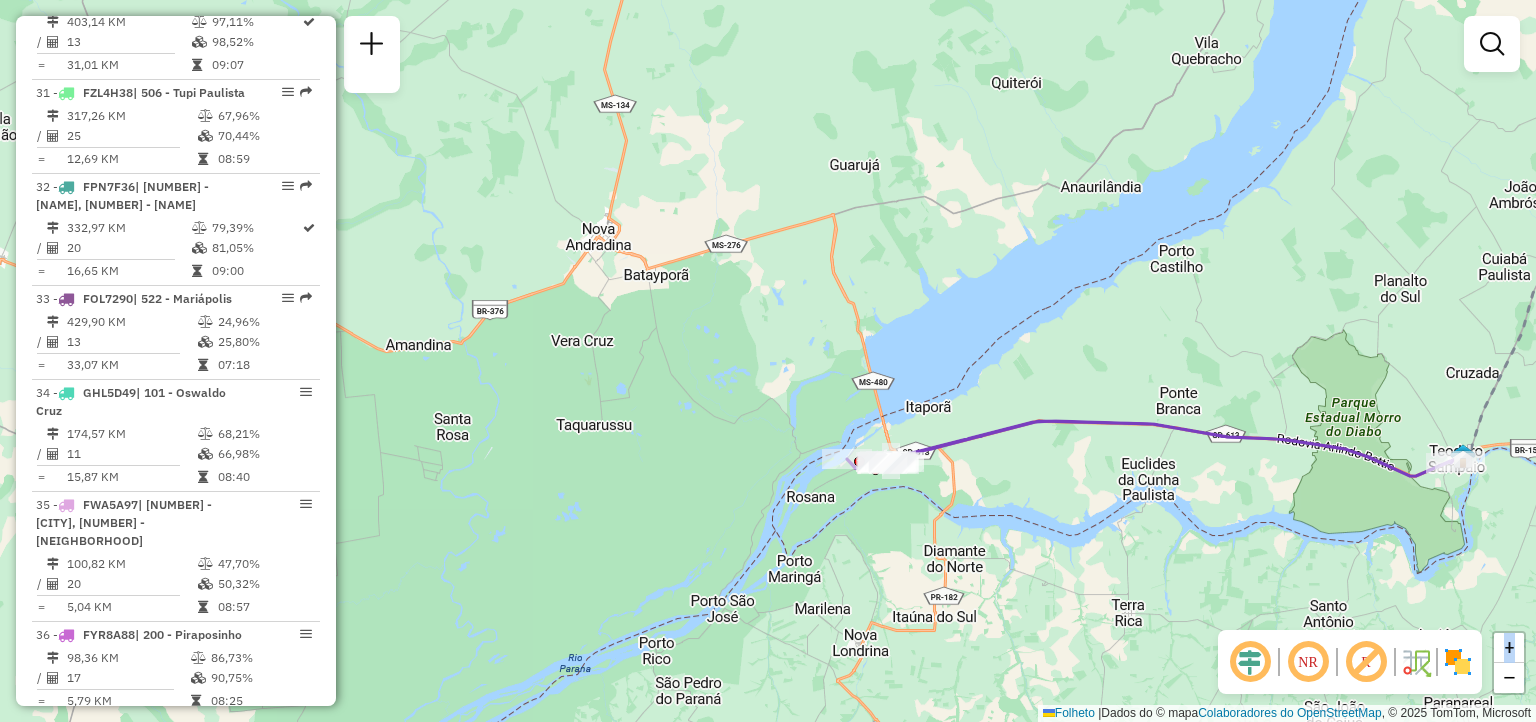click on "Janela de atendimento Grade de atendimento Capacidade Transportadoras Veículos Cliente Pedidos  Rotas Selecione os dias de semana para filtrar as janelas de atendimento  Seg   Ter   Qua   Qui   Sex   Sáb   Dom  Informe o período da janela de atendimento: De: Até:  Filtrar exatamente a janela do cliente  Considerar janela de atendimento padrão  Selecione os dias de semana para filtrar as grades de atendimento  Seg   Ter   Qua   Qui   Sex   Sáb   Dom   Considerar clientes sem dia de atendimento cadastrado  Clientes fora do dia de atendimento selecionado Filtrar as atividades entre os valores definidos abaixo:  Peso mínimo:   Peso máximo:   Cubagem mínima:   Cubagem máxima:   De:   Até:  Filtrar as atividades entre o tempo de atendimento definido abaixo:  De:   Até:   Considerar capacidade total dos clientes não roteirizados Transportadora: Selecione um ou mais itens Tipo de veículo: Selecione um ou mais itens Veículo: Selecione um ou mais itens Motorista: Selecione um ou mais itens Nome: Rótulo:" 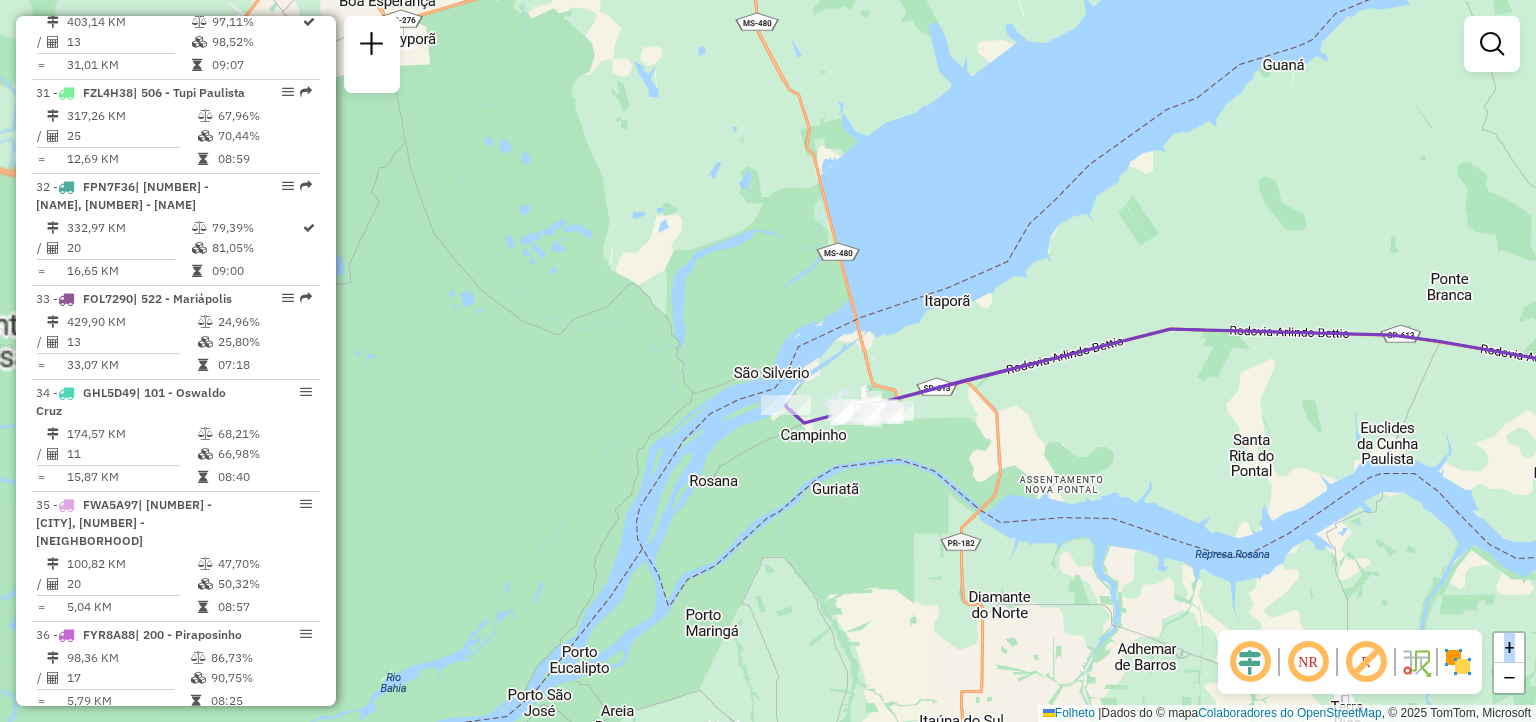 click on "Janela de atendimento Grade de atendimento Capacidade Transportadoras Veículos Cliente Pedidos  Rotas Selecione os dias de semana para filtrar as janelas de atendimento  Seg   Ter   Qua   Qui   Sex   Sáb   Dom  Informe o período da janela de atendimento: De: Até:  Filtrar exatamente a janela do cliente  Considerar janela de atendimento padrão  Selecione os dias de semana para filtrar as grades de atendimento  Seg   Ter   Qua   Qui   Sex   Sáb   Dom   Considerar clientes sem dia de atendimento cadastrado  Clientes fora do dia de atendimento selecionado Filtrar as atividades entre os valores definidos abaixo:  Peso mínimo:   Peso máximo:   Cubagem mínima:   Cubagem máxima:   De:   Até:  Filtrar as atividades entre o tempo de atendimento definido abaixo:  De:   Até:   Considerar capacidade total dos clientes não roteirizados Transportadora: Selecione um ou mais itens Tipo de veículo: Selecione um ou mais itens Veículo: Selecione um ou mais itens Motorista: Selecione um ou mais itens Nome: Rótulo:" 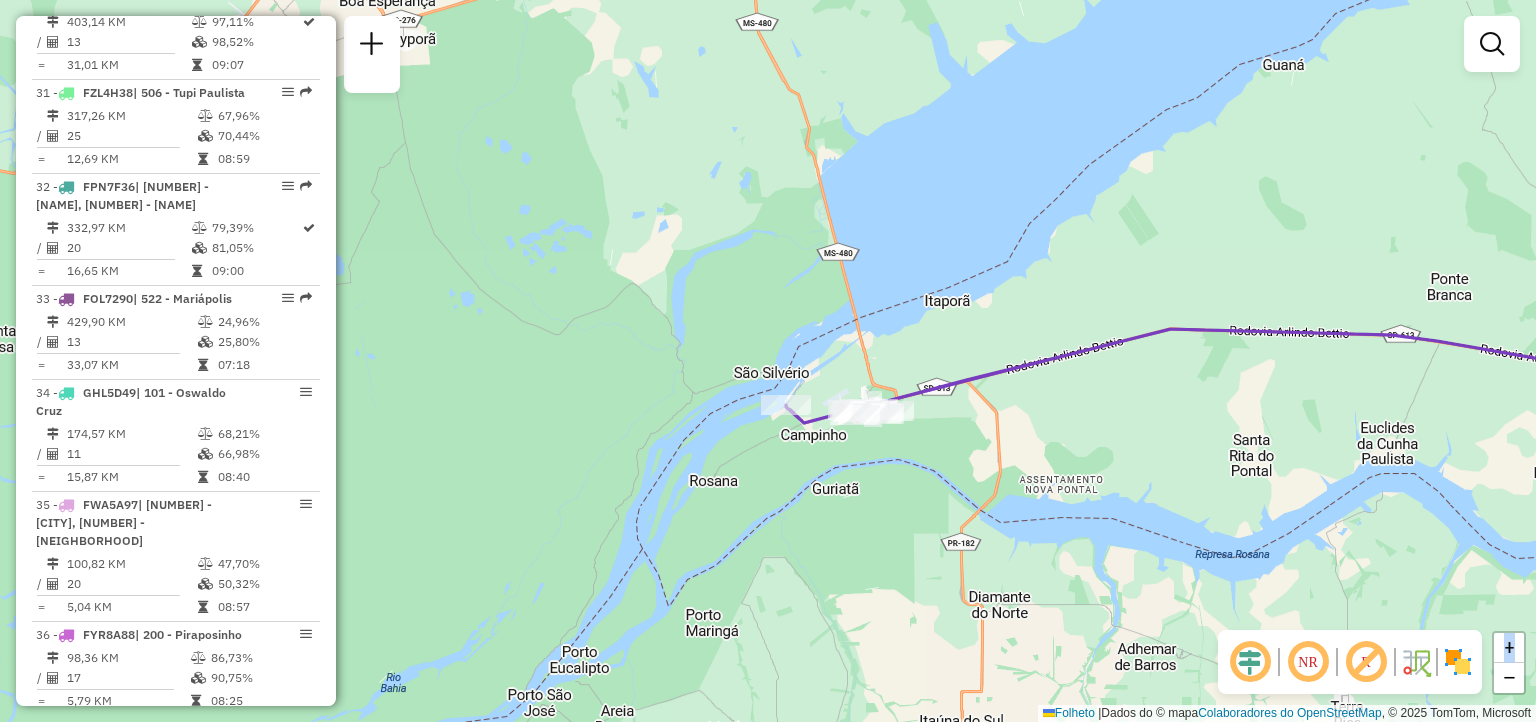 click on "Janela de atendimento Grade de atendimento Capacidade Transportadoras Veículos Cliente Pedidos  Rotas Selecione os dias de semana para filtrar as janelas de atendimento  Seg   Ter   Qua   Qui   Sex   Sáb   Dom  Informe o período da janela de atendimento: De: Até:  Filtrar exatamente a janela do cliente  Considerar janela de atendimento padrão  Selecione os dias de semana para filtrar as grades de atendimento  Seg   Ter   Qua   Qui   Sex   Sáb   Dom   Considerar clientes sem dia de atendimento cadastrado  Clientes fora do dia de atendimento selecionado Filtrar as atividades entre os valores definidos abaixo:  Peso mínimo:   Peso máximo:   Cubagem mínima:   Cubagem máxima:   De:   Até:  Filtrar as atividades entre o tempo de atendimento definido abaixo:  De:   Até:   Considerar capacidade total dos clientes não roteirizados Transportadora: Selecione um ou mais itens Tipo de veículo: Selecione um ou mais itens Veículo: Selecione um ou mais itens Motorista: Selecione um ou mais itens Nome: Rótulo:" 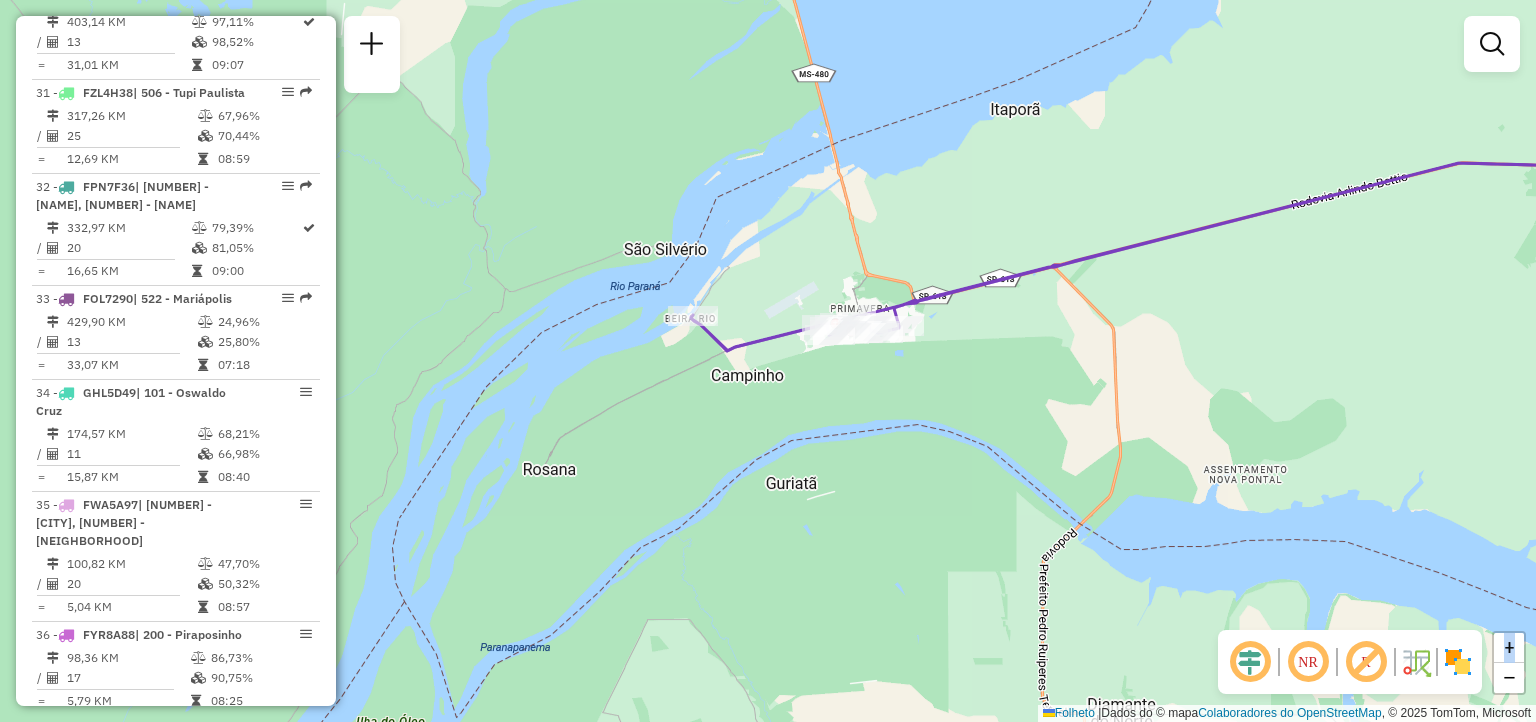 click on "Janela de atendimento Grade de atendimento Capacidade Transportadoras Veículos Cliente Pedidos  Rotas Selecione os dias de semana para filtrar as janelas de atendimento  Seg   Ter   Qua   Qui   Sex   Sáb   Dom  Informe o período da janela de atendimento: De: Até:  Filtrar exatamente a janela do cliente  Considerar janela de atendimento padrão  Selecione os dias de semana para filtrar as grades de atendimento  Seg   Ter   Qua   Qui   Sex   Sáb   Dom   Considerar clientes sem dia de atendimento cadastrado  Clientes fora do dia de atendimento selecionado Filtrar as atividades entre os valores definidos abaixo:  Peso mínimo:   Peso máximo:   Cubagem mínima:   Cubagem máxima:   De:   Até:  Filtrar as atividades entre o tempo de atendimento definido abaixo:  De:   Até:   Considerar capacidade total dos clientes não roteirizados Transportadora: Selecione um ou mais itens Tipo de veículo: Selecione um ou mais itens Veículo: Selecione um ou mais itens Motorista: Selecione um ou mais itens Nome: Rótulo:" 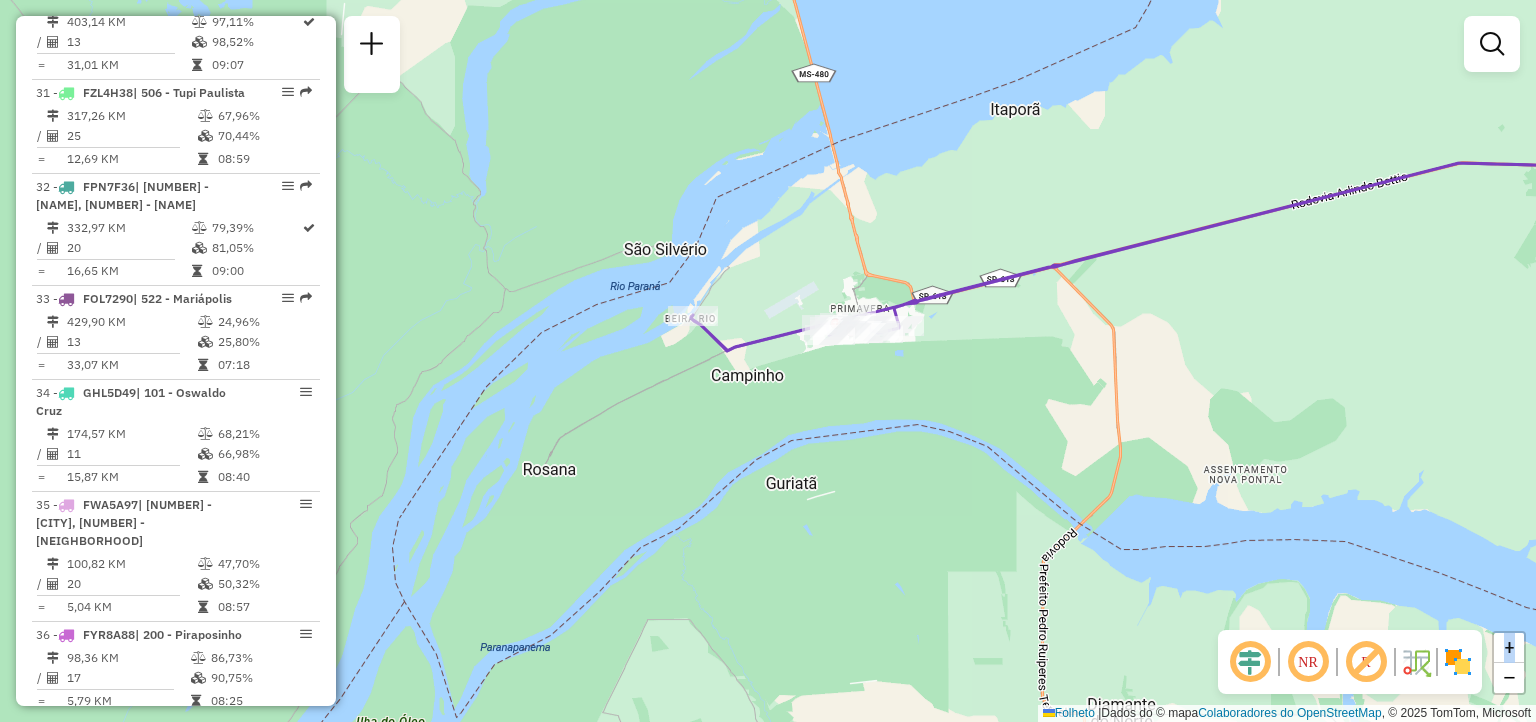click on "Janela de atendimento Grade de atendimento Capacidade Transportadoras Veículos Cliente Pedidos  Rotas Selecione os dias de semana para filtrar as janelas de atendimento  Seg   Ter   Qua   Qui   Sex   Sáb   Dom  Informe o período da janela de atendimento: De: Até:  Filtrar exatamente a janela do cliente  Considerar janela de atendimento padrão  Selecione os dias de semana para filtrar as grades de atendimento  Seg   Ter   Qua   Qui   Sex   Sáb   Dom   Considerar clientes sem dia de atendimento cadastrado  Clientes fora do dia de atendimento selecionado Filtrar as atividades entre os valores definidos abaixo:  Peso mínimo:   Peso máximo:   Cubagem mínima:   Cubagem máxima:   De:   Até:  Filtrar as atividades entre o tempo de atendimento definido abaixo:  De:   Até:   Considerar capacidade total dos clientes não roteirizados Transportadora: Selecione um ou mais itens Tipo de veículo: Selecione um ou mais itens Veículo: Selecione um ou mais itens Motorista: Selecione um ou mais itens Nome: Rótulo:" 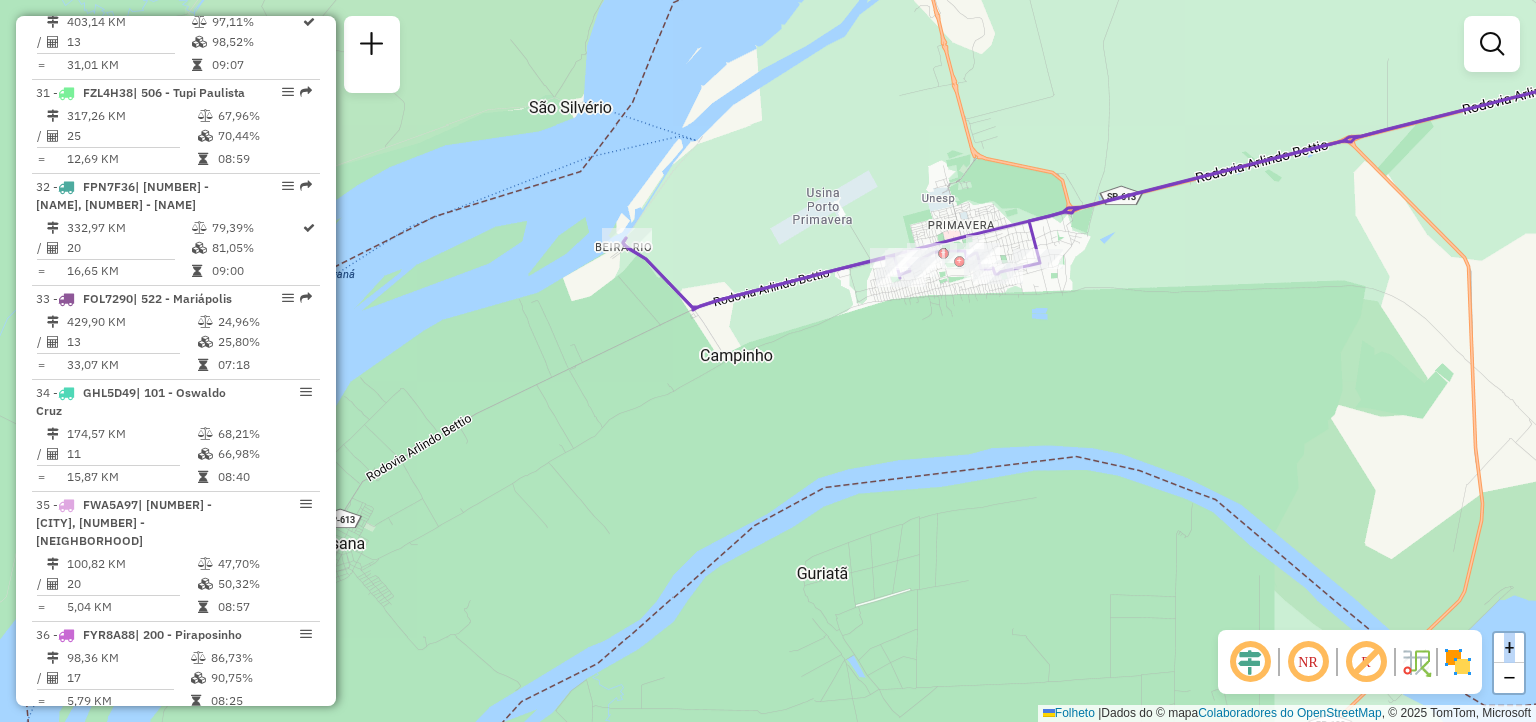 click on "Janela de atendimento Grade de atendimento Capacidade Transportadoras Veículos Cliente Pedidos  Rotas Selecione os dias de semana para filtrar as janelas de atendimento  Seg   Ter   Qua   Qui   Sex   Sáb   Dom  Informe o período da janela de atendimento: De: Até:  Filtrar exatamente a janela do cliente  Considerar janela de atendimento padrão  Selecione os dias de semana para filtrar as grades de atendimento  Seg   Ter   Qua   Qui   Sex   Sáb   Dom   Considerar clientes sem dia de atendimento cadastrado  Clientes fora do dia de atendimento selecionado Filtrar as atividades entre os valores definidos abaixo:  Peso mínimo:   Peso máximo:   Cubagem mínima:   Cubagem máxima:   De:   Até:  Filtrar as atividades entre o tempo de atendimento definido abaixo:  De:   Até:   Considerar capacidade total dos clientes não roteirizados Transportadora: Selecione um ou mais itens Tipo de veículo: Selecione um ou mais itens Veículo: Selecione um ou mais itens Motorista: Selecione um ou mais itens Nome: Rótulo:" 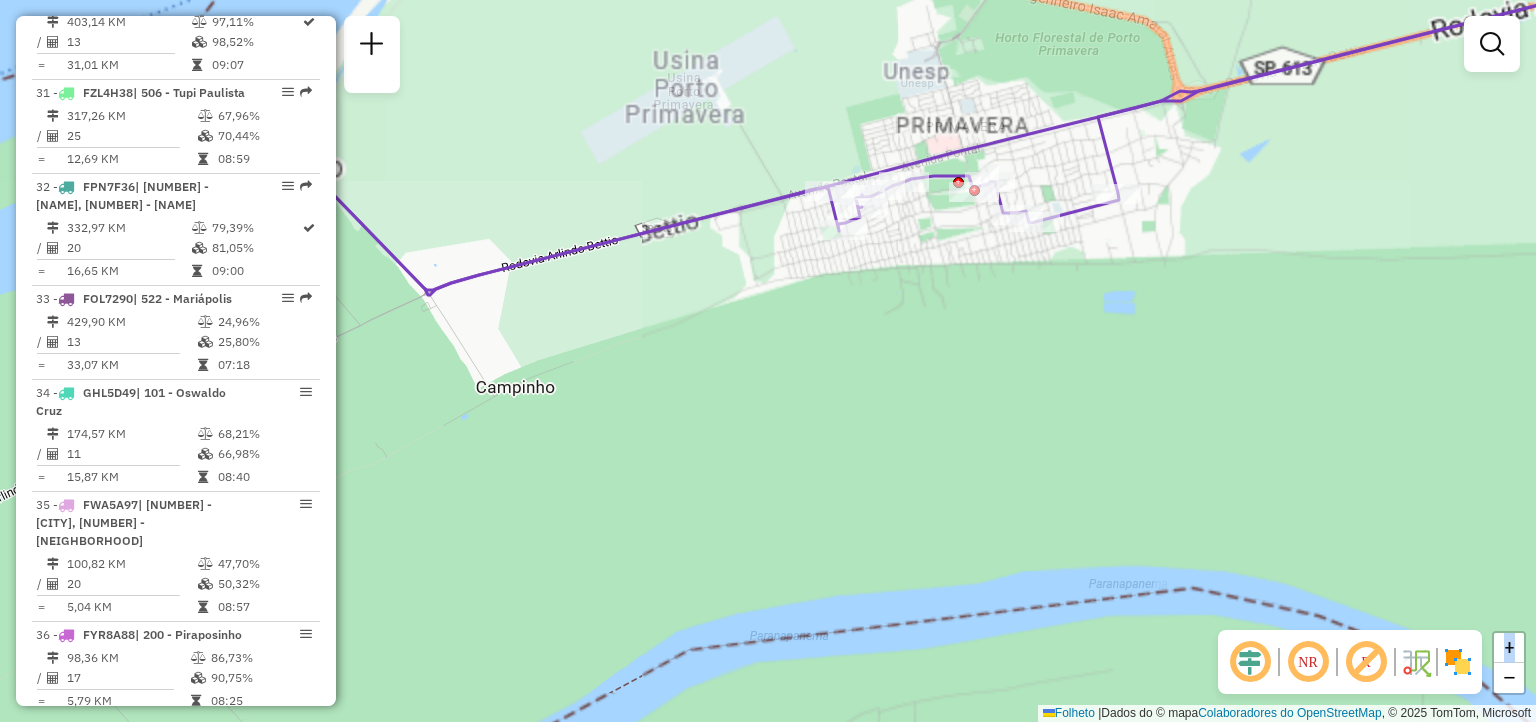 click on "Janela de atendimento Grade de atendimento Capacidade Transportadoras Veículos Cliente Pedidos  Rotas Selecione os dias de semana para filtrar as janelas de atendimento  Seg   Ter   Qua   Qui   Sex   Sáb   Dom  Informe o período da janela de atendimento: De: Até:  Filtrar exatamente a janela do cliente  Considerar janela de atendimento padrão  Selecione os dias de semana para filtrar as grades de atendimento  Seg   Ter   Qua   Qui   Sex   Sáb   Dom   Considerar clientes sem dia de atendimento cadastrado  Clientes fora do dia de atendimento selecionado Filtrar as atividades entre os valores definidos abaixo:  Peso mínimo:   Peso máximo:   Cubagem mínima:   Cubagem máxima:   De:   Até:  Filtrar as atividades entre o tempo de atendimento definido abaixo:  De:   Até:   Considerar capacidade total dos clientes não roteirizados Transportadora: Selecione um ou mais itens Tipo de veículo: Selecione um ou mais itens Veículo: Selecione um ou mais itens Motorista: Selecione um ou mais itens Nome: Rótulo:" 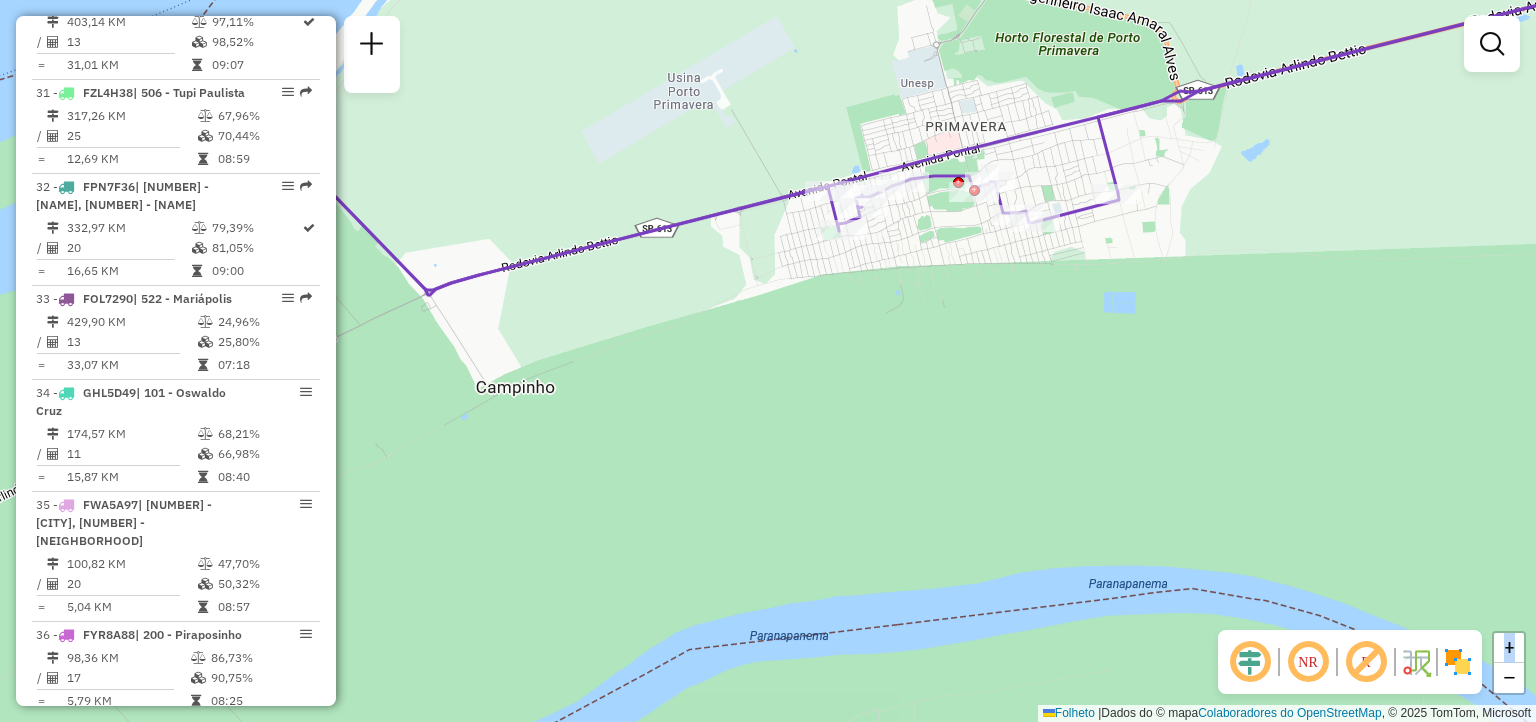 click on "Janela de atendimento Grade de atendimento Capacidade Transportadoras Veículos Cliente Pedidos  Rotas Selecione os dias de semana para filtrar as janelas de atendimento  Seg   Ter   Qua   Qui   Sex   Sáb   Dom  Informe o período da janela de atendimento: De: Até:  Filtrar exatamente a janela do cliente  Considerar janela de atendimento padrão  Selecione os dias de semana para filtrar as grades de atendimento  Seg   Ter   Qua   Qui   Sex   Sáb   Dom   Considerar clientes sem dia de atendimento cadastrado  Clientes fora do dia de atendimento selecionado Filtrar as atividades entre os valores definidos abaixo:  Peso mínimo:   Peso máximo:   Cubagem mínima:   Cubagem máxima:   De:   Até:  Filtrar as atividades entre o tempo de atendimento definido abaixo:  De:   Até:   Considerar capacidade total dos clientes não roteirizados Transportadora: Selecione um ou mais itens Tipo de veículo: Selecione um ou mais itens Veículo: Selecione um ou mais itens Motorista: Selecione um ou mais itens Nome: Rótulo:" 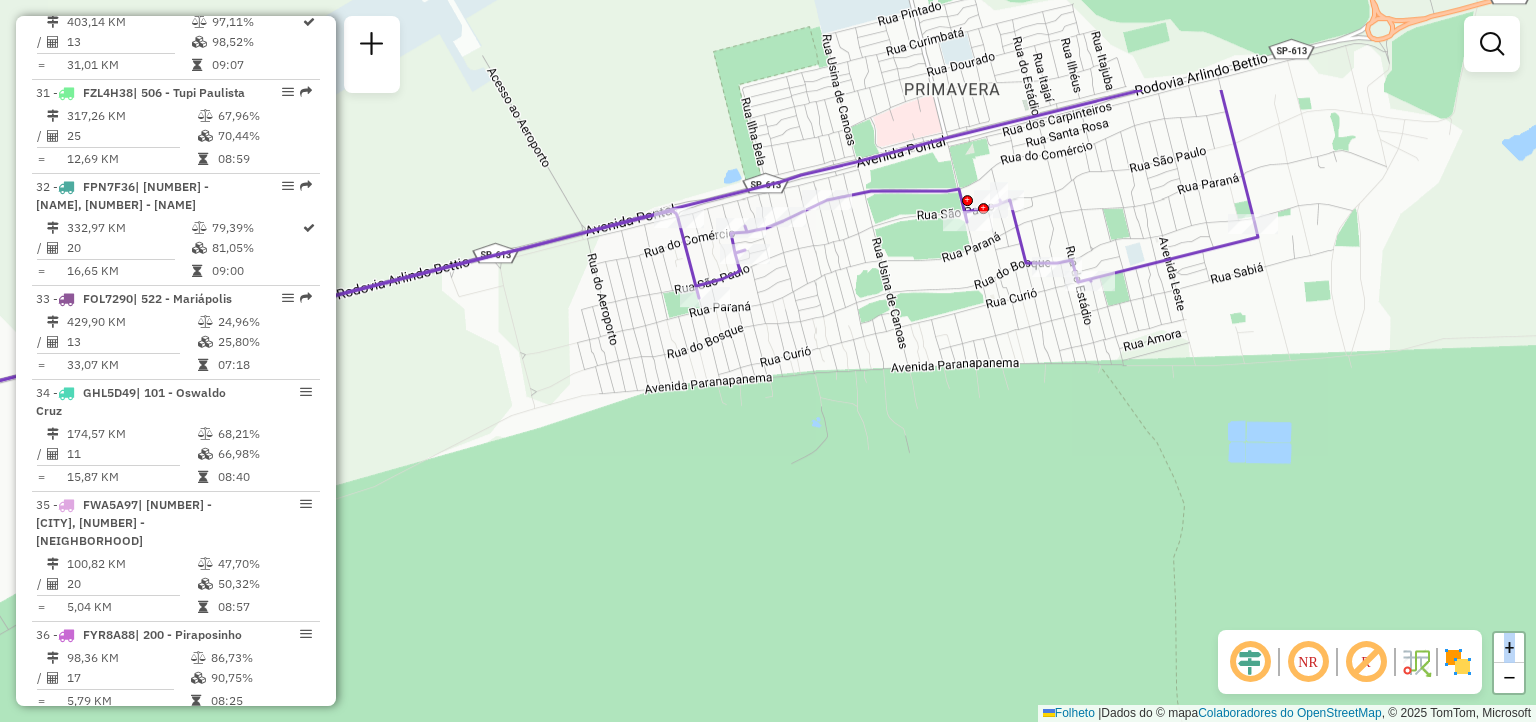 drag, startPoint x: 942, startPoint y: 211, endPoint x: 920, endPoint y: 379, distance: 169.43436 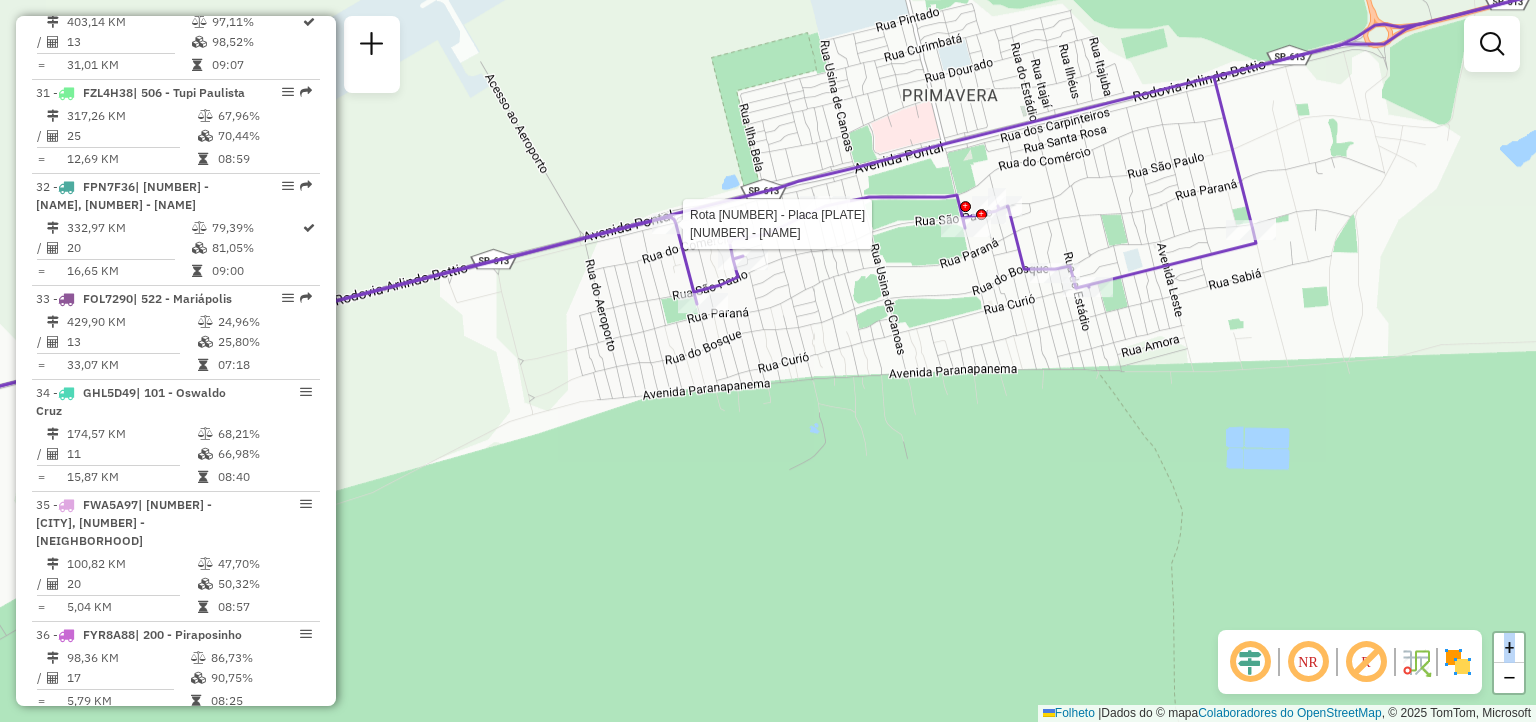 select on "**********" 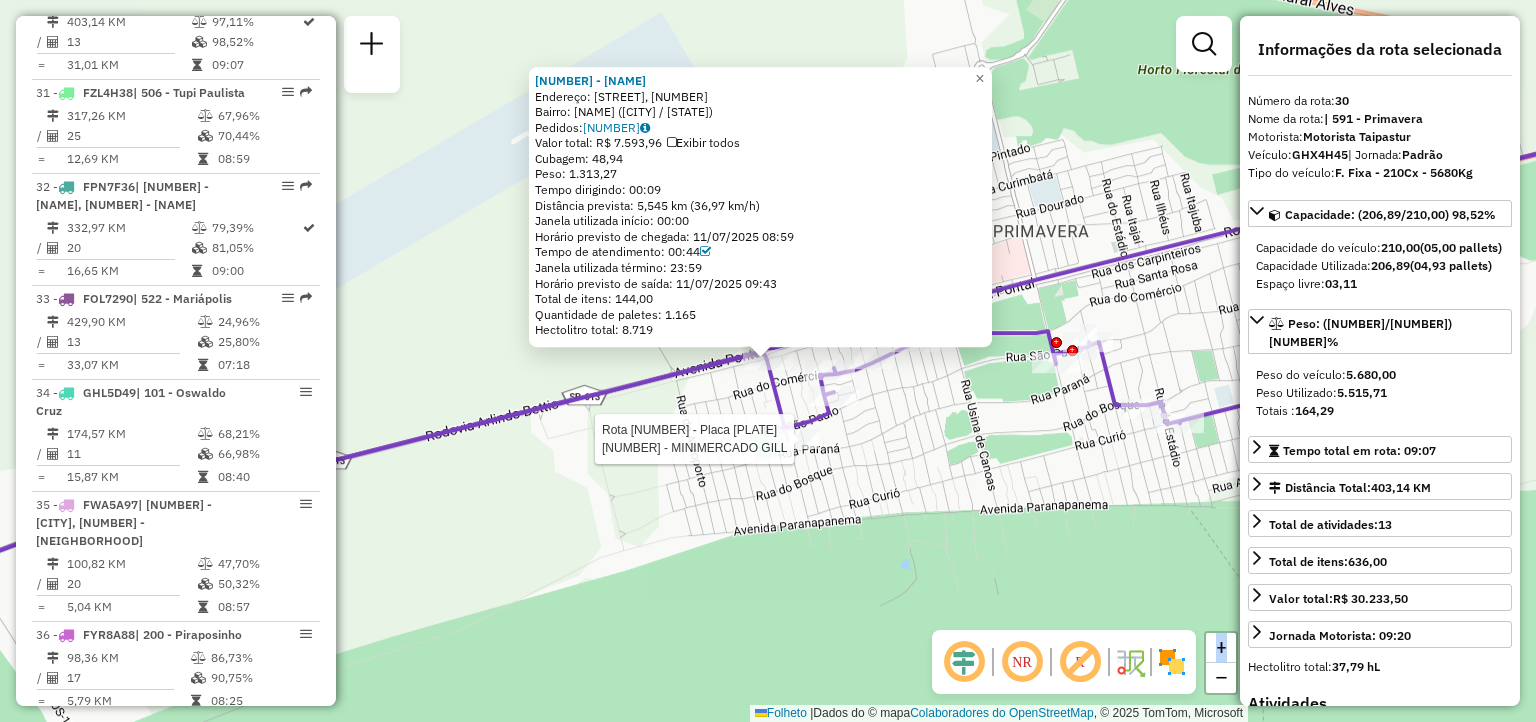 click 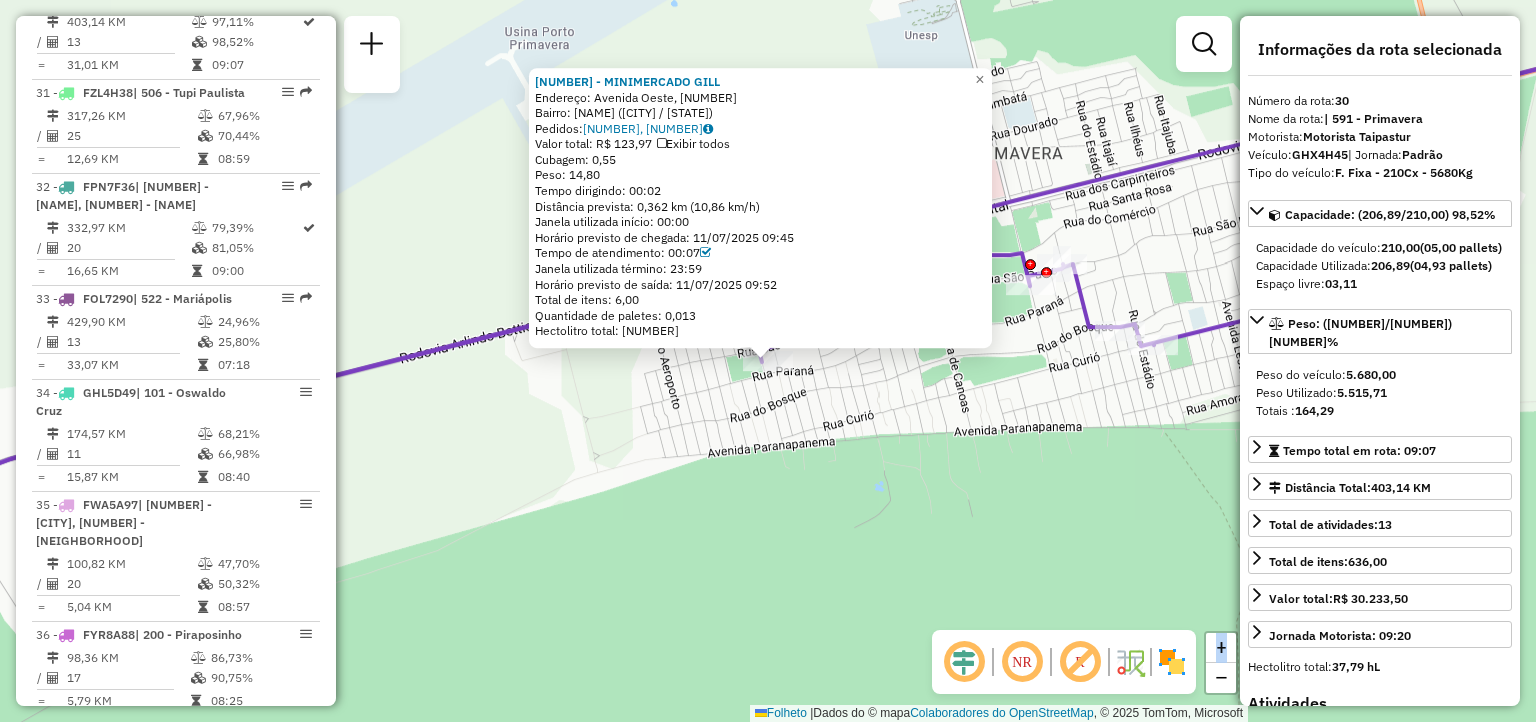 click on "[NUMBER] - MINIMERCADO GILL Endereço: Avenida Oeste, [NUMBER] Bairro: Primavera ([CITY] / [STATE]) Pedidos: 11337938, 11337704 Valor total: R$ 123,97 Exibir todos Cubagem: 0,55 Peso: 14,80 Tempo dirigindo: 00:02 Distância prevista: 0,362 km (10,86 km/h) Janela utilizada início: 00:00 Horário previsto de chegada: 11/07/2025 09:45 Tempo de atendimento: 00:07 Janela utilizada término: 23:59 Horário previsto de saída: 11/07/2025 09:52 Total de itens: 6,00 Quantidade de paletes: 0,013 Hectolitro total: 0,133 × Janela de atendimento Grade de atendimento Capacidade Transportadoras Veículos Cliente Pedidos Rotas Selecione os dias de semana para filtrar as janelas de atendimento Seg Ter Qua Qui Sex Sáb Dom Informe o período da janela de atendimento: De: Até: Filtrar exatamente a janela do cliente Considerar janela de atendimento padrão Selecione os dias de semana para filtrar as grades de atendimento Seg Ter Qua Qui Sex Sáb Dom Peso mínimo: De:" 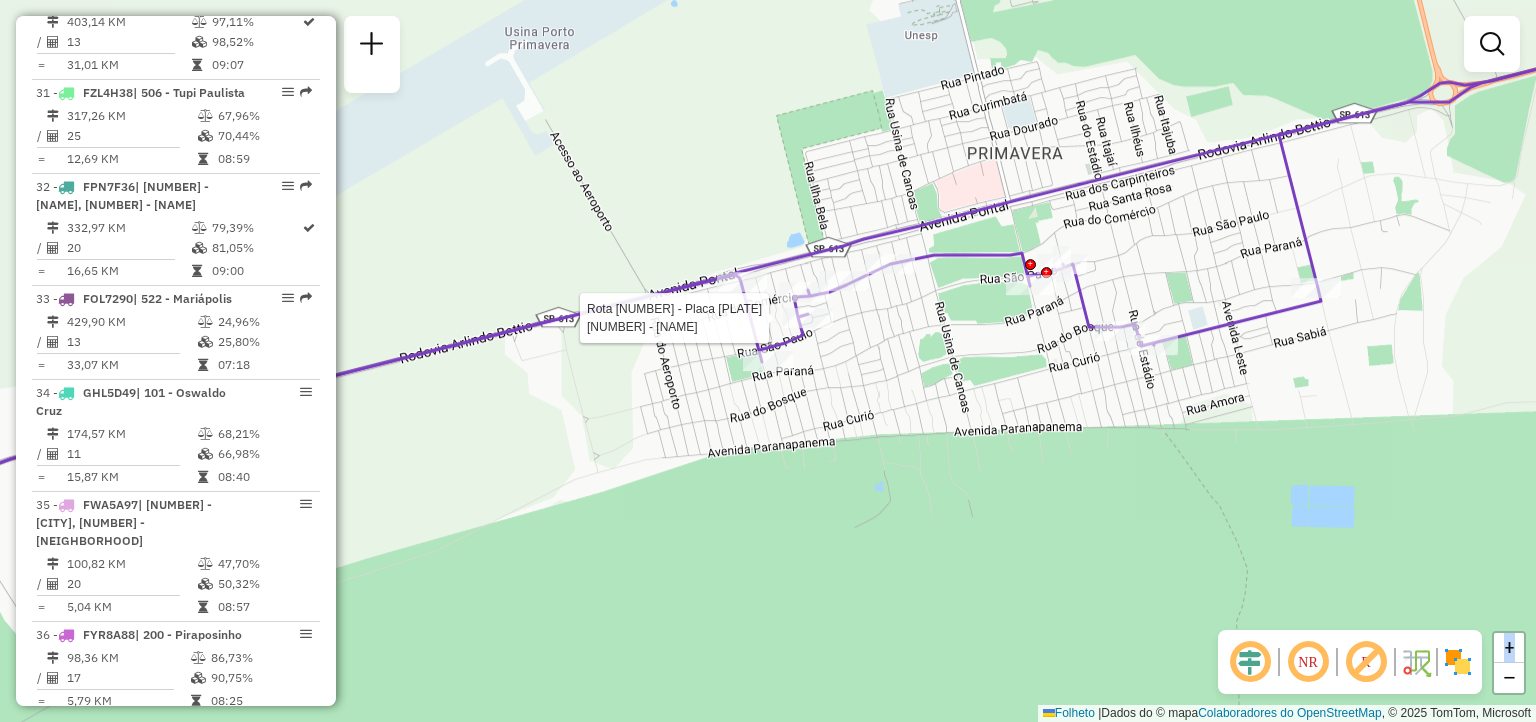 select on "**********" 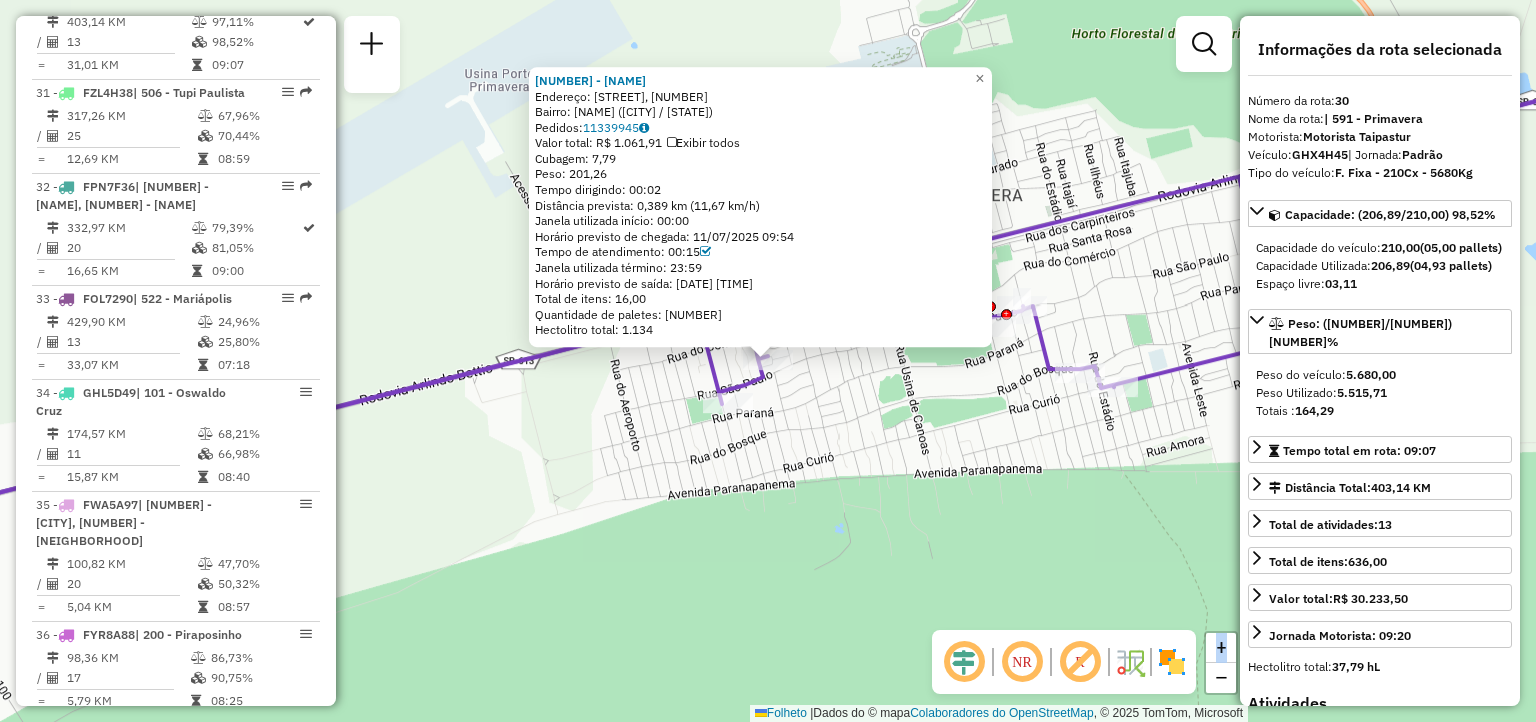 click on "[NUMBER] - [NAME] Endereço: Travessa dos Gravatás, 68 Bairro: Primavera ([CITY] / [STATE]) Pedidos: 11339945 Valor total: R$ 1.061,91 Exibir todos Cubagem: 7,79 Peso: 201,26 Tempo dirigindo: 00:02 Distância prevista: 0,389 km (11,67 km/h) Janela utilizada início: 00:00 Horário previsto de chegada: 11/07/2025 09:54 Tempo de atendimento: 00:15 Janela utilizada término: 23:59 Horário previsto de saída: 11/07/2025 10:09 Total de itens: 16,00 Quantidade de paletes: 0,185 Hectolitro total: 1.134 × Janela de atendimento Grade de atendimento Capacidade Transportadoras Veículos Cliente Pedidos Rotas Selecione os dias de semana para filtrar as janelas de atendimento Seg Ter Qua Qui Sex Sáb Dom Informe o período da janela de atendimento: De: Até: Filtrar exatamente a janela do cliente Considerar janela de atendimento padrão Selecione os dias de semana para filtrar as grades de atendimento Seg Ter Qua Qui Sex Sáb Dom Peso mínimo: +" 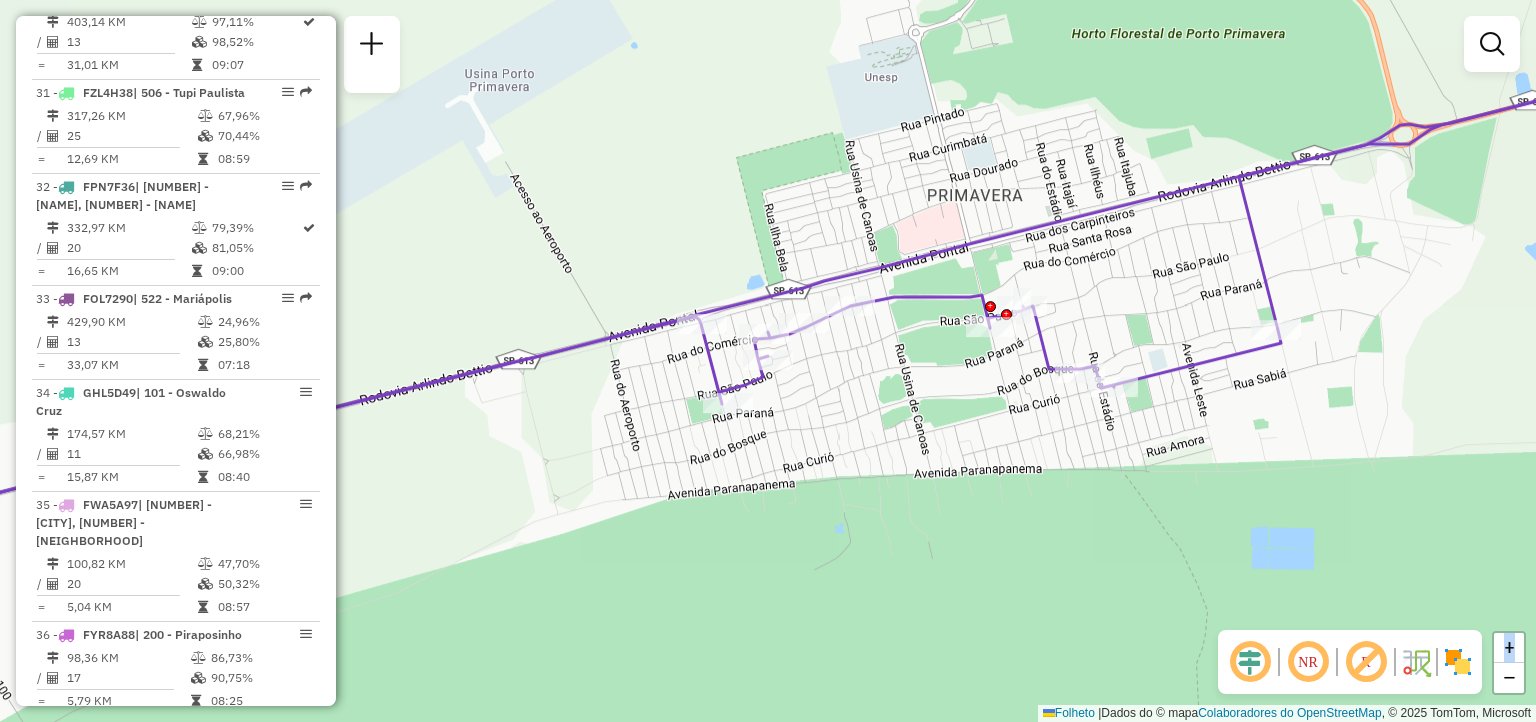 click 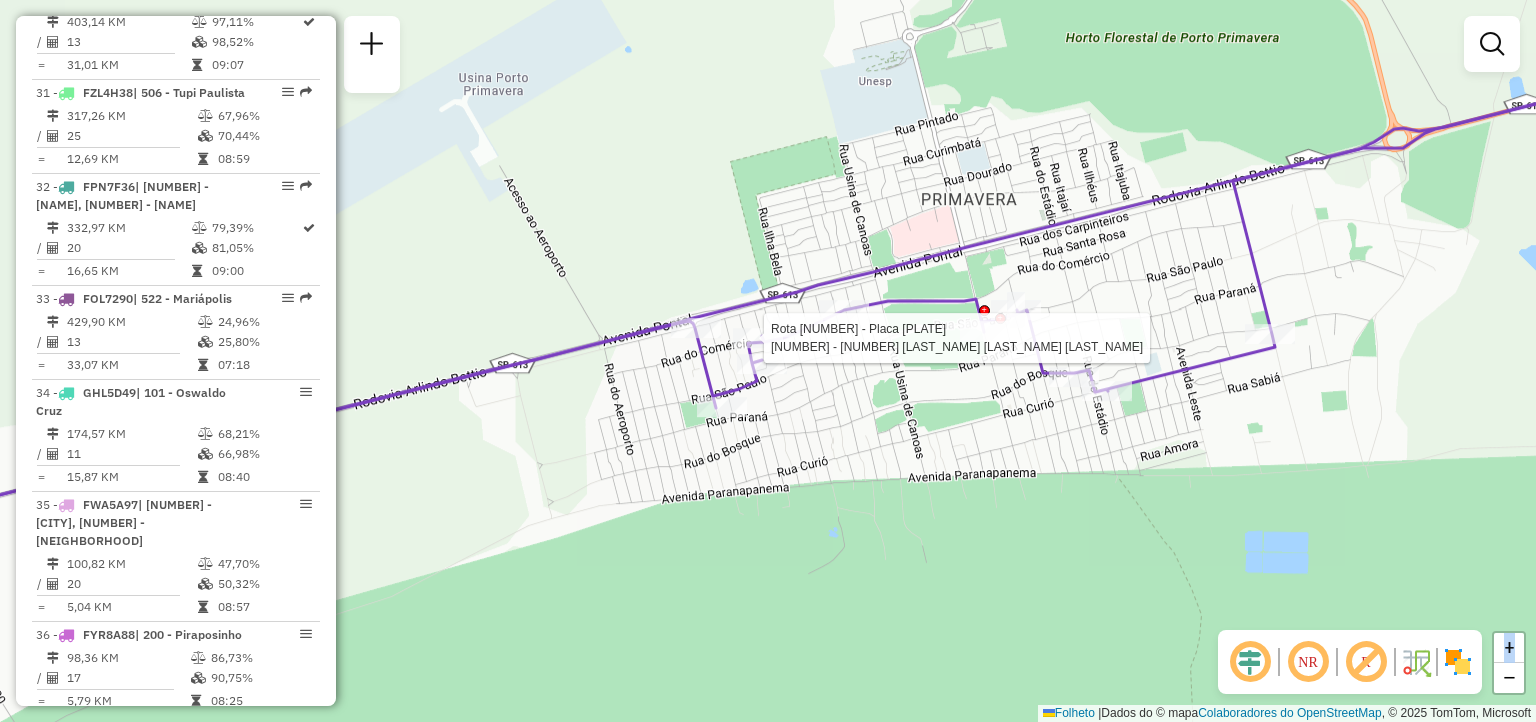 select on "**********" 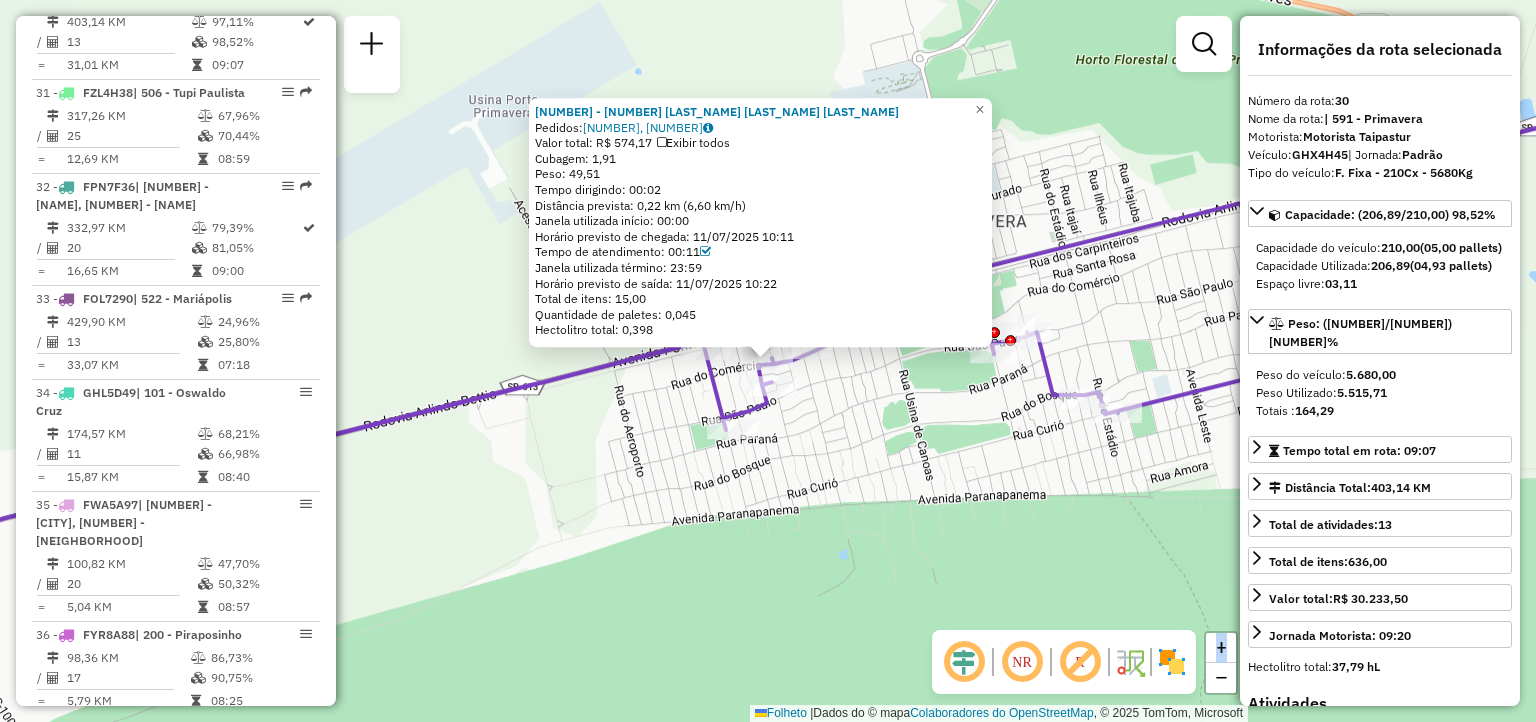 click on "[NUMBER] - [NUMBER] [FIRST] [LAST] Pedidos: 11338609, 11338901 Valor total: R$ 574,17 Exibir todos Cubagem: 1,91 Peso: 49,51 Tempo dirigindo: 00:02 Distância prevista: 0,22 km (6,60 km/h) Janela utilizada início: 00:00 Horário previsto de chegada: 11/07/2025 10:11 Tempo de atendimento: 00:11 Janela utilizada término: 23:59 Horário previsto de saída: 11/07/2025 10:22 Total de itens: 15,00 Quantidade de paletes: 0,045 Hectolitro total: 0,398 × Janela de atendimento Grade de atendimento Capacidade Transportadoras Veículos Cliente Pedidos Rotas Selecione os dias de semana para filtrar as janelas de atendimento Seg Ter Qua Qui Sex Sáb Dom Informe o período da janela de atendimento: De: Até: Filtrar exatamente a janela do cliente Considerar janela de atendimento padrão Selecione os dias de semana para filtrar as grades de atendimento Seg Ter Qua Qui Sex Sáb Dom Considerar clientes sem dia de atendimento cadastrado De: Até:" 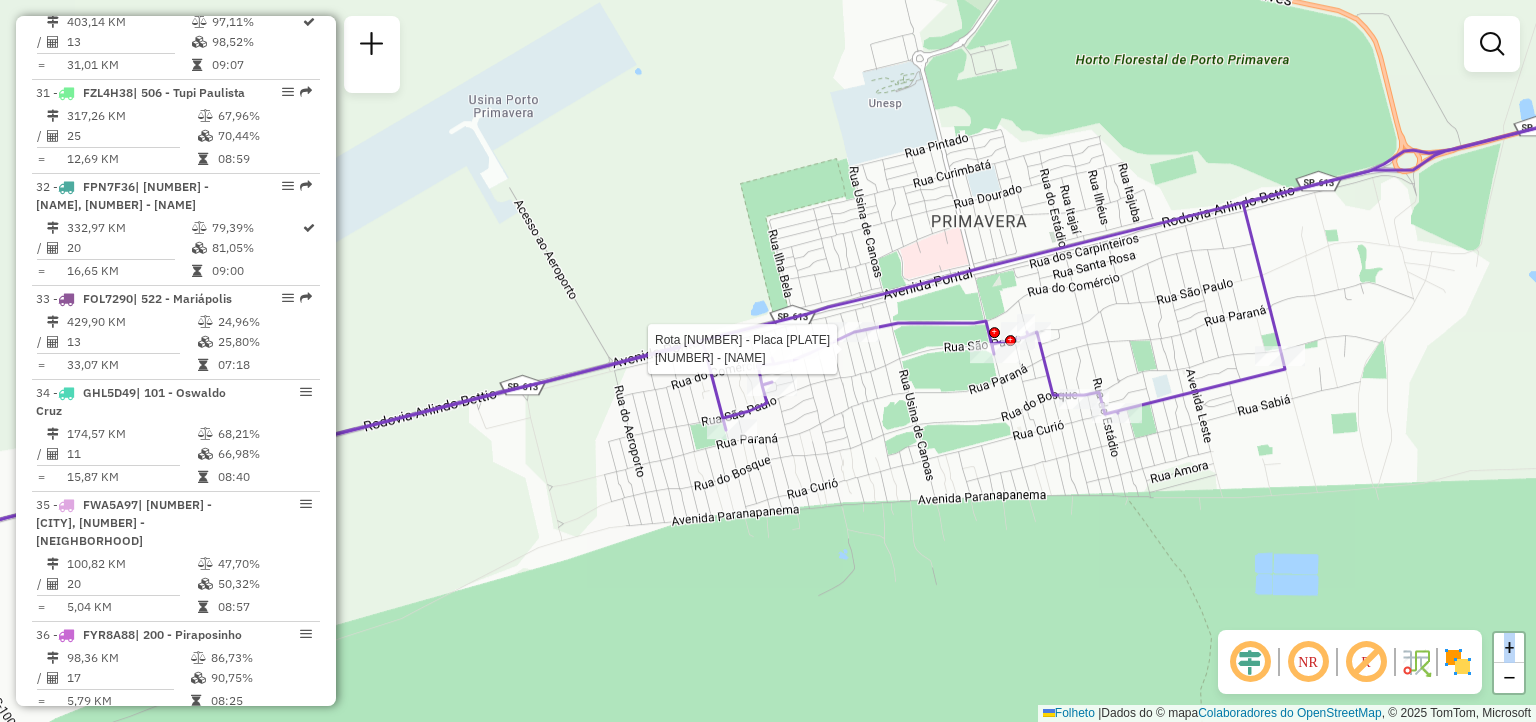 select on "**********" 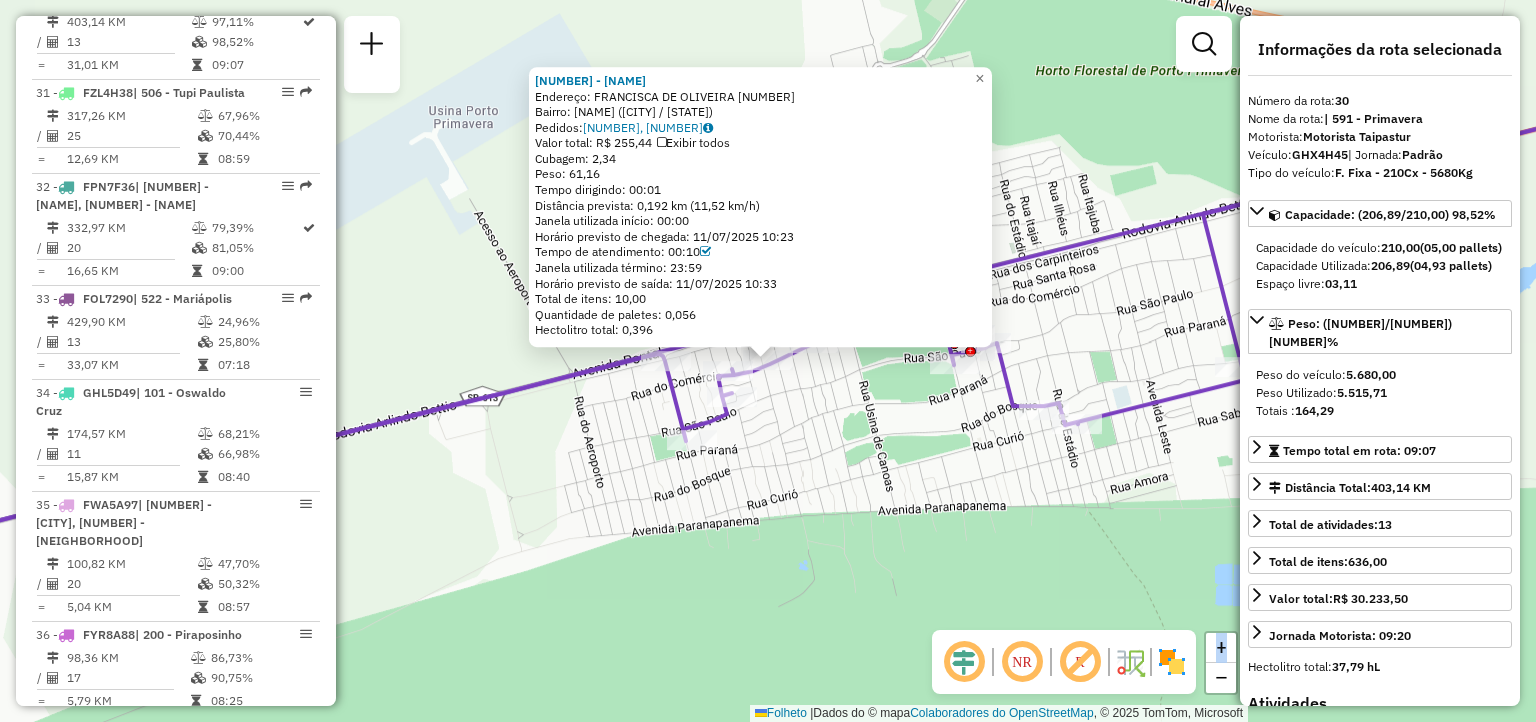 click on "[NUMBER] - [NAME] Endereço: FRANCISCA DE OLIVEIRA [NUMBER] Bairro: PRIMAVERA ([CITY] / [STATE]) Pedidos: 11337803, 11338442 Valor total: R$ 255,44 Exibir todos Cubagem: 2,34 Peso: 61,16 Tempo dirigindo: 00:01 Distância prevista: 0,192 km (11,52 km/h) Janela utilizada início: 00:00 Horário previsto de chegada: 11/07/2025 10:23 Tempo de atendimento: 00:10 Janela utilizada término: 23:59 Horário previsto de saída: 11/07/2025 10:33 Total de itens: 10,00 Quantidade de paletes: 0,056 Hectolitro total: 0,396 × Janela de atendimento Grade de atendimento Capacidade Transportadoras Veículos Cliente Pedidos Rotas Selecione os dias de semana para filtrar as janelas de atendimento Seg Ter Qua Qui Sex Sáb Dom Informe o período da janela de atendimento: De: Até: Filtrar exatamente a janela do cliente Considerar janela de atendimento padrão Selecione os dias de semana para filtrar as grades de atendimento Seg Ter Qua Qui Sex Sáb Dom Peso mínimo: De:" 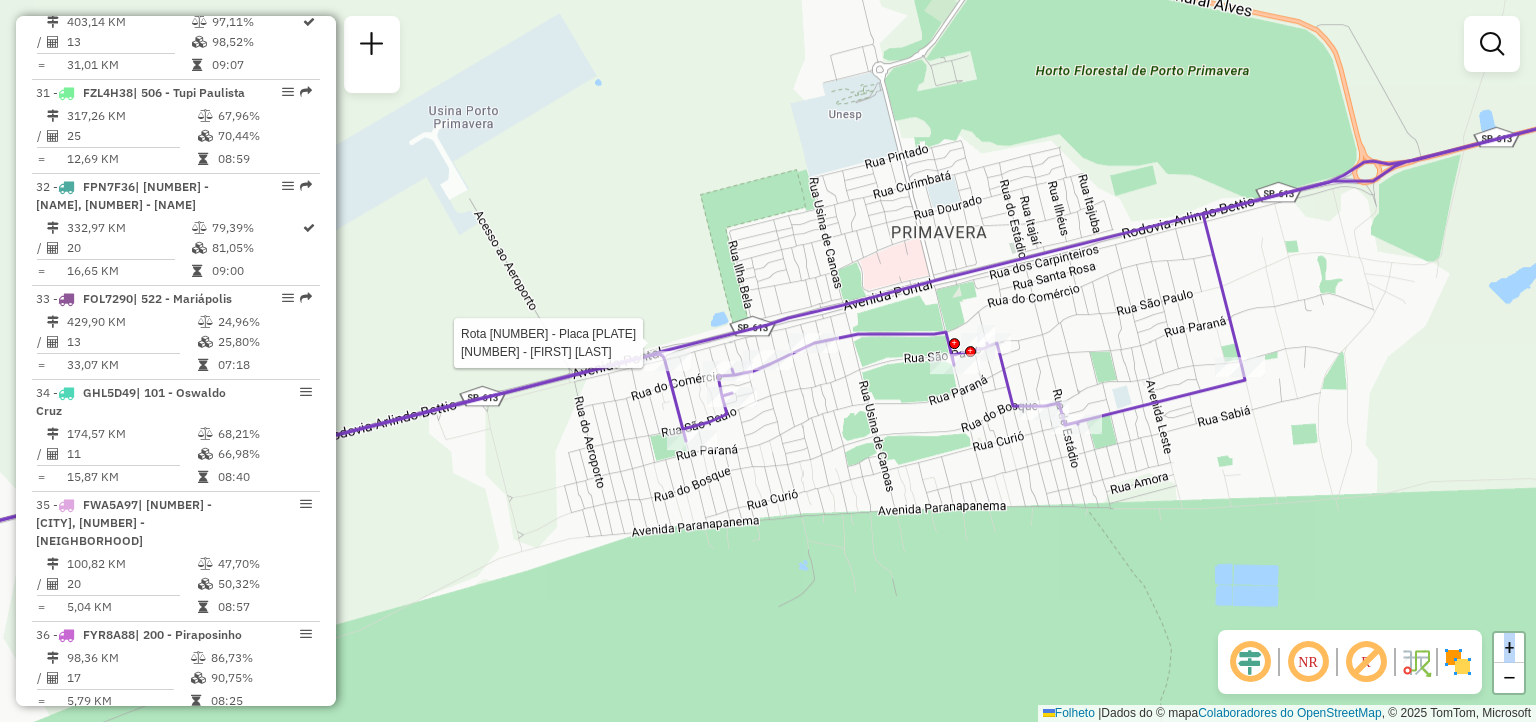 select on "**********" 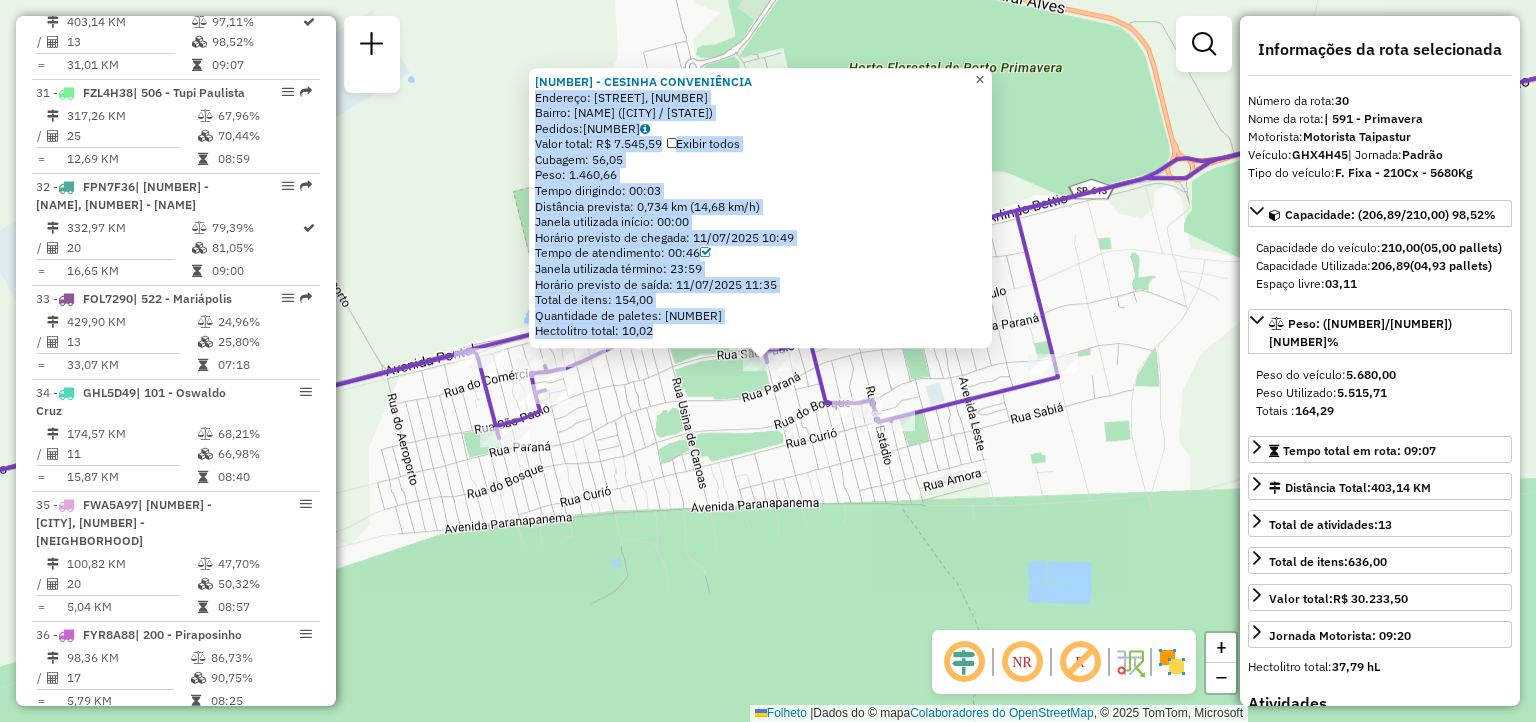 drag, startPoint x: 979, startPoint y: 74, endPoint x: 991, endPoint y: 69, distance: 13 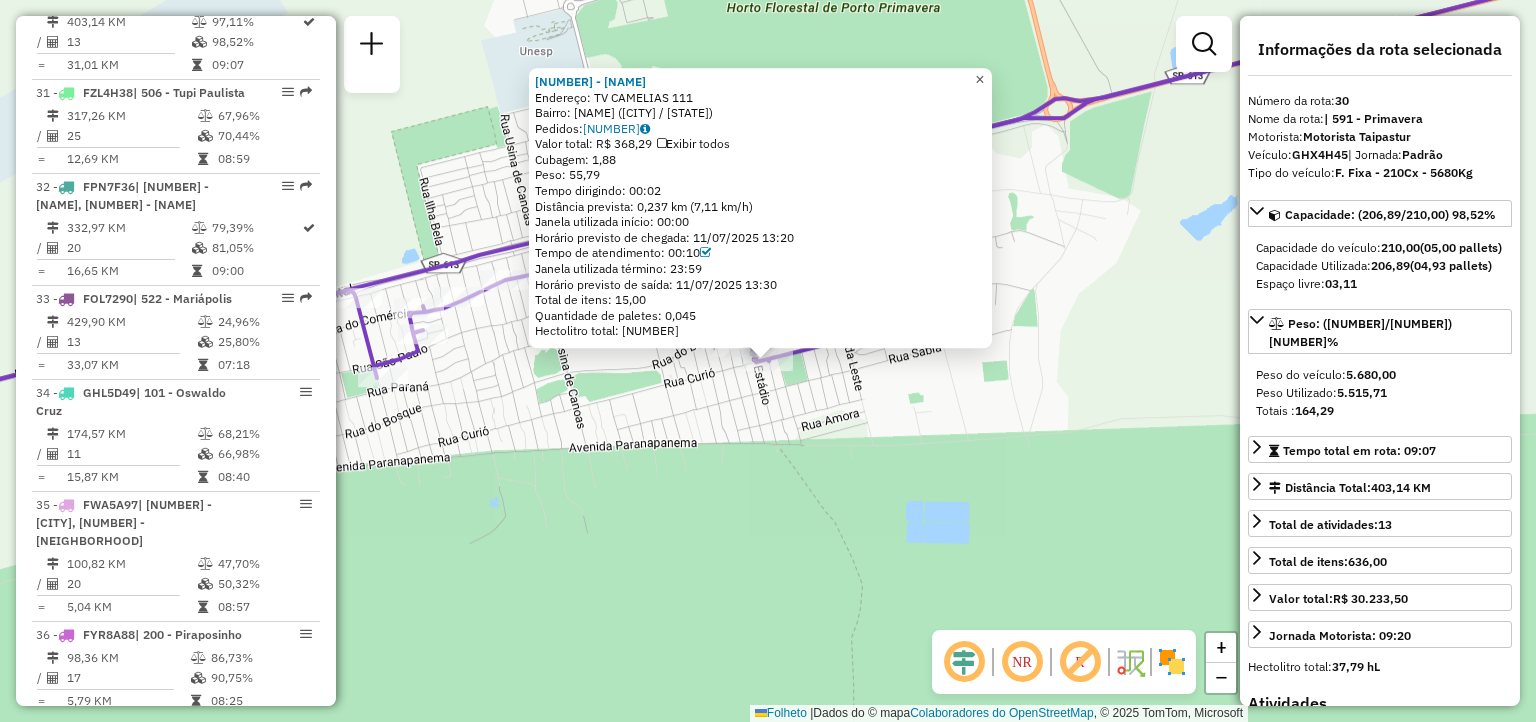 click on "×" 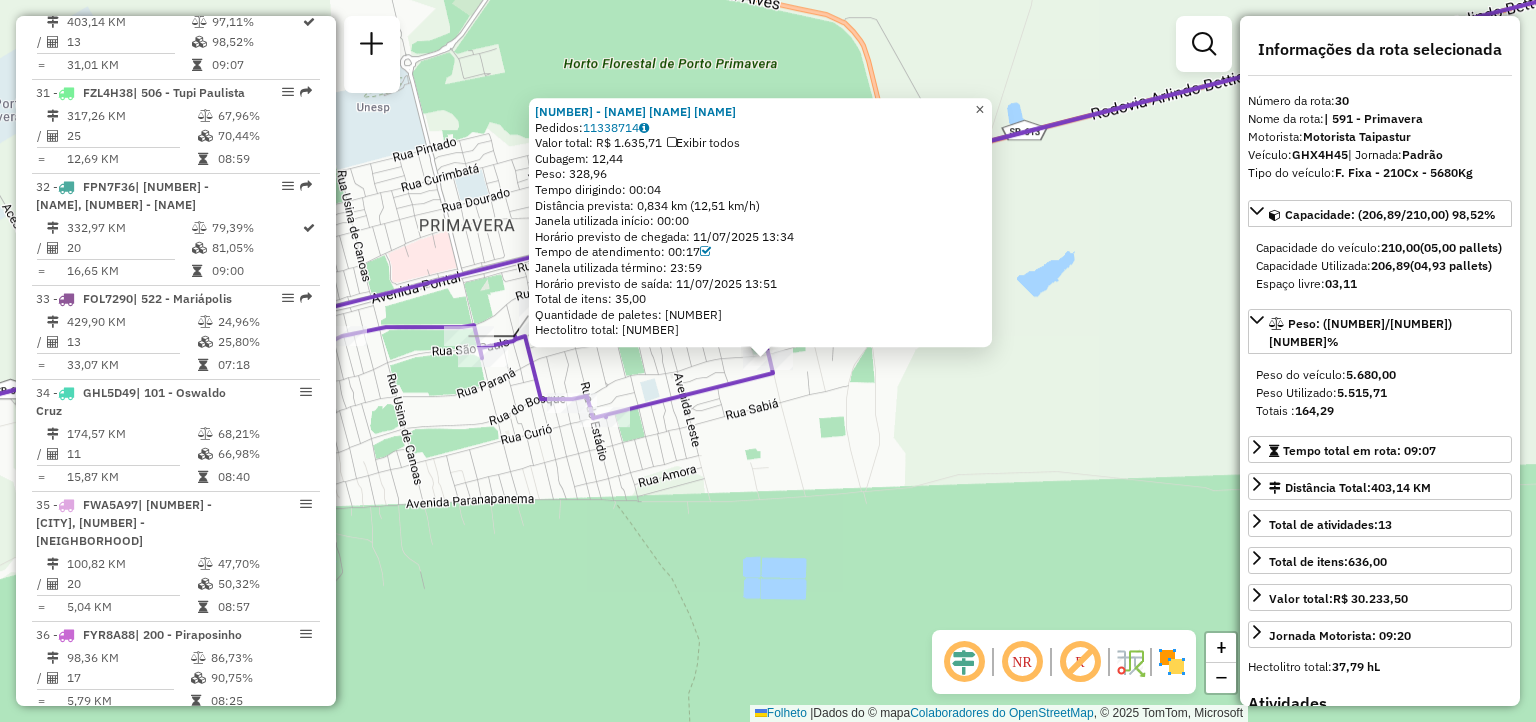 click on "×" 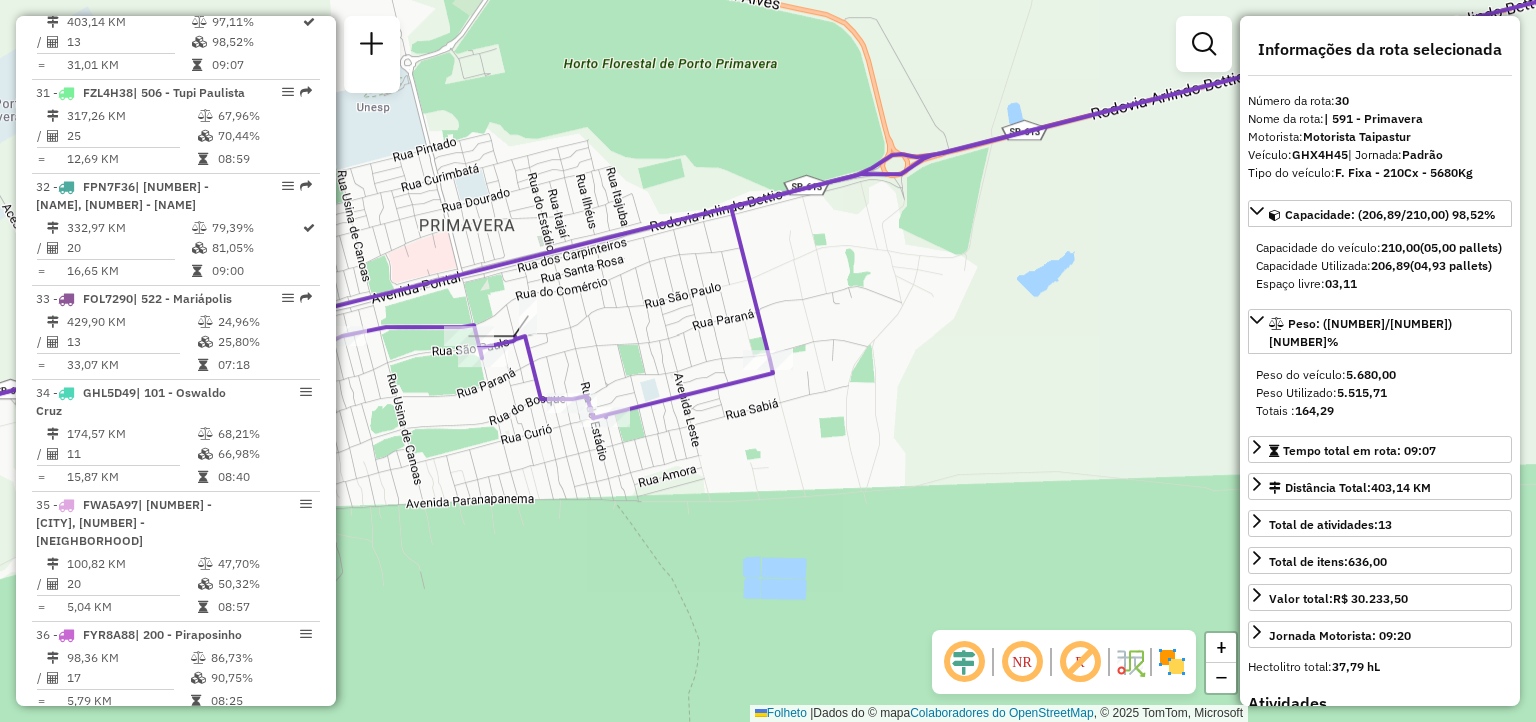 click on "Janela de atendimento Grade de atendimento Capacidade Transportadoras Veículos Cliente Pedidos  Rotas Selecione os dias de semana para filtrar as janelas de atendimento  Seg   Ter   Qua   Qui   Sex   Sáb   Dom  Informe o período da janela de atendimento: De: Até:  Filtrar exatamente a janela do cliente  Considerar janela de atendimento padrão  Selecione os dias de semana para filtrar as grades de atendimento  Seg   Ter   Qua   Qui   Sex   Sáb   Dom   Considerar clientes sem dia de atendimento cadastrado  Clientes fora do dia de atendimento selecionado Filtrar as atividades entre os valores definidos abaixo:  Peso mínimo:   Peso máximo:   Cubagem mínima:   Cubagem máxima:   De:   Até:  Filtrar as atividades entre o tempo de atendimento definido abaixo:  De:   Até:   Considerar capacidade total dos clientes não roteirizados Transportadora: Selecione um ou mais itens Tipo de veículo: Selecione um ou mais itens Veículo: Selecione um ou mais itens Motorista: Selecione um ou mais itens Nome: Rótulo:" 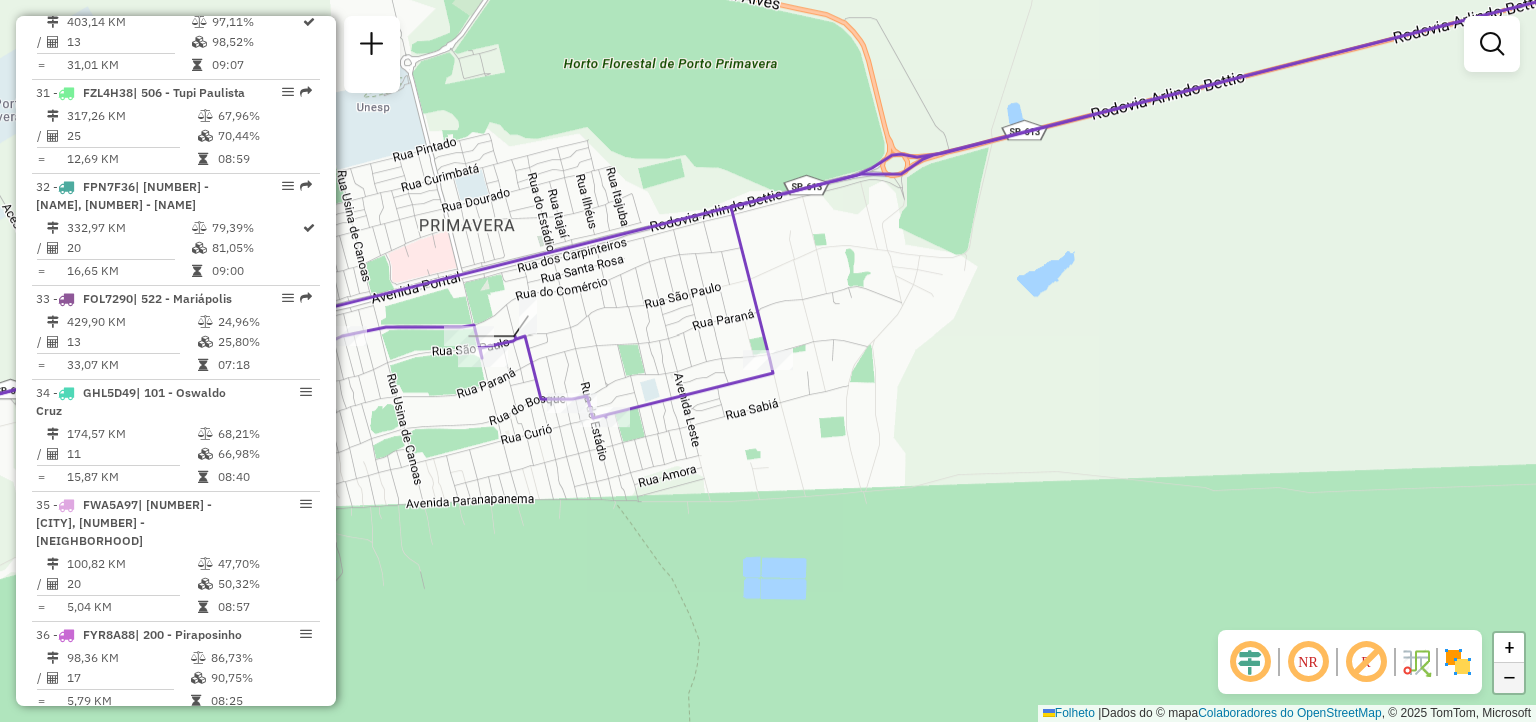 click on "−" 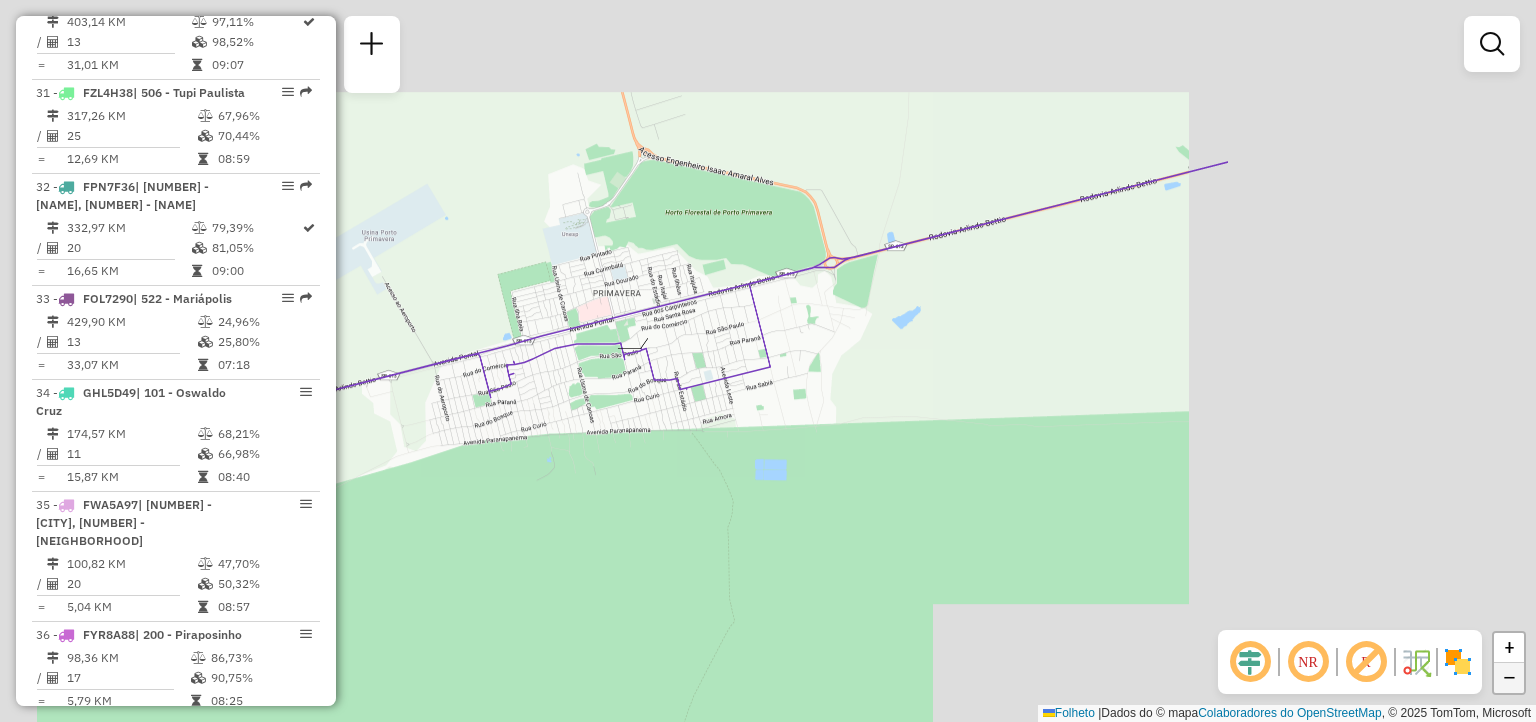 click on "−" 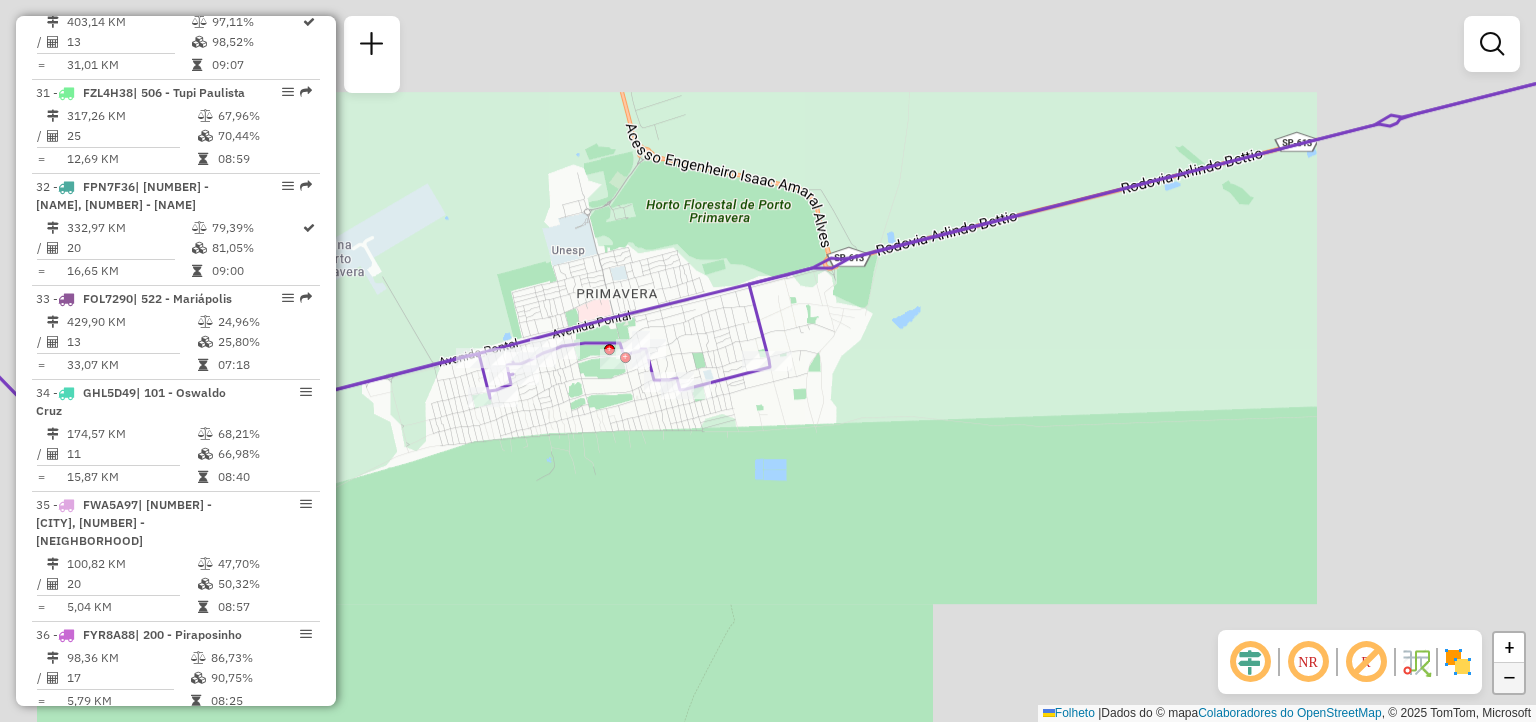 click on "−" 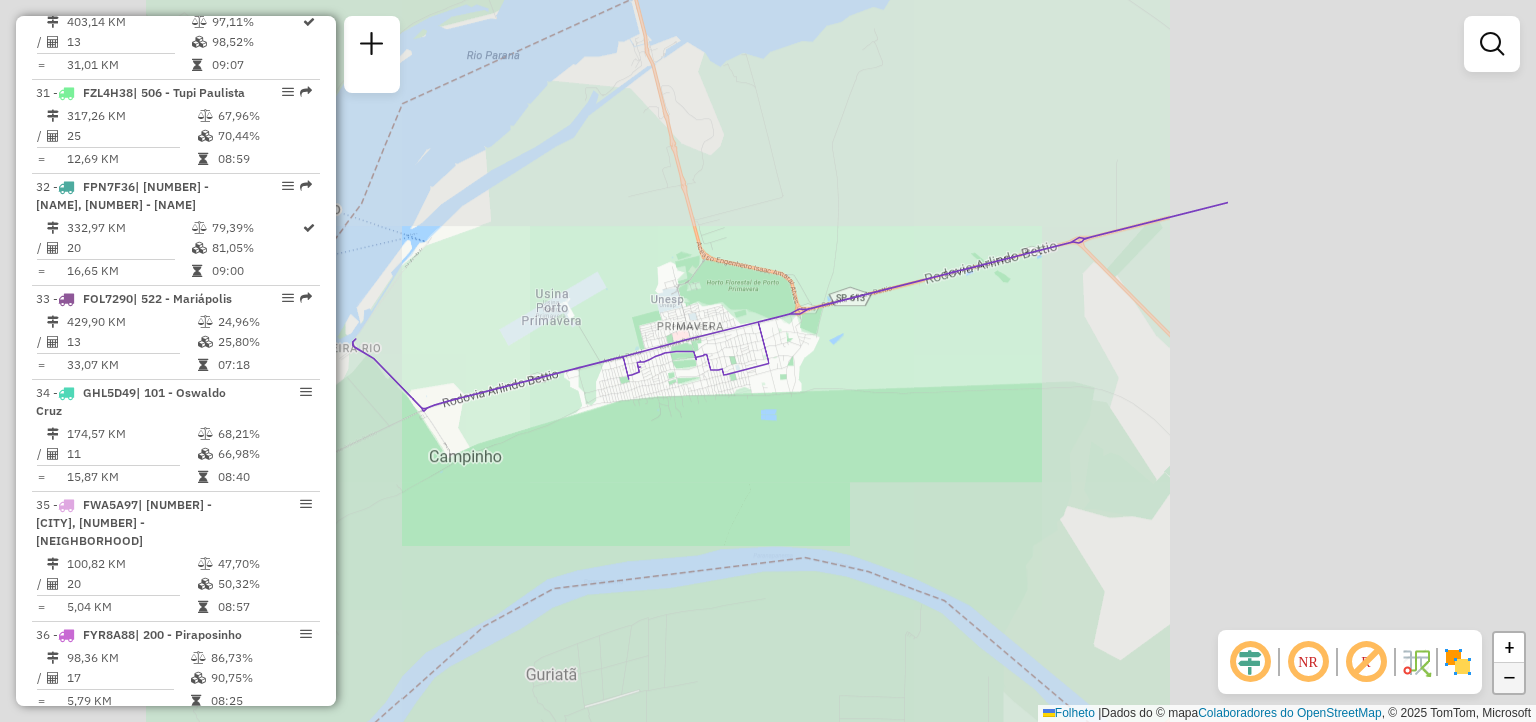 click on "−" 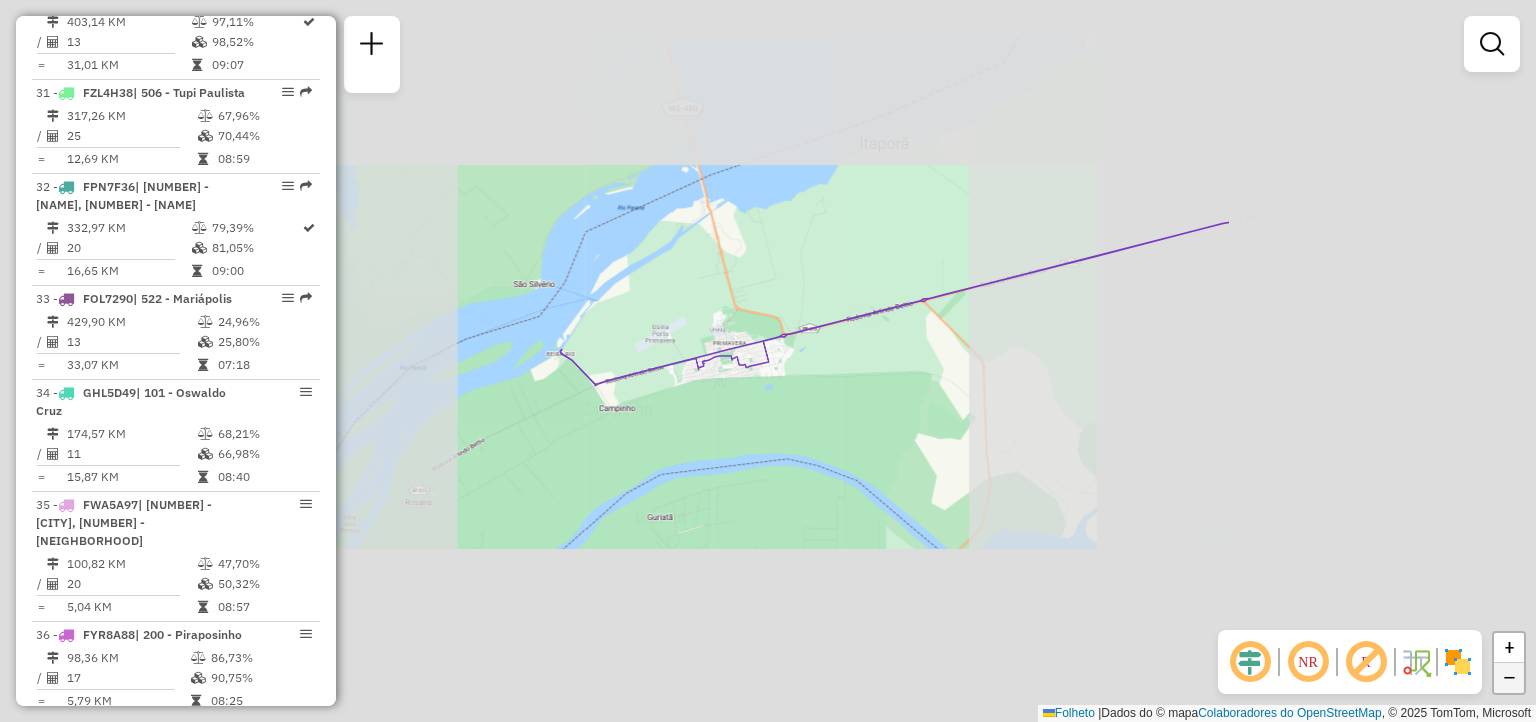 click on "−" 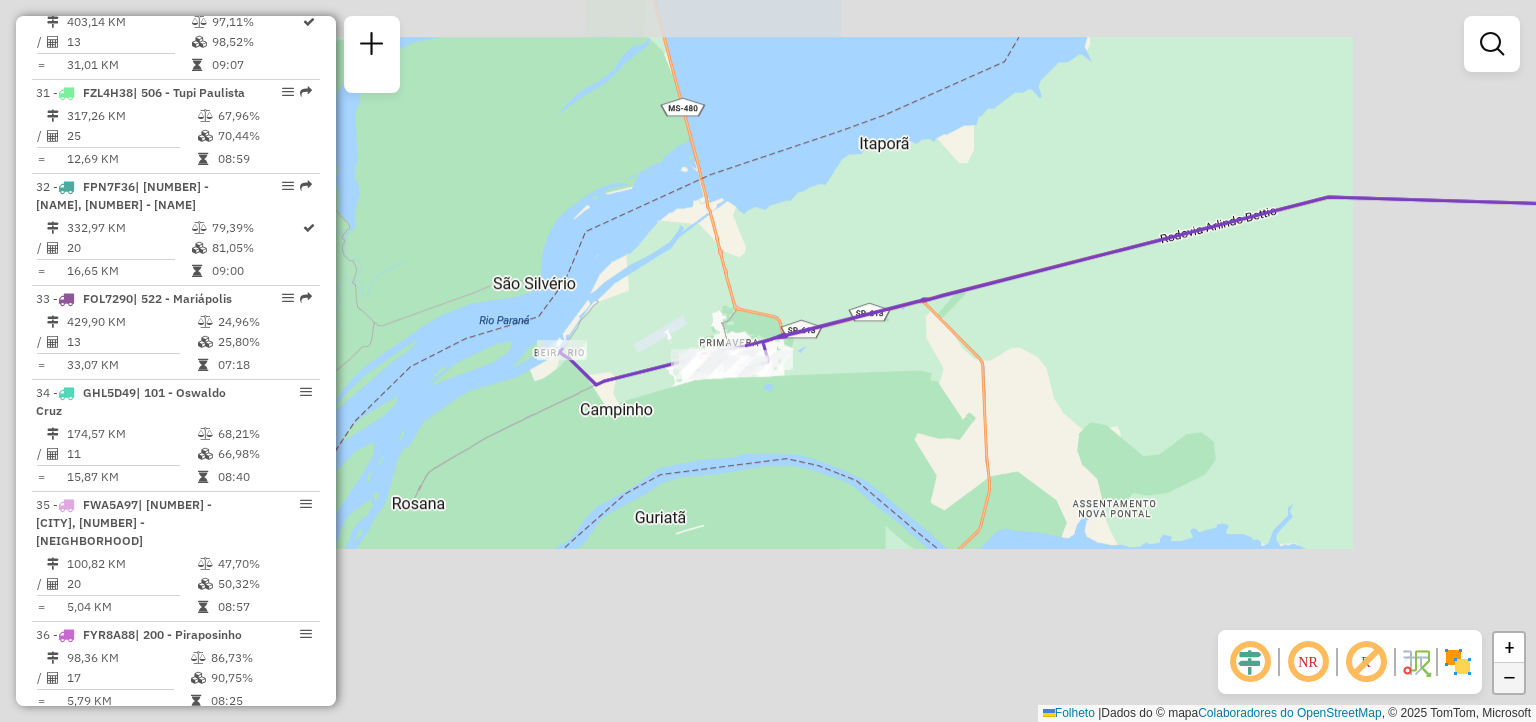 click on "−" 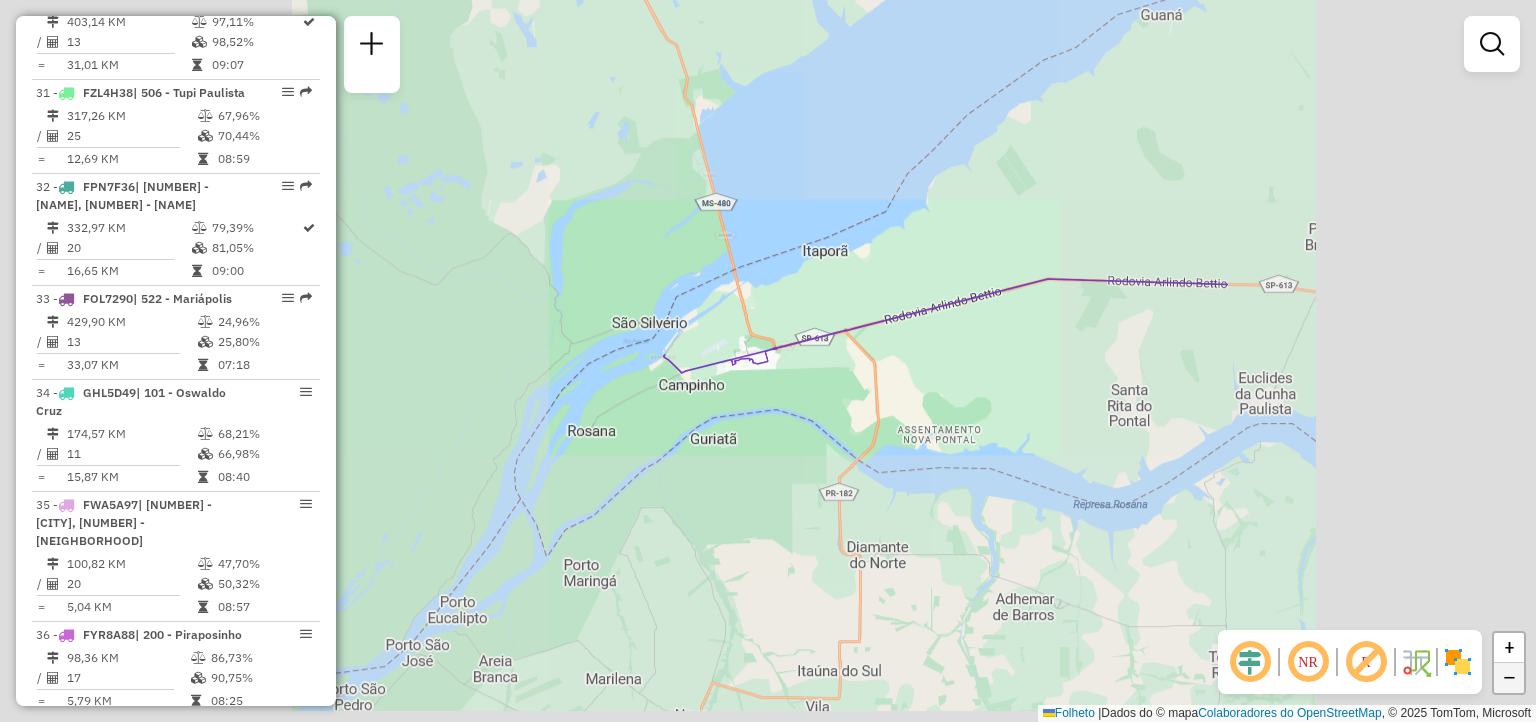 click on "−" 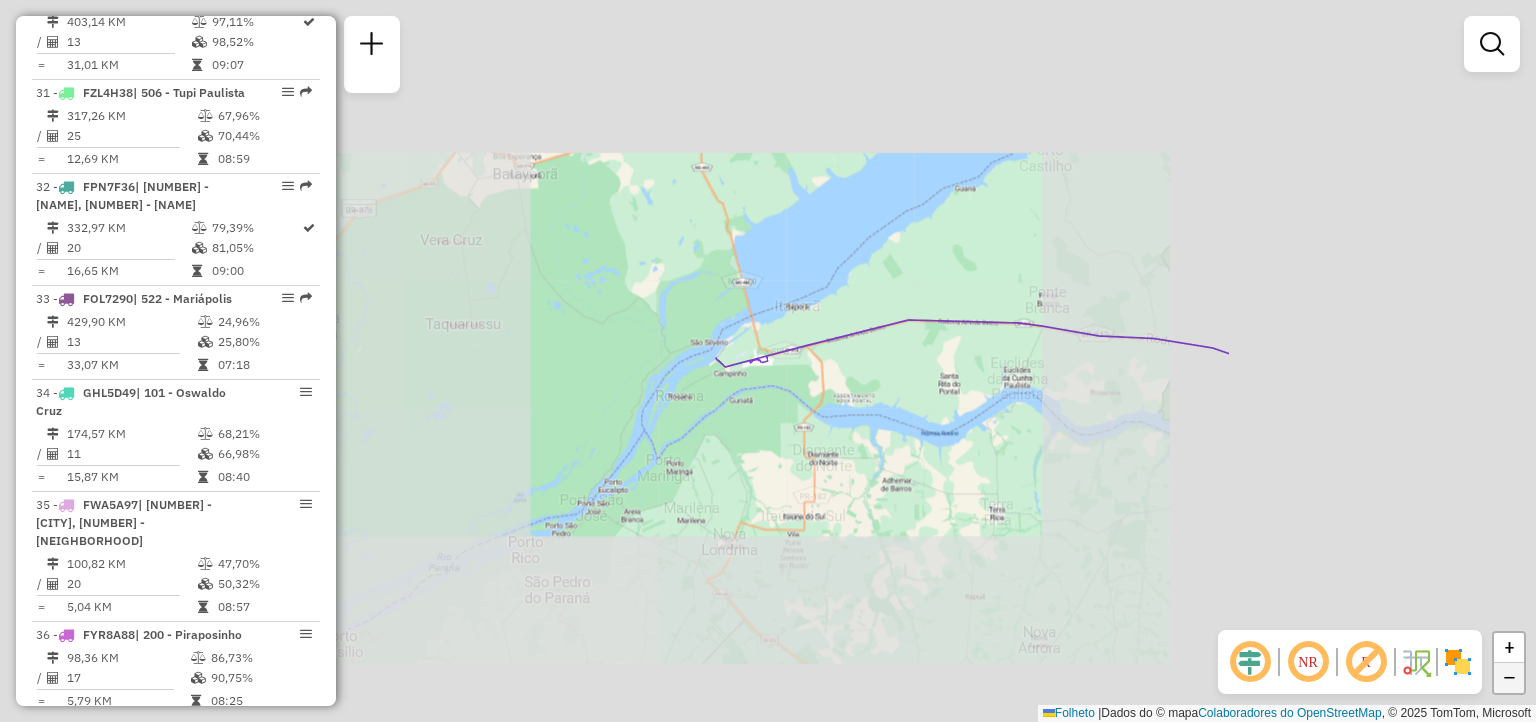 click on "−" 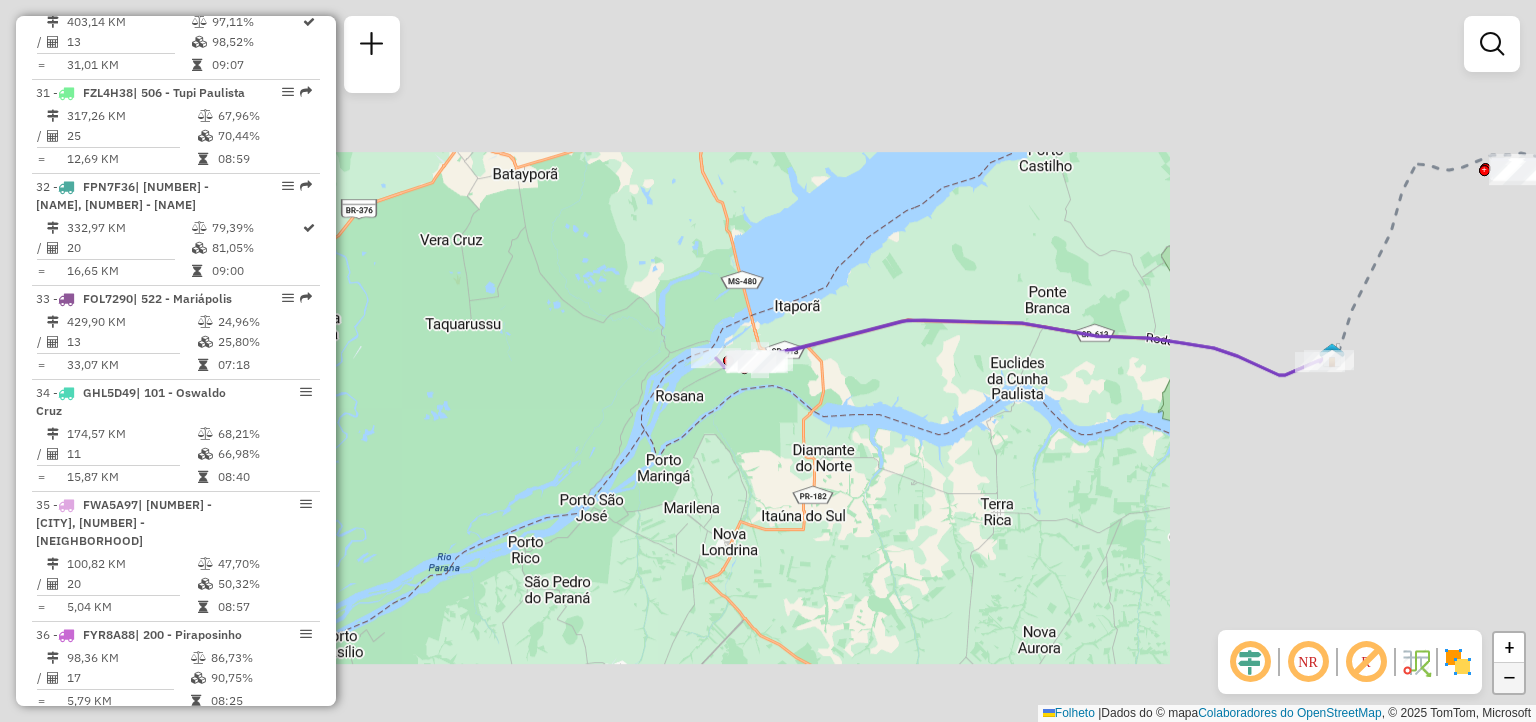 click on "−" 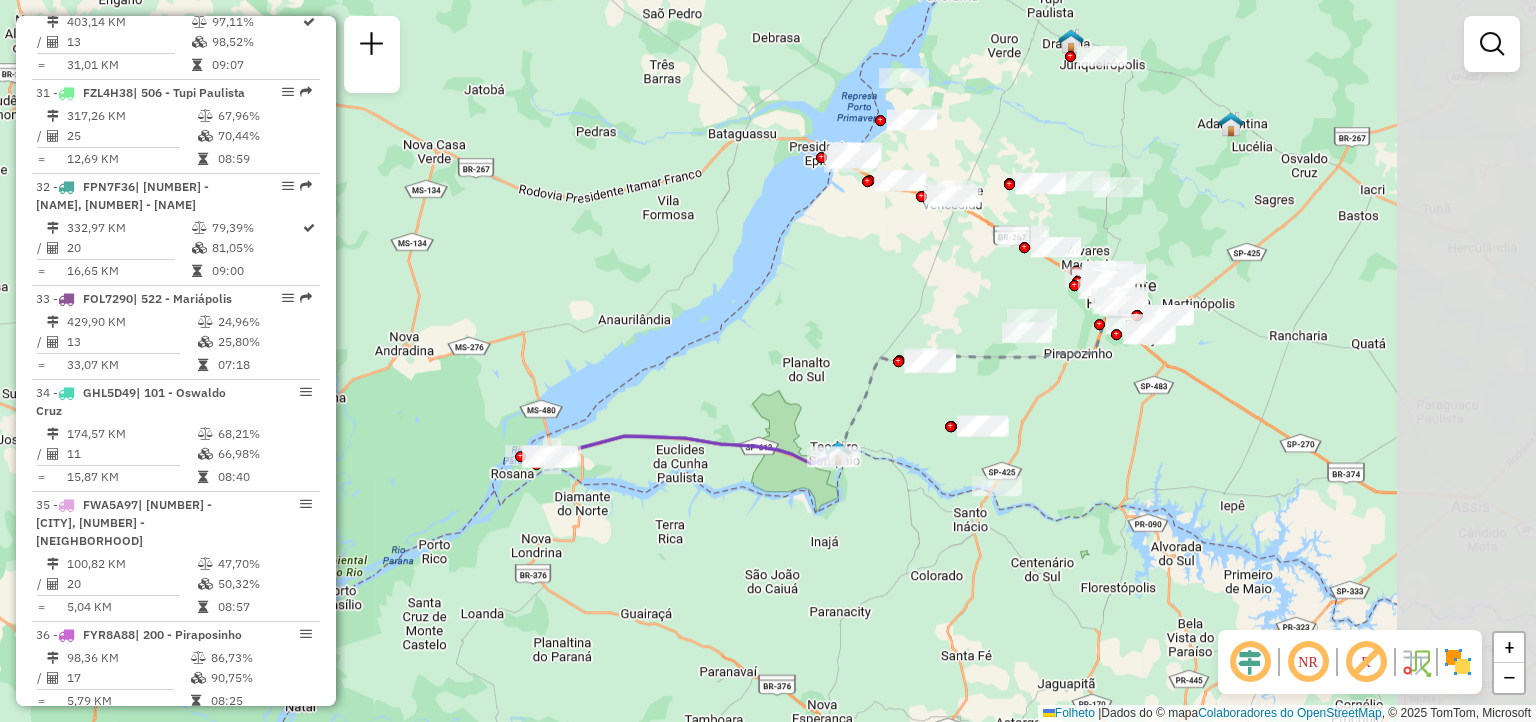 drag, startPoint x: 1176, startPoint y: 430, endPoint x: 958, endPoint y: 528, distance: 239.01465 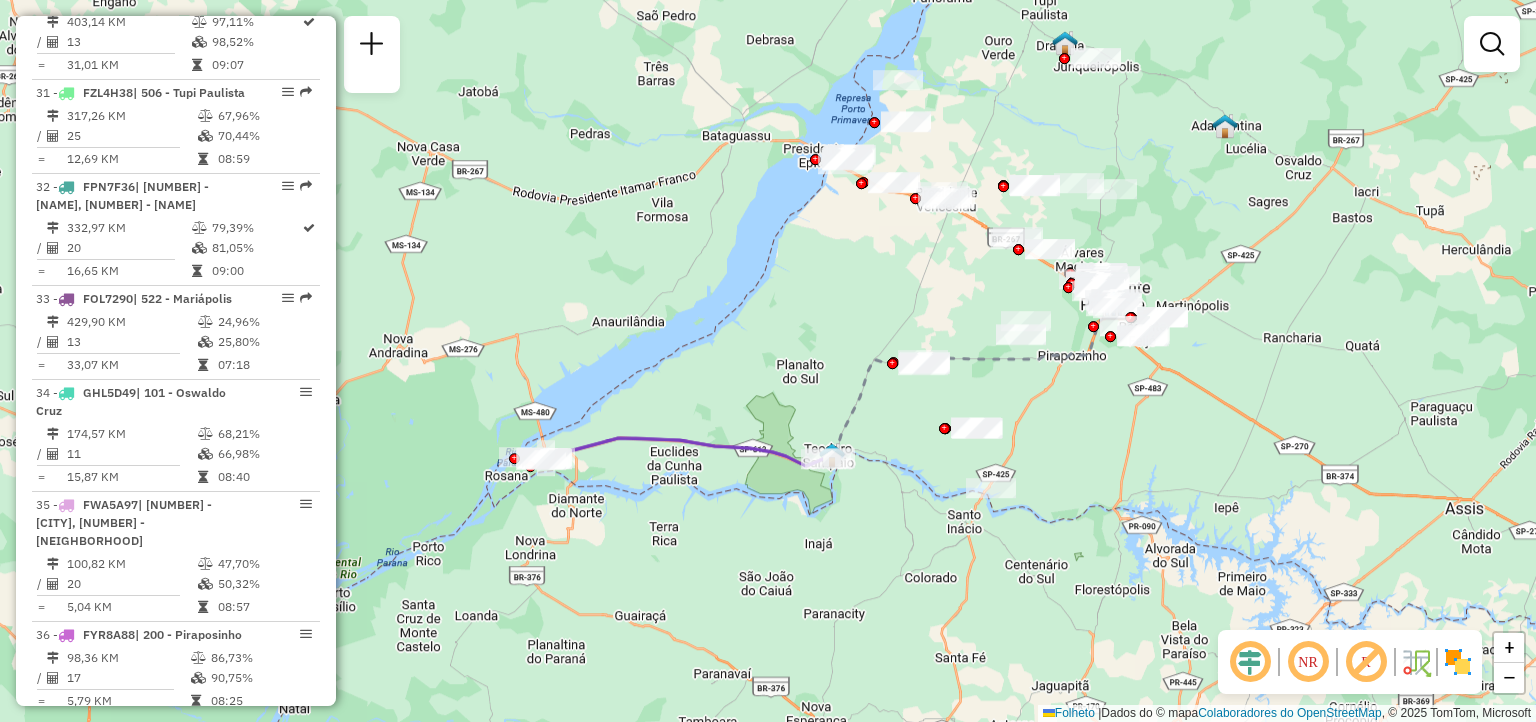 click on "Janela de atendimento Grade de atendimento Capacidade Transportadoras Veículos Cliente Pedidos  Rotas Selecione os dias de semana para filtrar as janelas de atendimento  Seg   Ter   Qua   Qui   Sex   Sáb   Dom  Informe o período da janela de atendimento: De: Até:  Filtrar exatamente a janela do cliente  Considerar janela de atendimento padrão  Selecione os dias de semana para filtrar as grades de atendimento  Seg   Ter   Qua   Qui   Sex   Sáb   Dom   Considerar clientes sem dia de atendimento cadastrado  Clientes fora do dia de atendimento selecionado Filtrar as atividades entre os valores definidos abaixo:  Peso mínimo:   Peso máximo:   Cubagem mínima:   Cubagem máxima:   De:   Até:  Filtrar as atividades entre o tempo de atendimento definido abaixo:  De:   Até:   Considerar capacidade total dos clientes não roteirizados Transportadora: Selecione um ou mais itens Tipo de veículo: Selecione um ou mais itens Veículo: Selecione um ou mais itens Motorista: Selecione um ou mais itens Nome: Rótulo:" 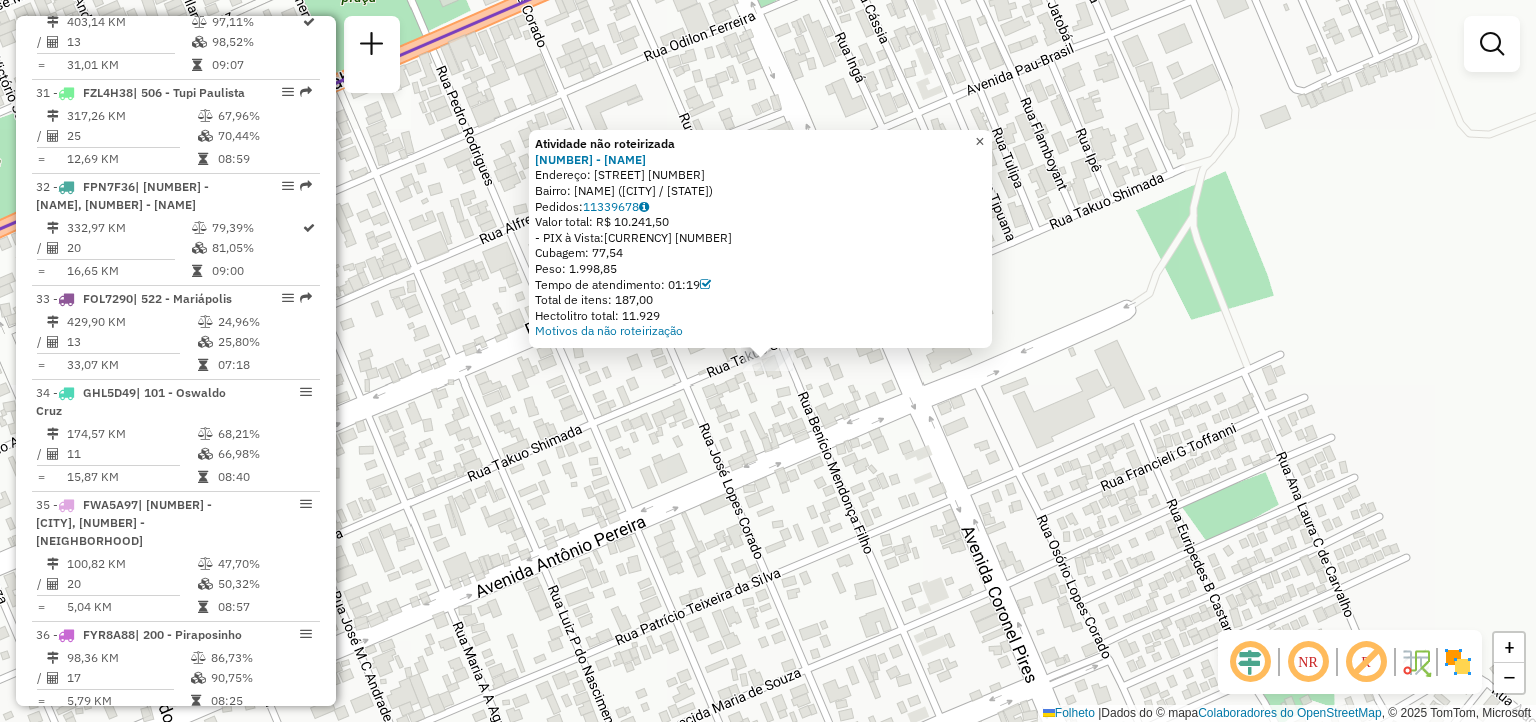 click on "×" 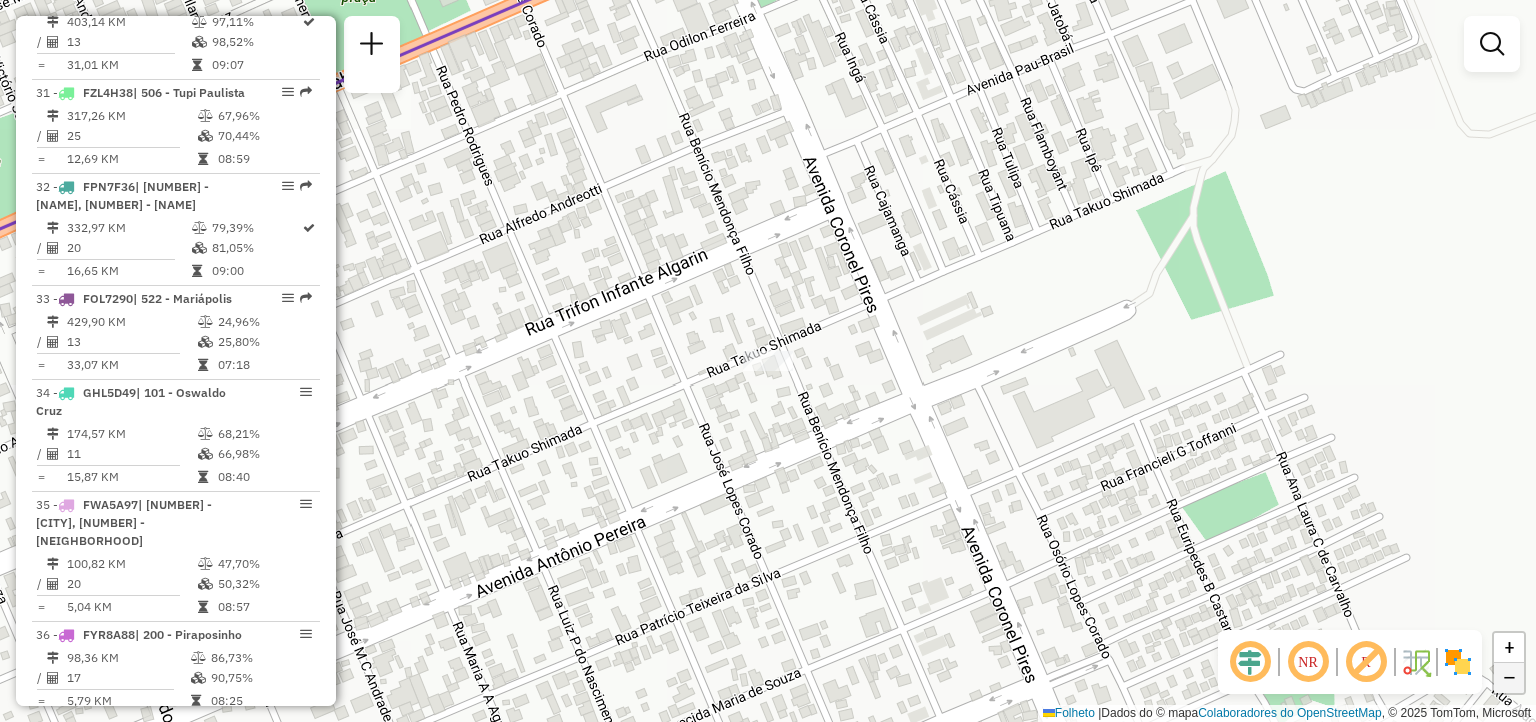 click on "−" 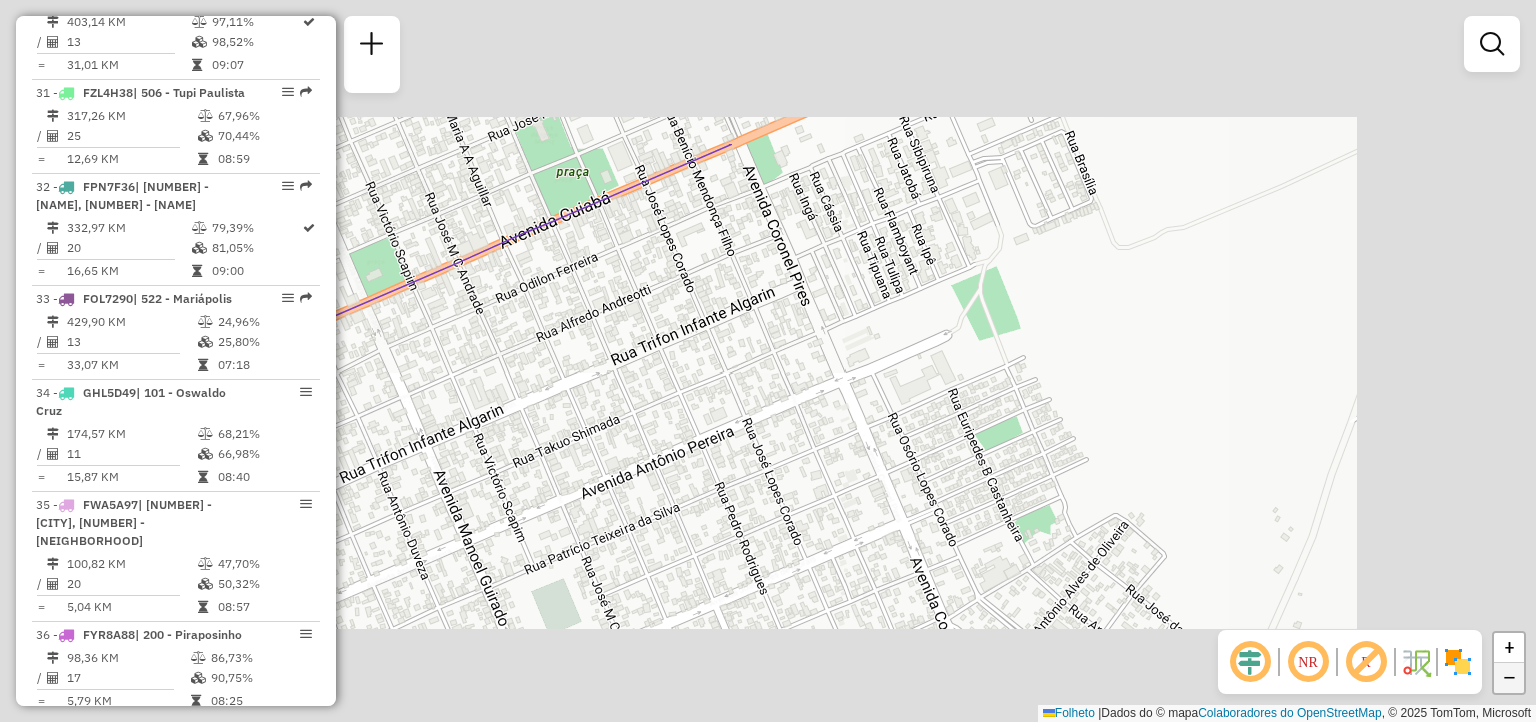click on "−" 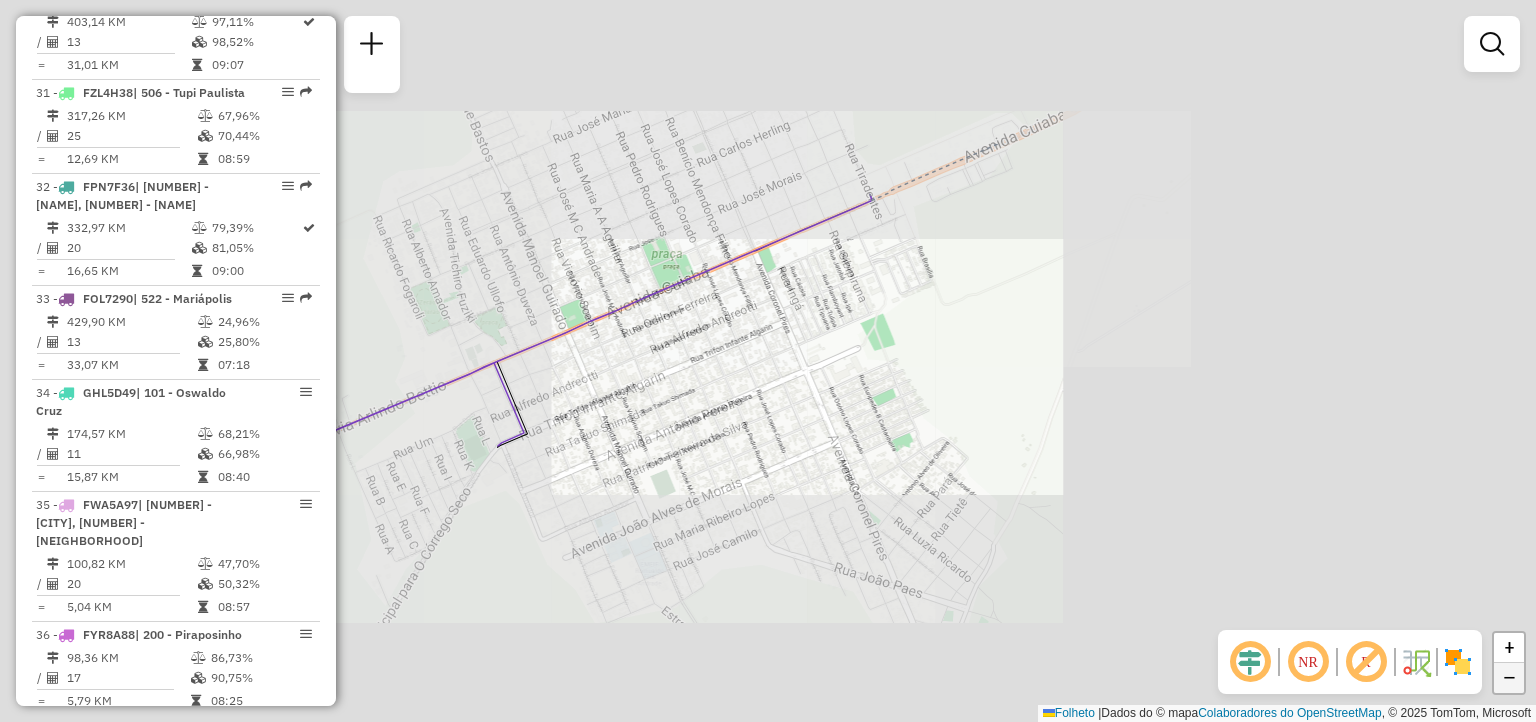 click on "−" 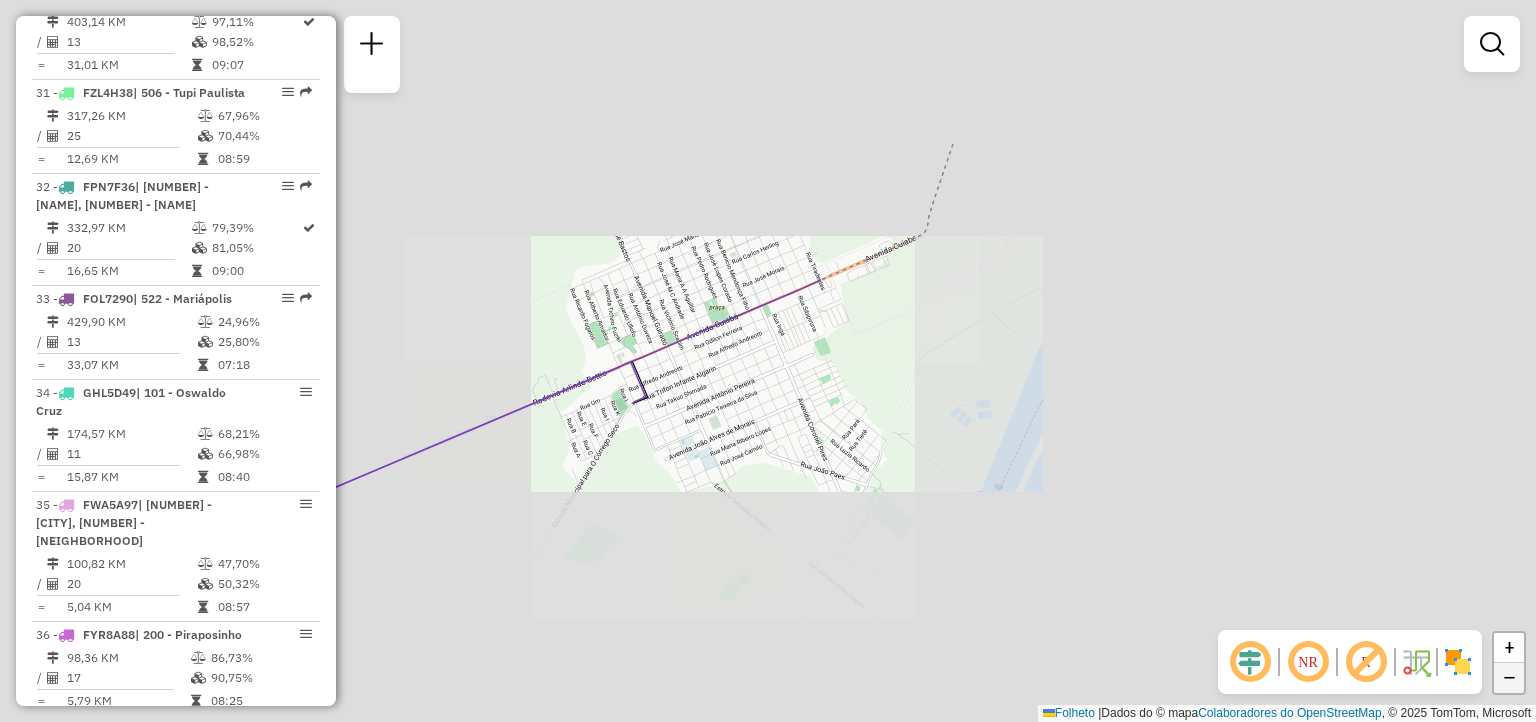 click on "−" 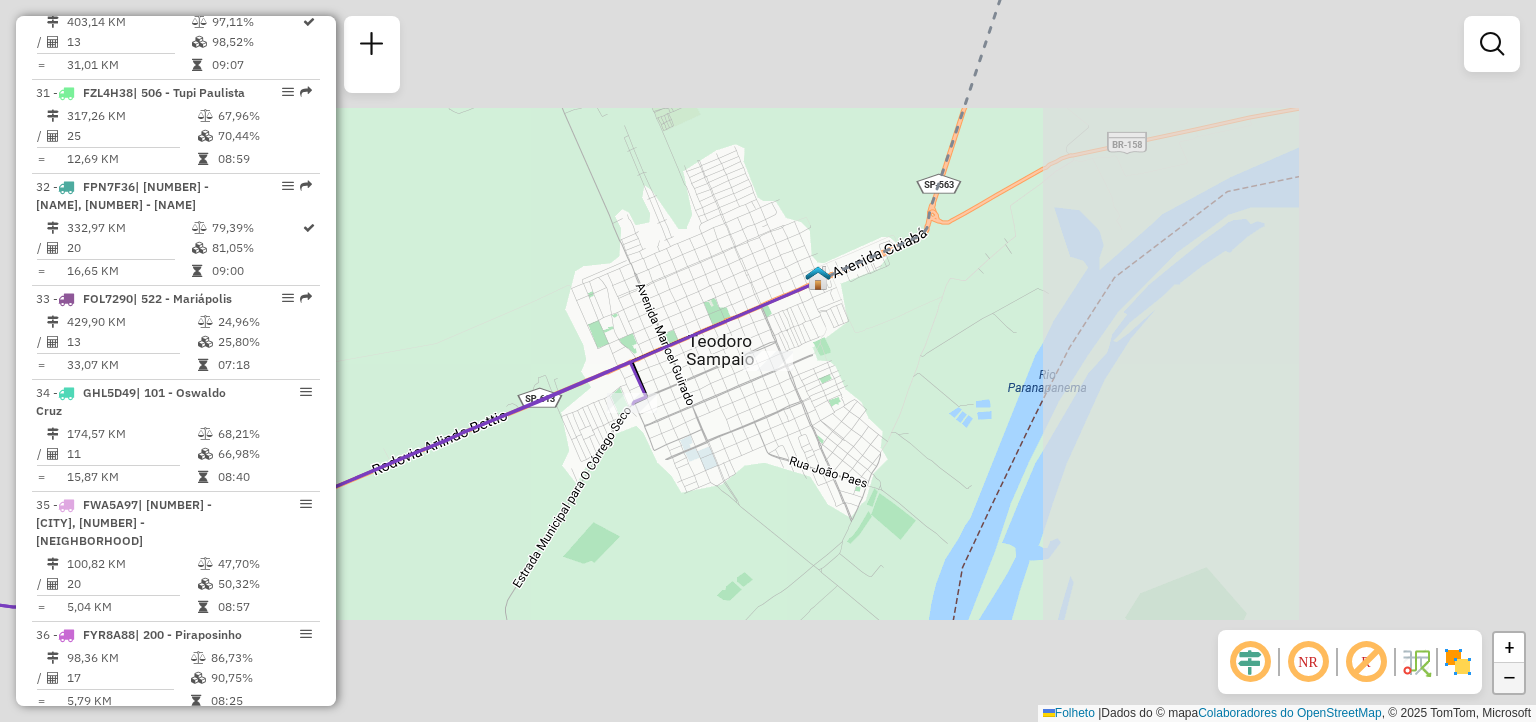 click on "−" 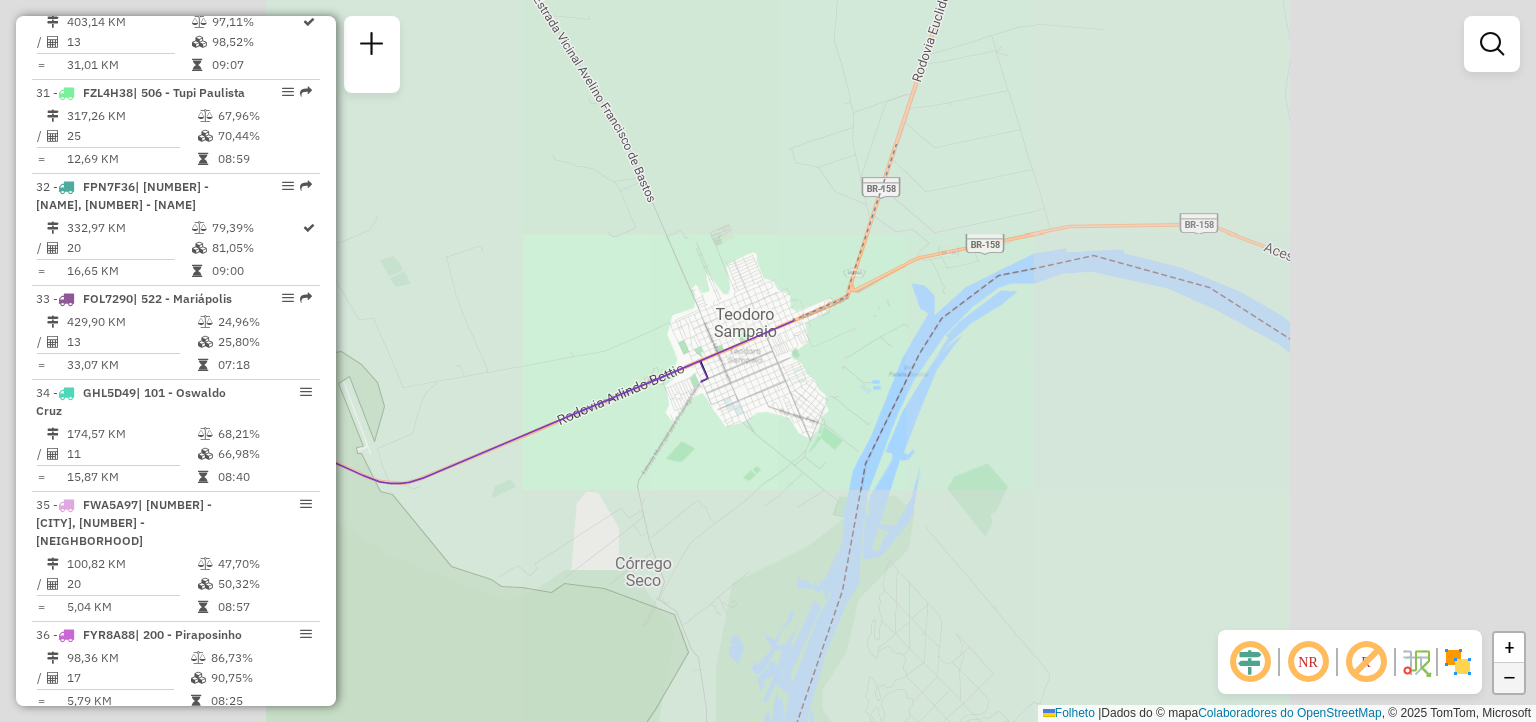 click on "−" 